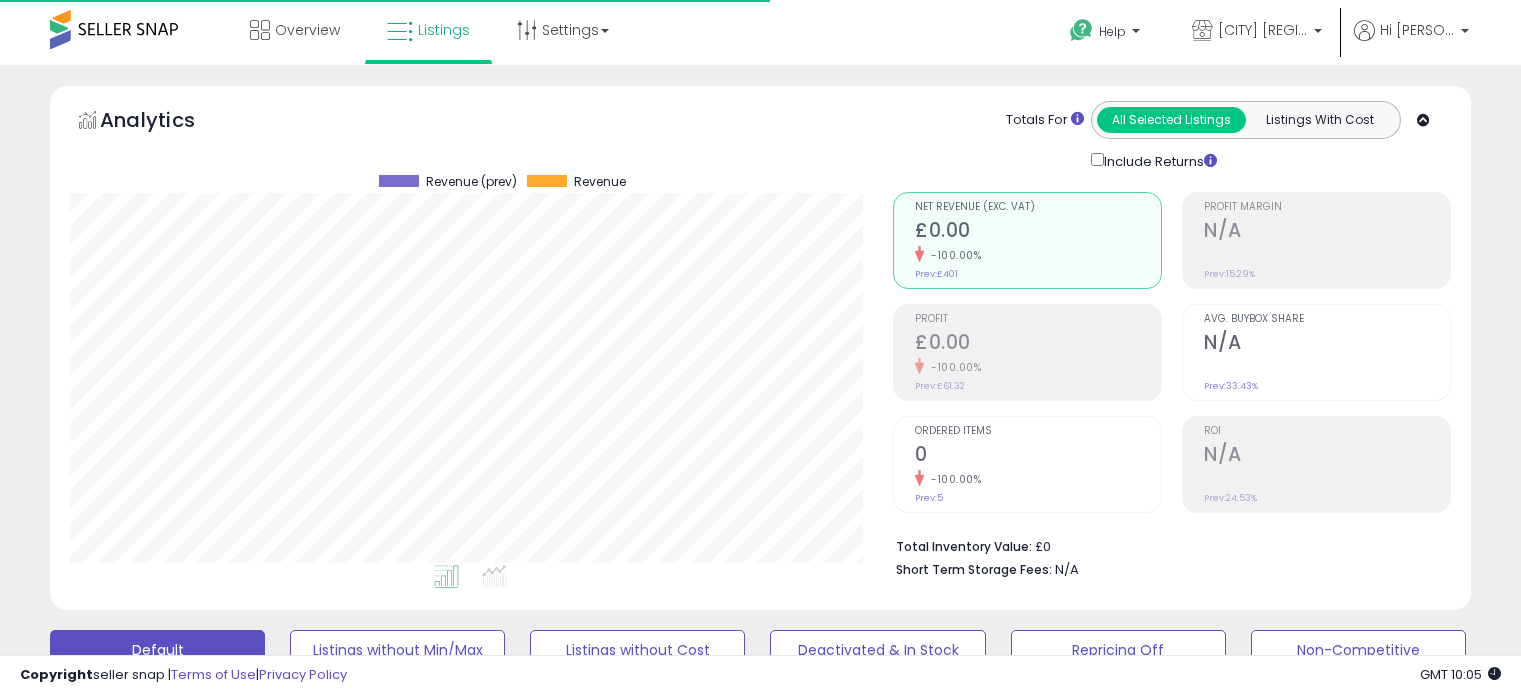 scroll, scrollTop: 817, scrollLeft: 0, axis: vertical 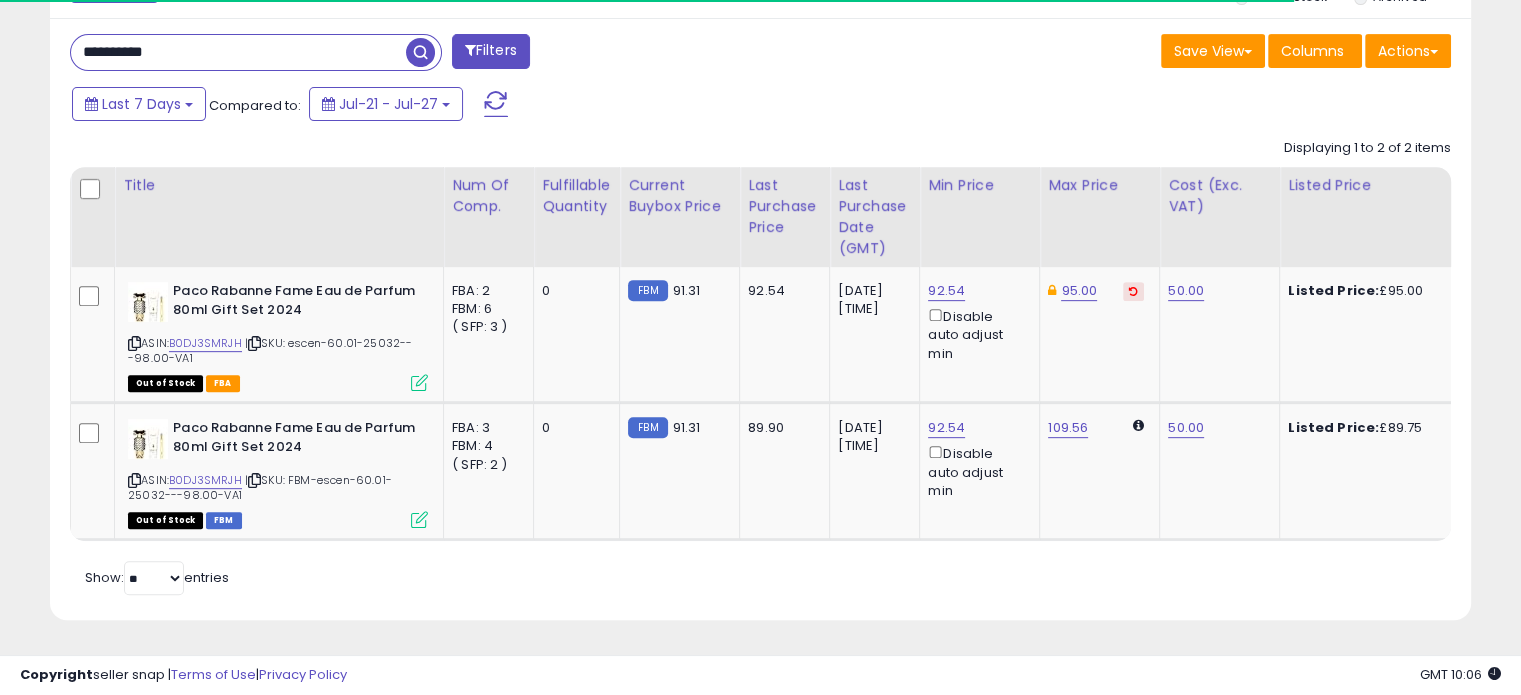 click on "Listings
Clear All Filters" at bounding box center [760, 281] 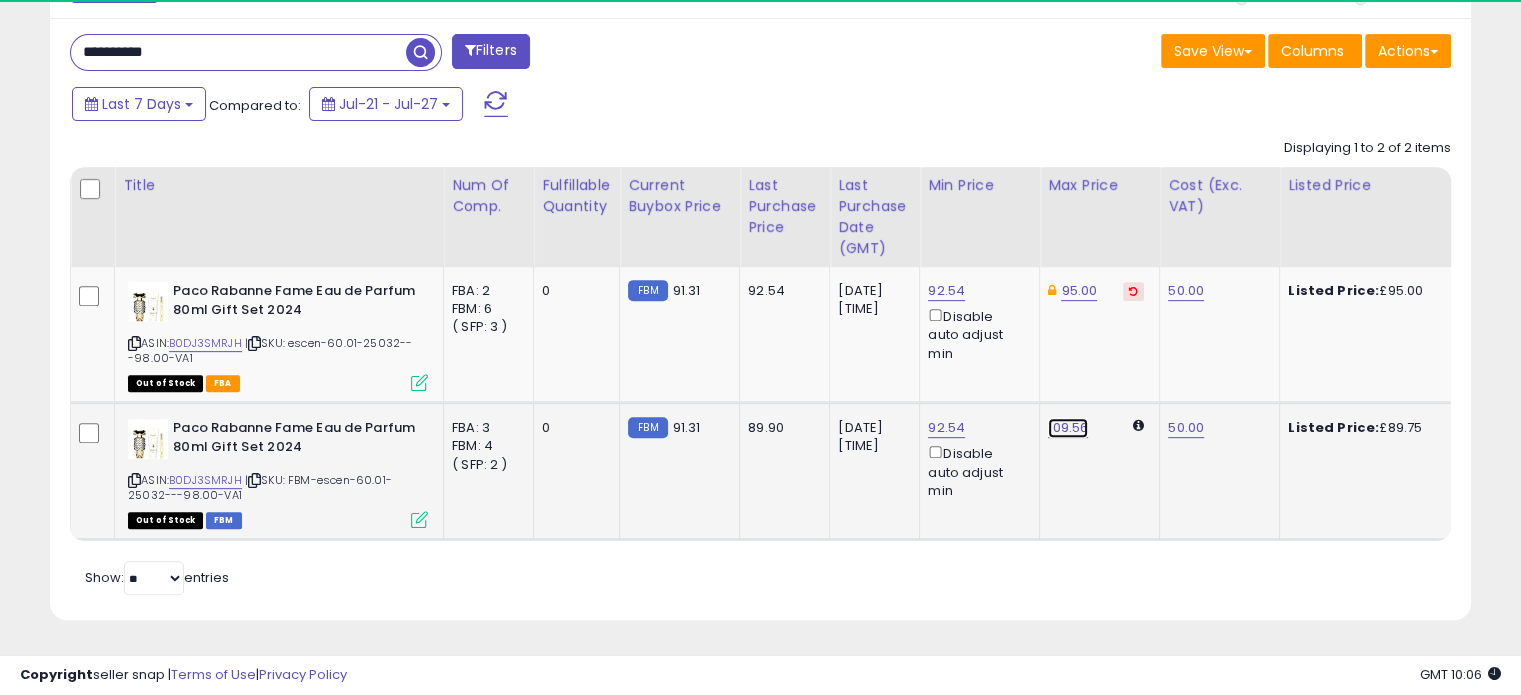 click on "109.56" at bounding box center [1068, 428] 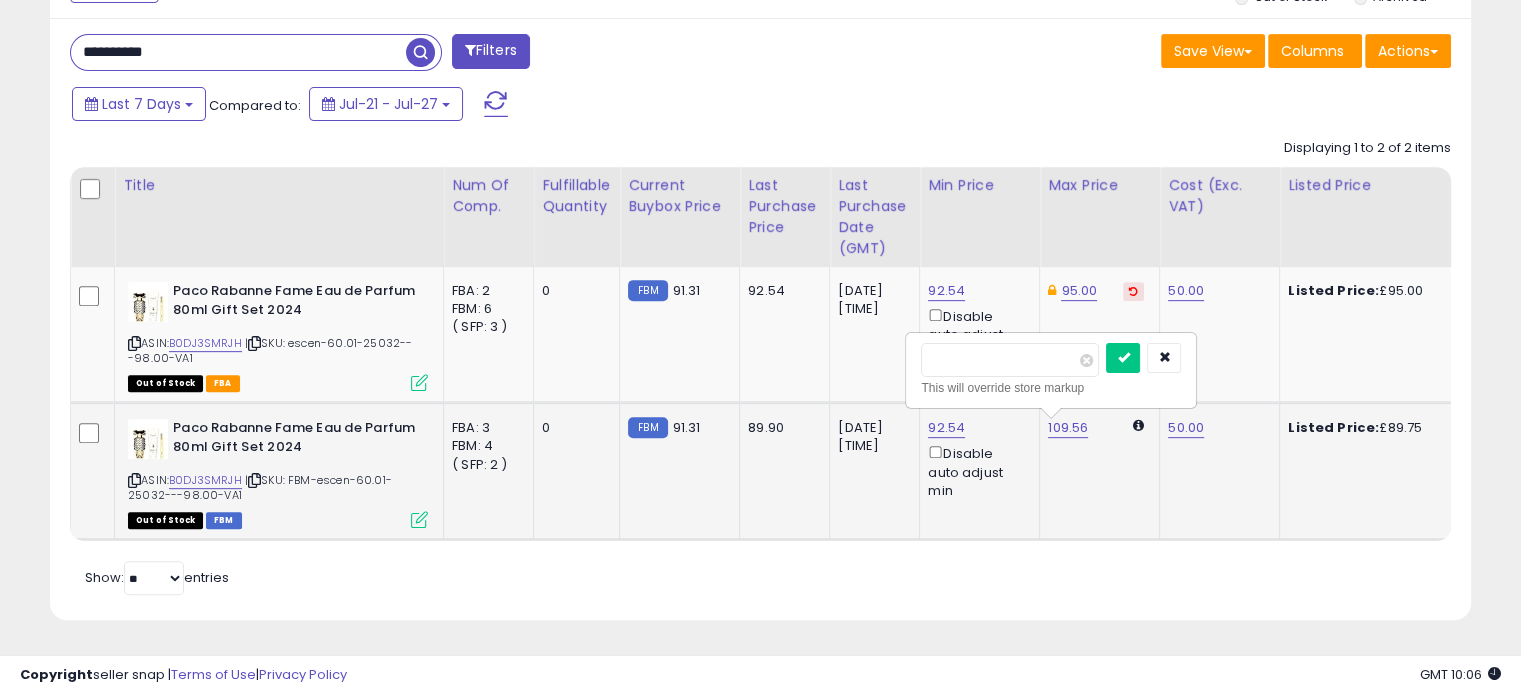drag, startPoint x: 980, startPoint y: 343, endPoint x: 934, endPoint y: 344, distance: 46.010868 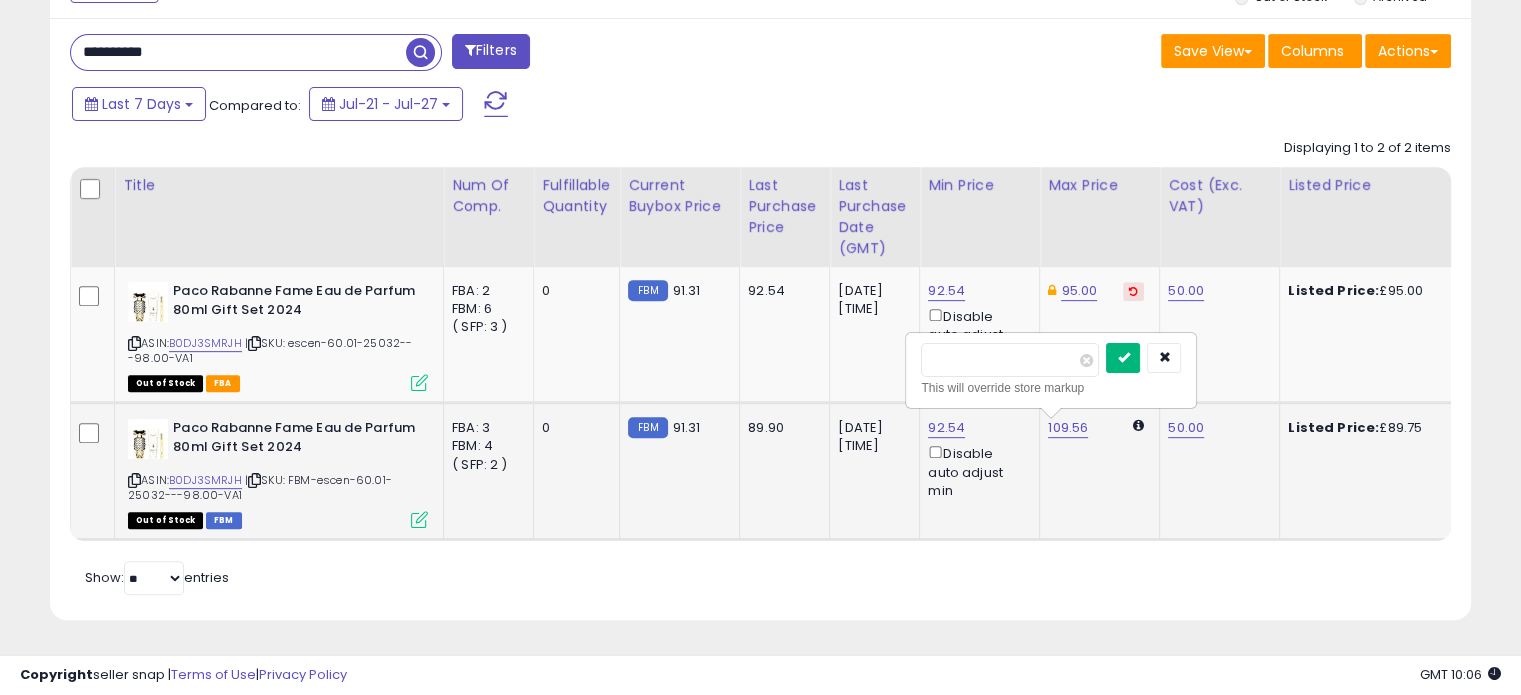 type on "**" 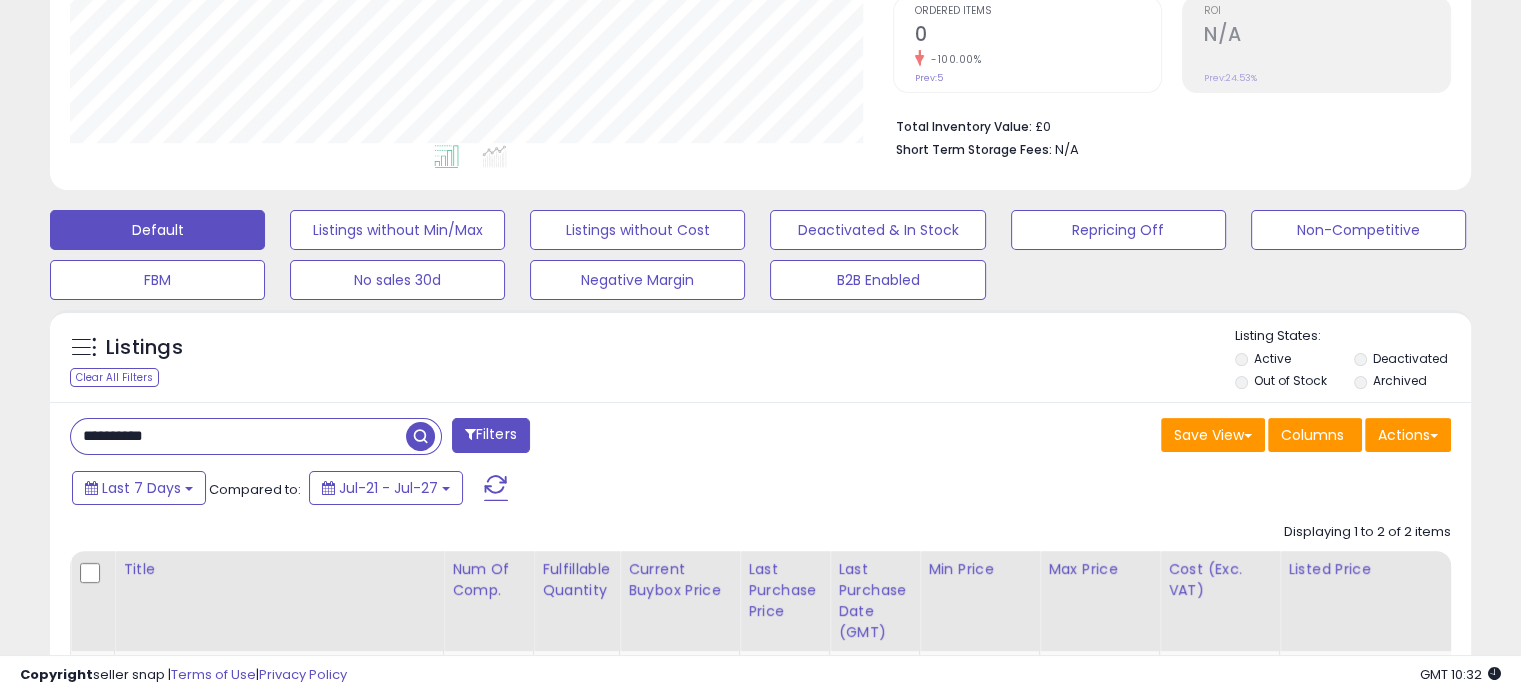 scroll, scrollTop: 417, scrollLeft: 0, axis: vertical 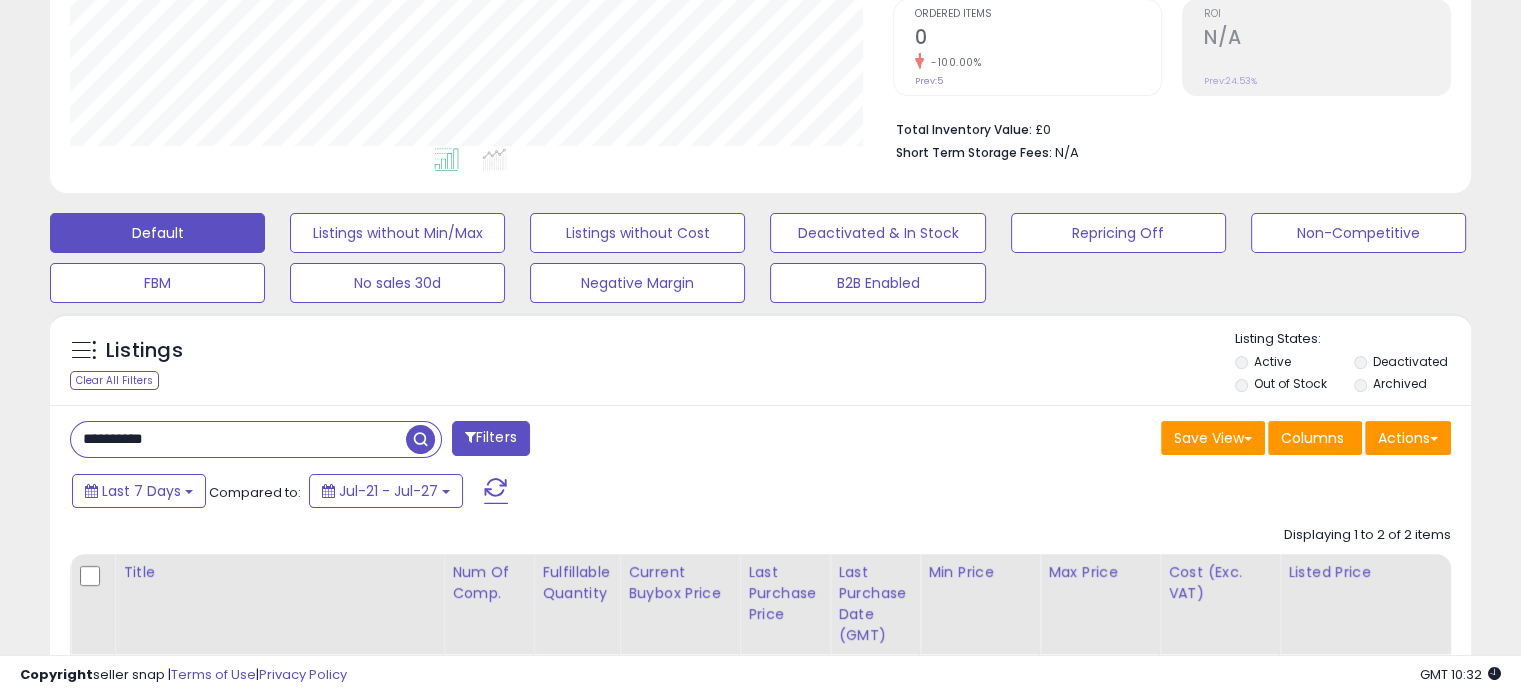 click on "**********" at bounding box center (238, 439) 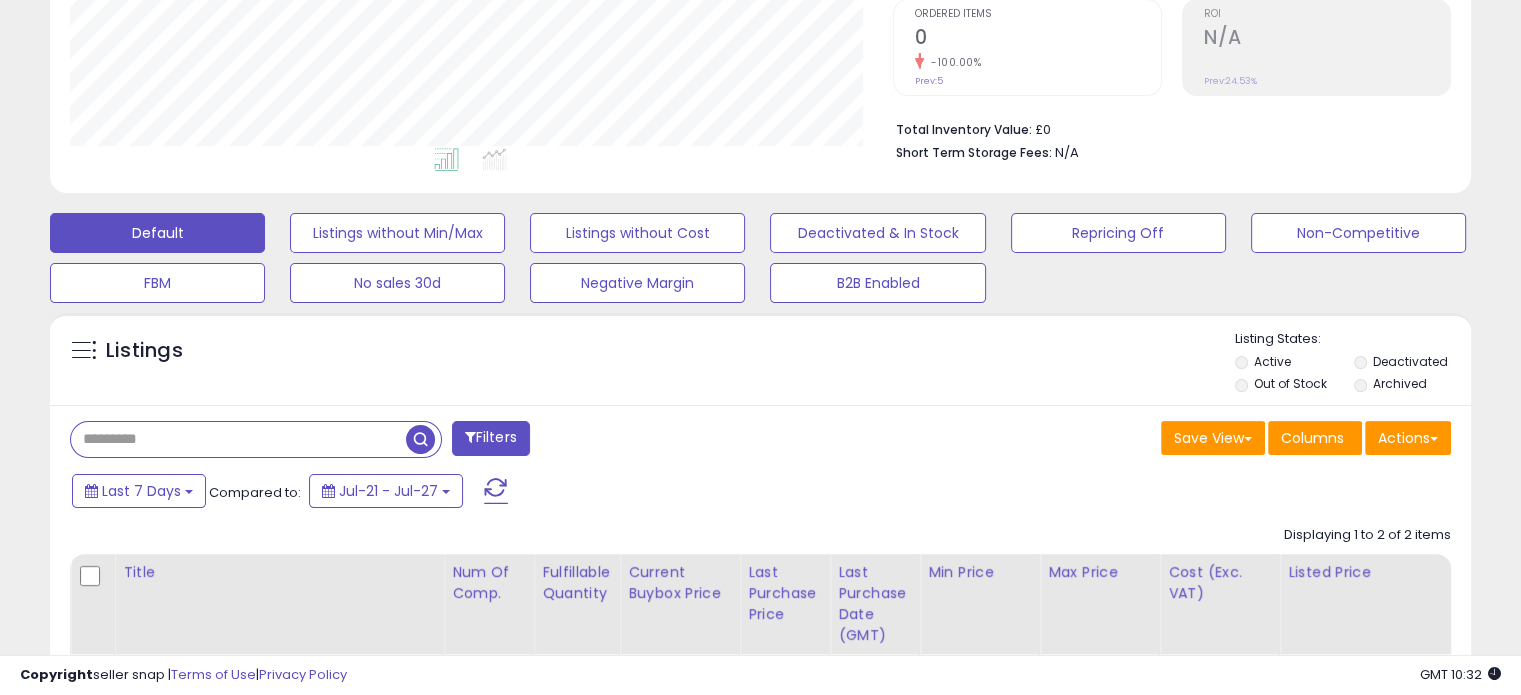 type on "*" 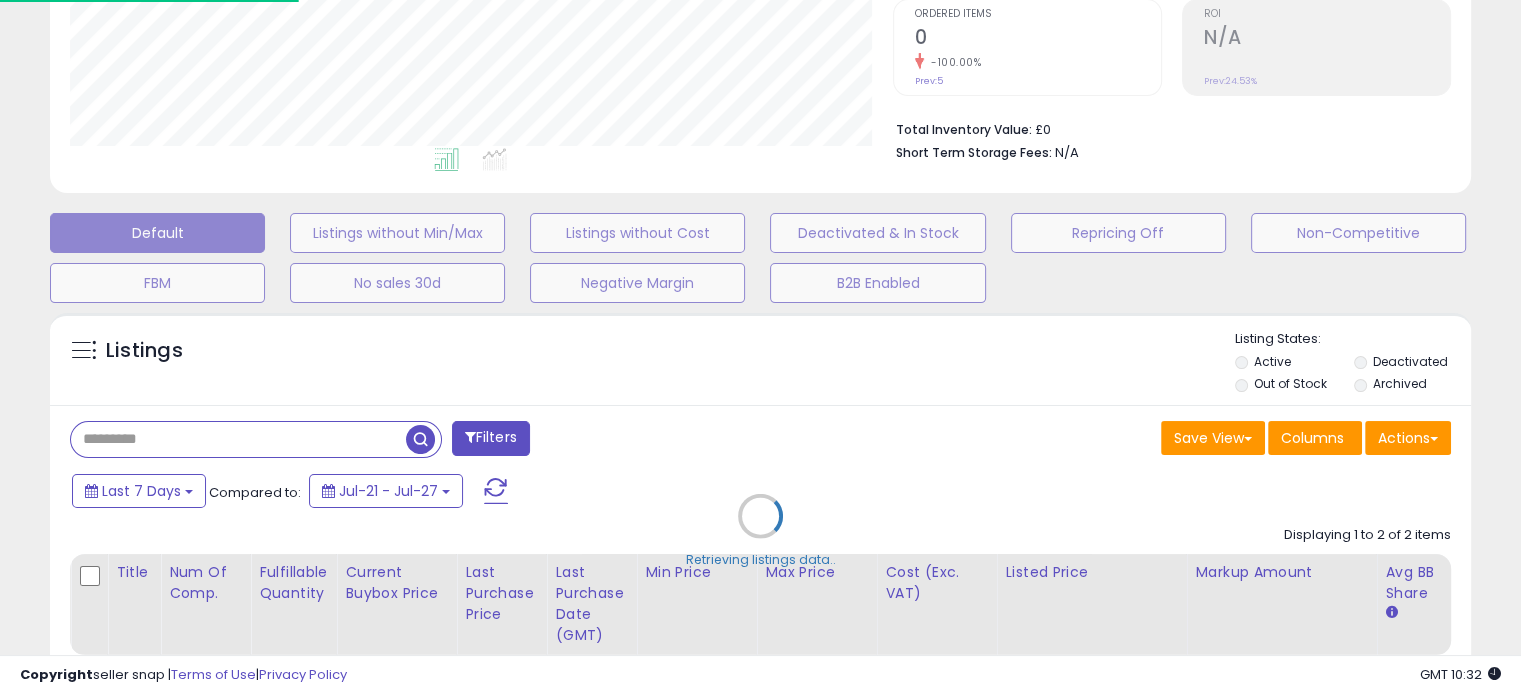 scroll, scrollTop: 999589, scrollLeft: 999168, axis: both 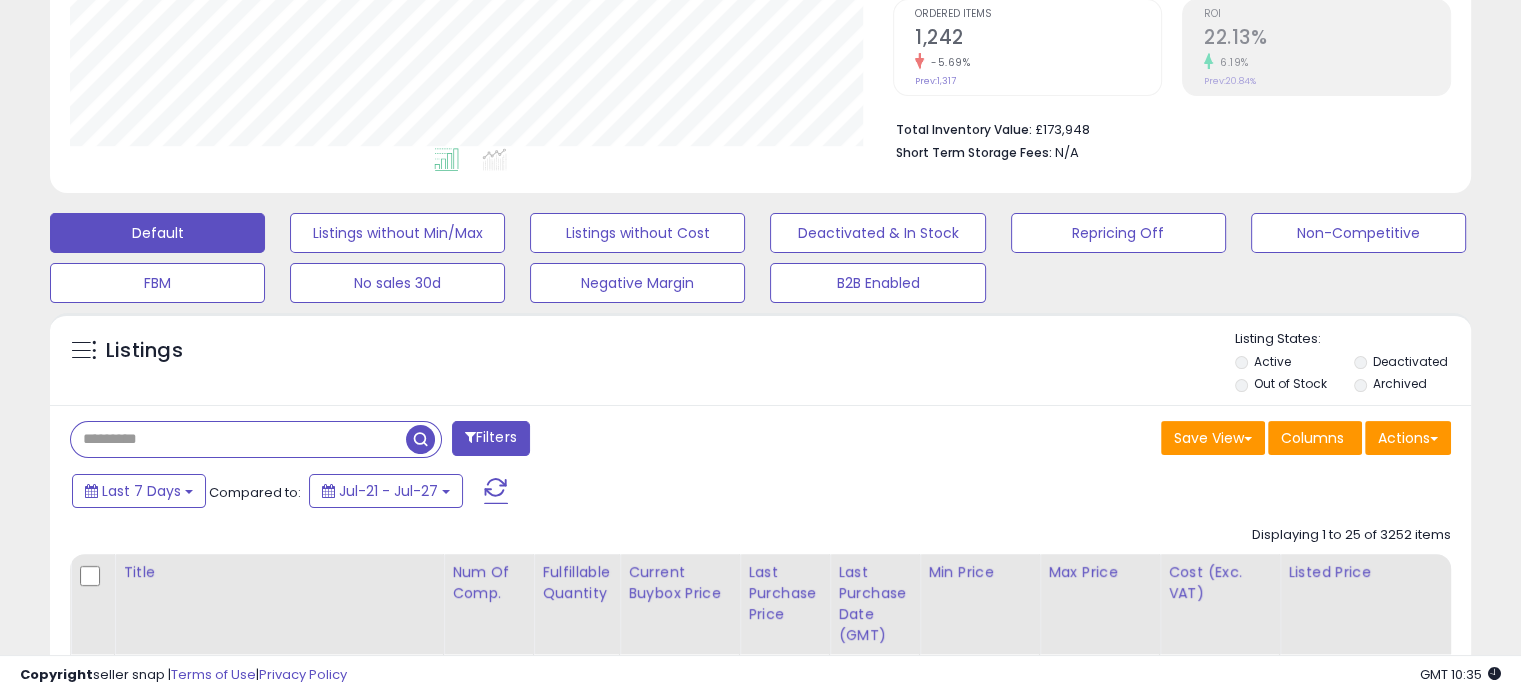 click at bounding box center [238, 439] 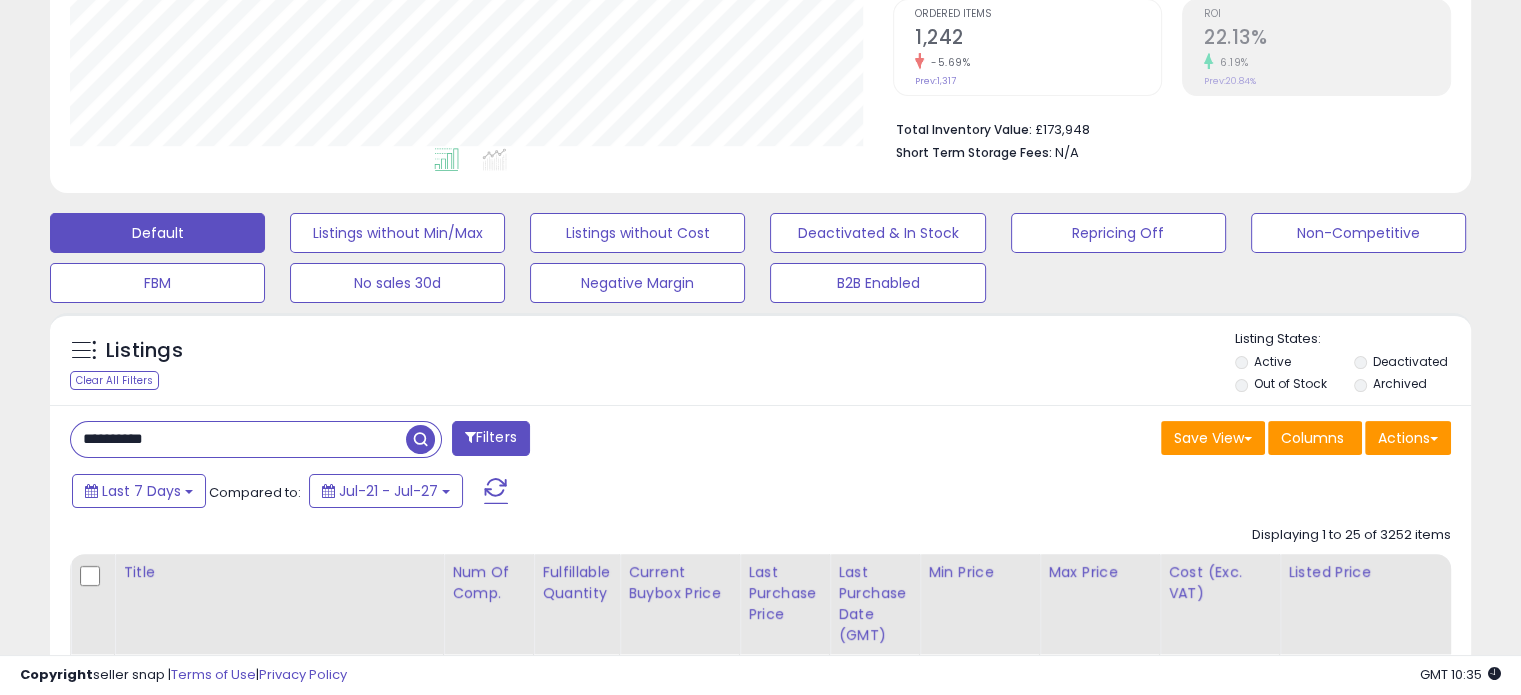 click at bounding box center [420, 439] 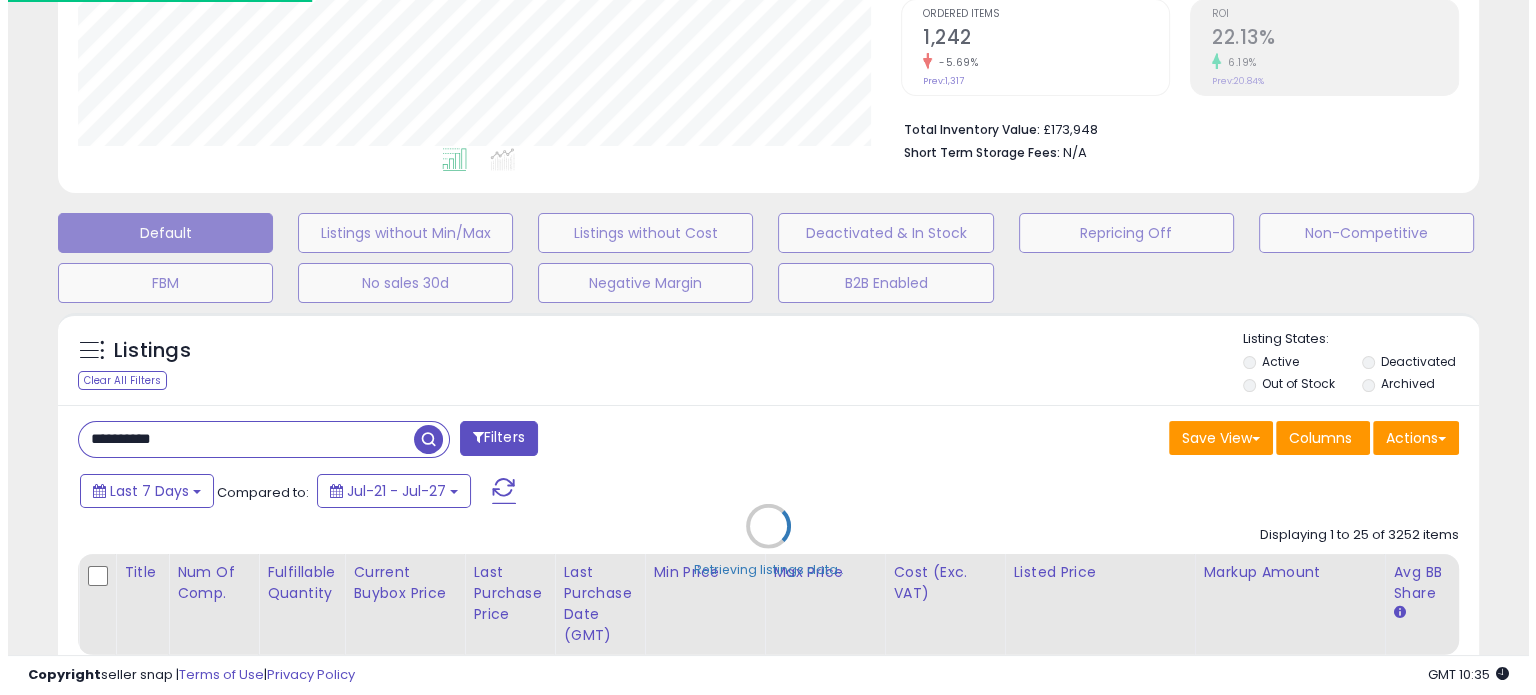 scroll, scrollTop: 999589, scrollLeft: 999168, axis: both 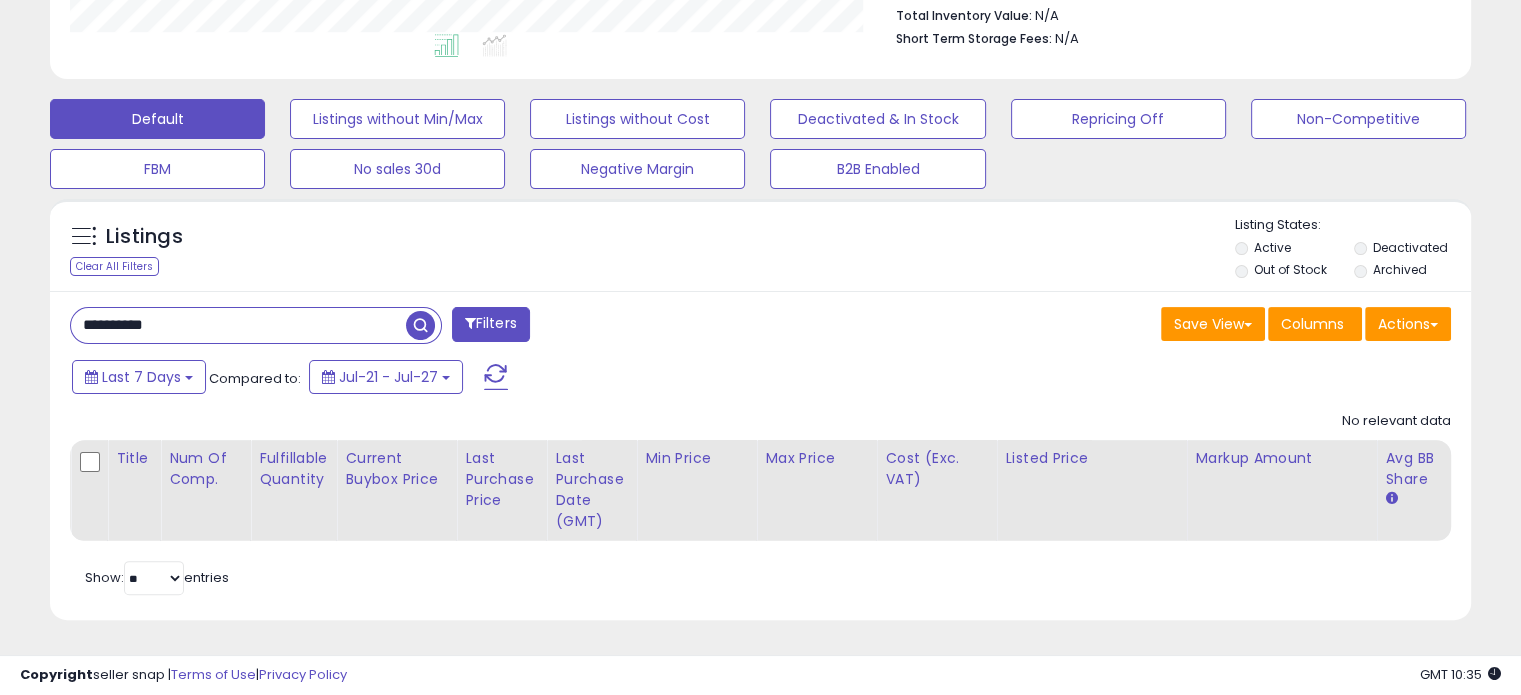 click on "**********" at bounding box center [238, 325] 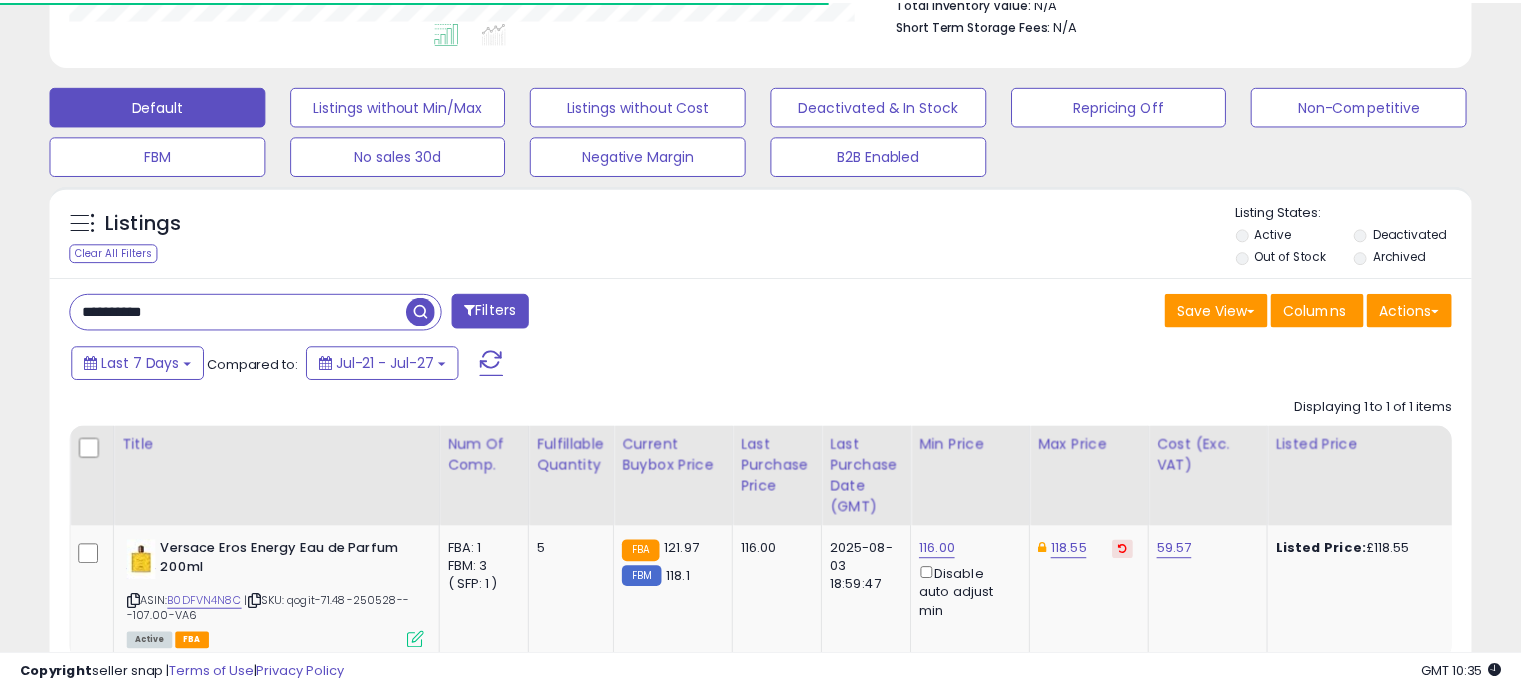 scroll, scrollTop: 409, scrollLeft: 822, axis: both 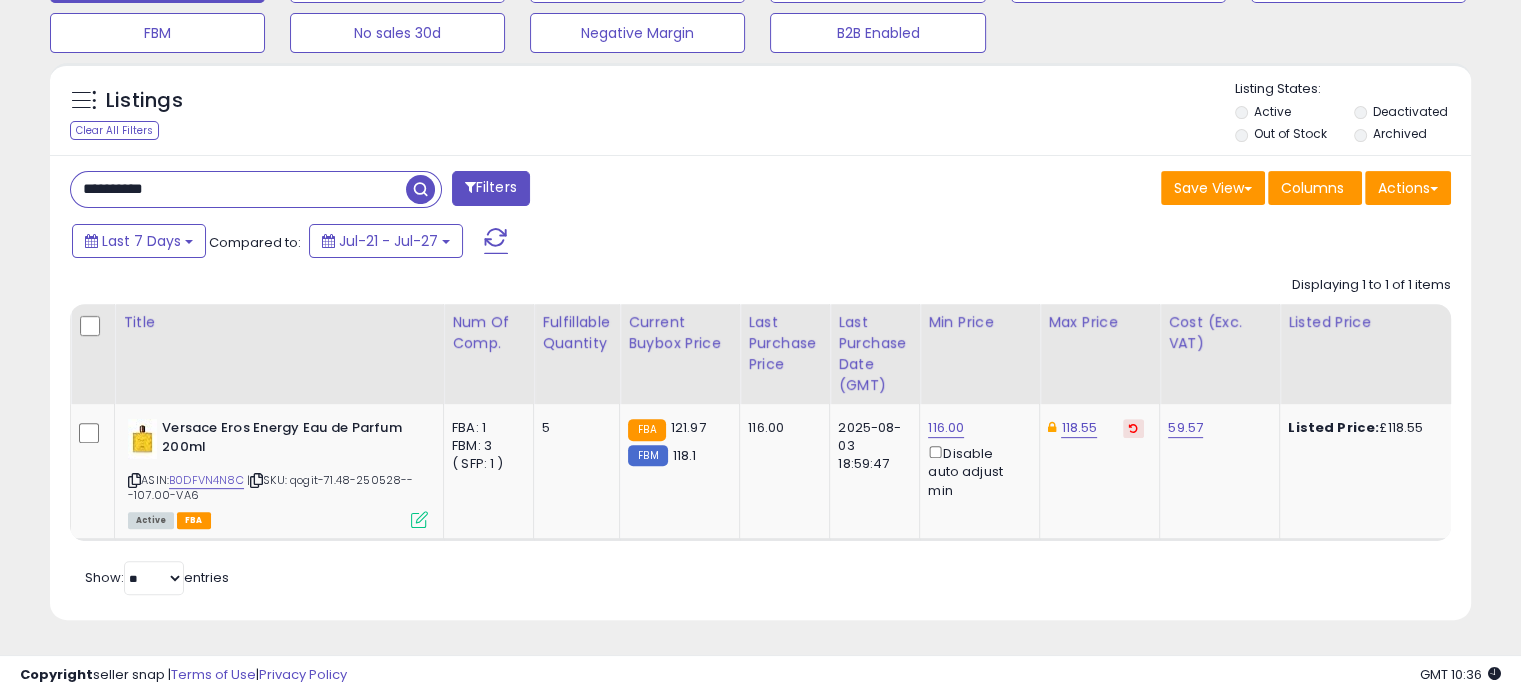 click on "**********" at bounding box center (238, 189) 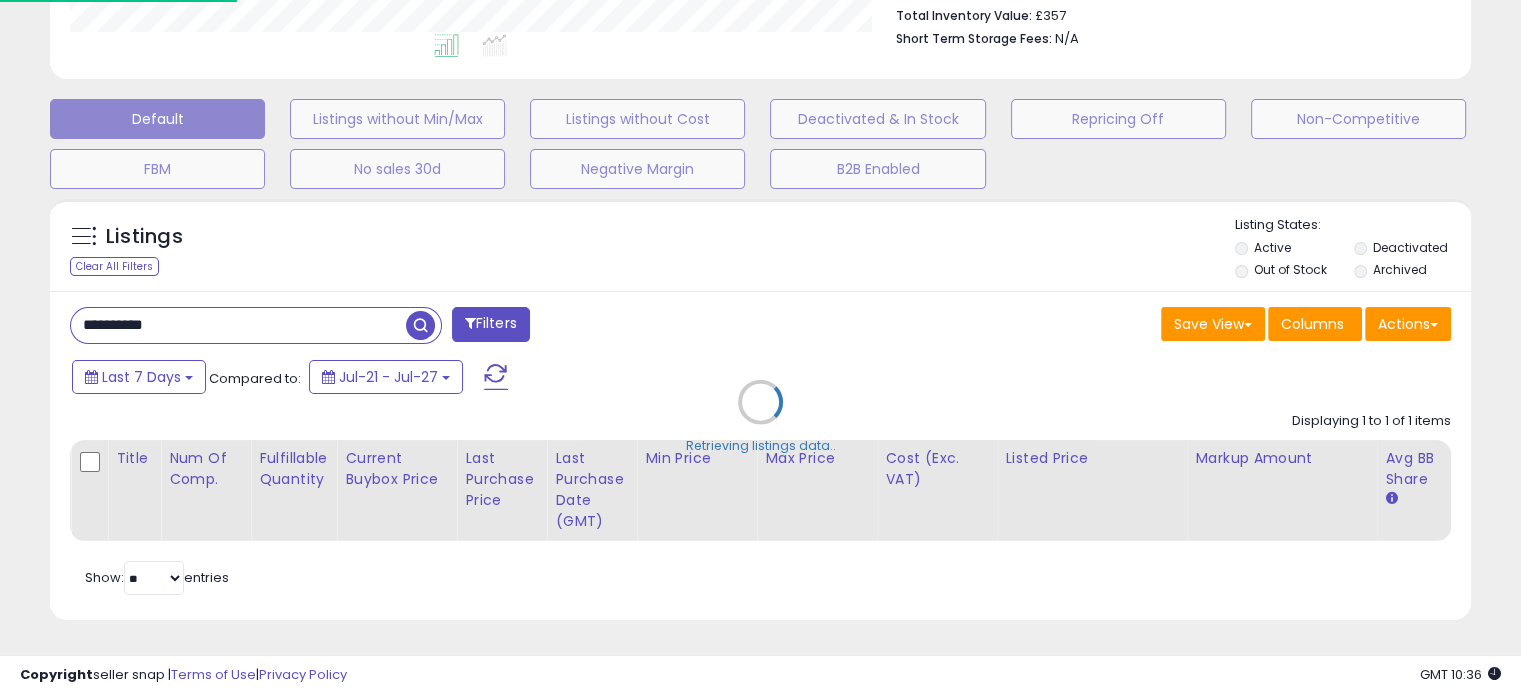 scroll, scrollTop: 999589, scrollLeft: 999168, axis: both 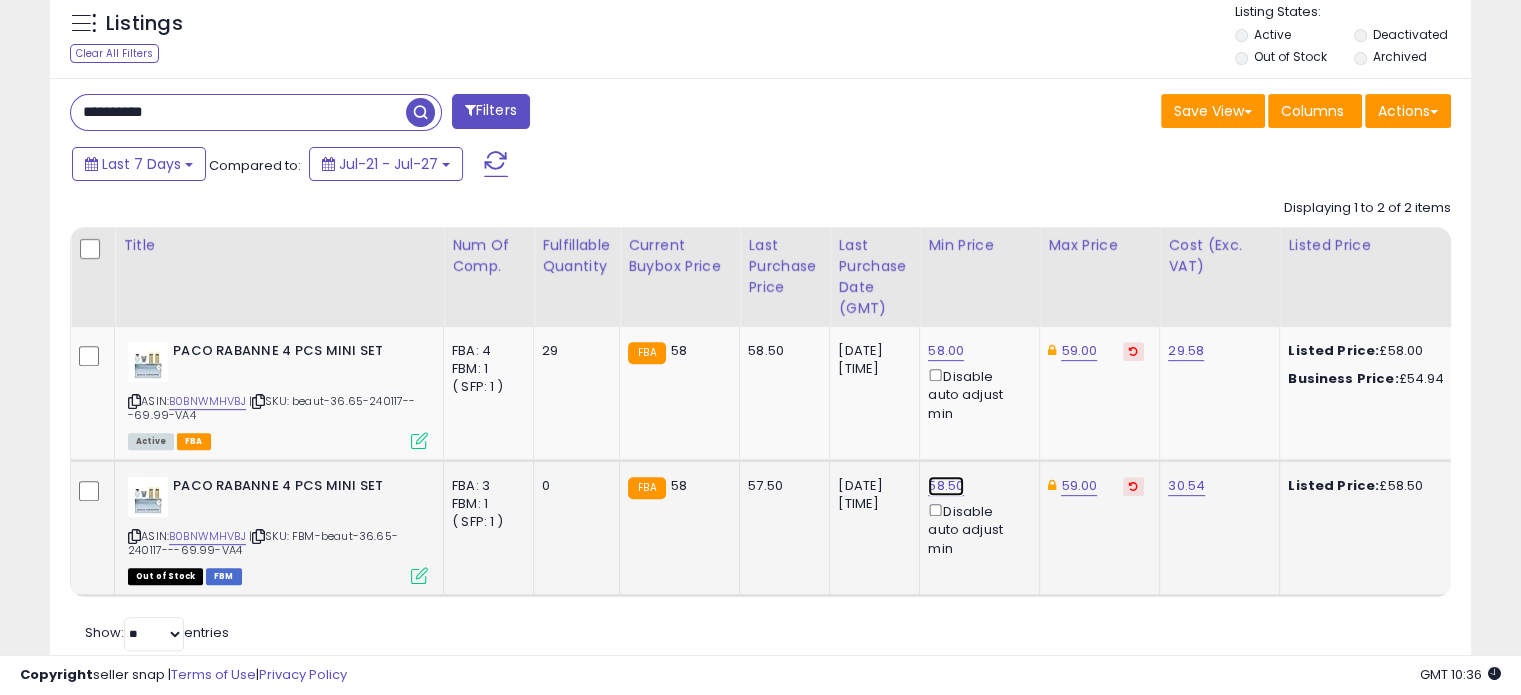 click on "58.50" at bounding box center [946, 351] 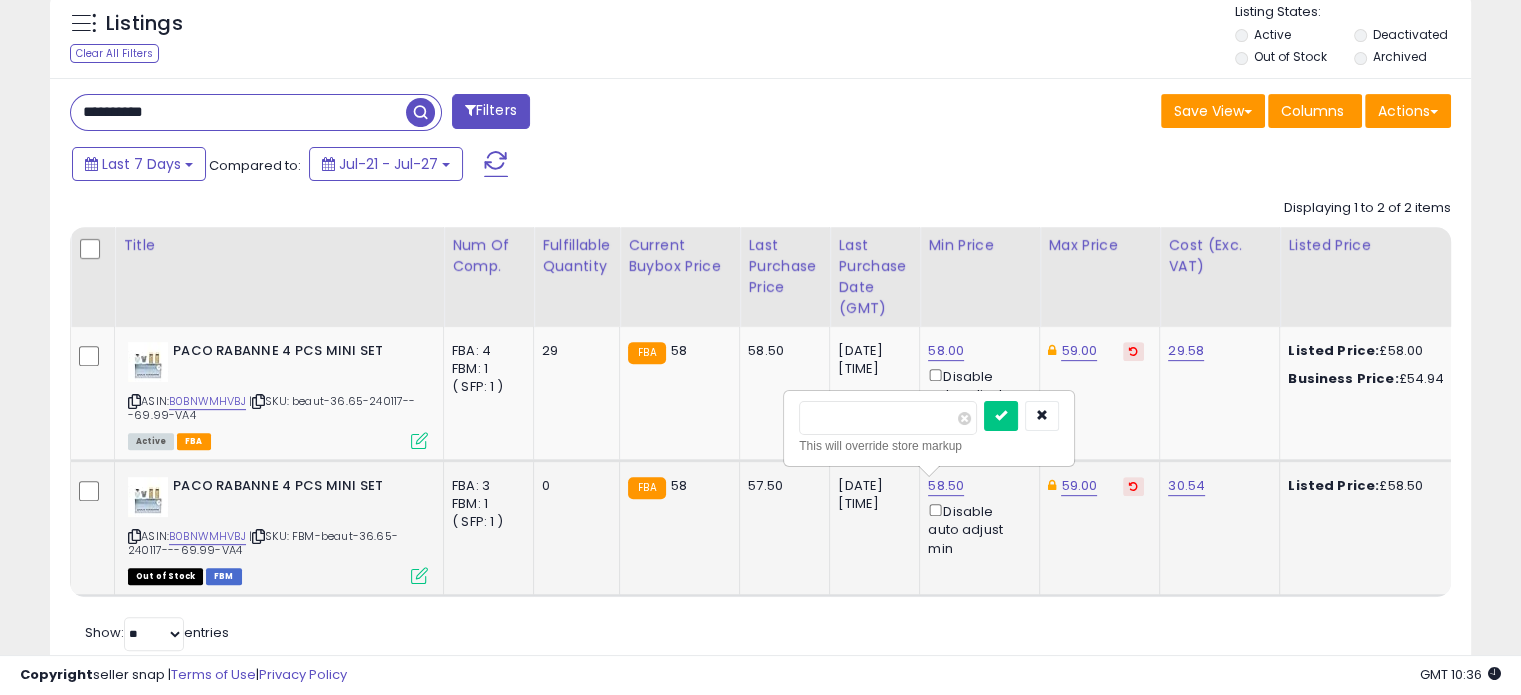 click on "*****" at bounding box center [888, 418] 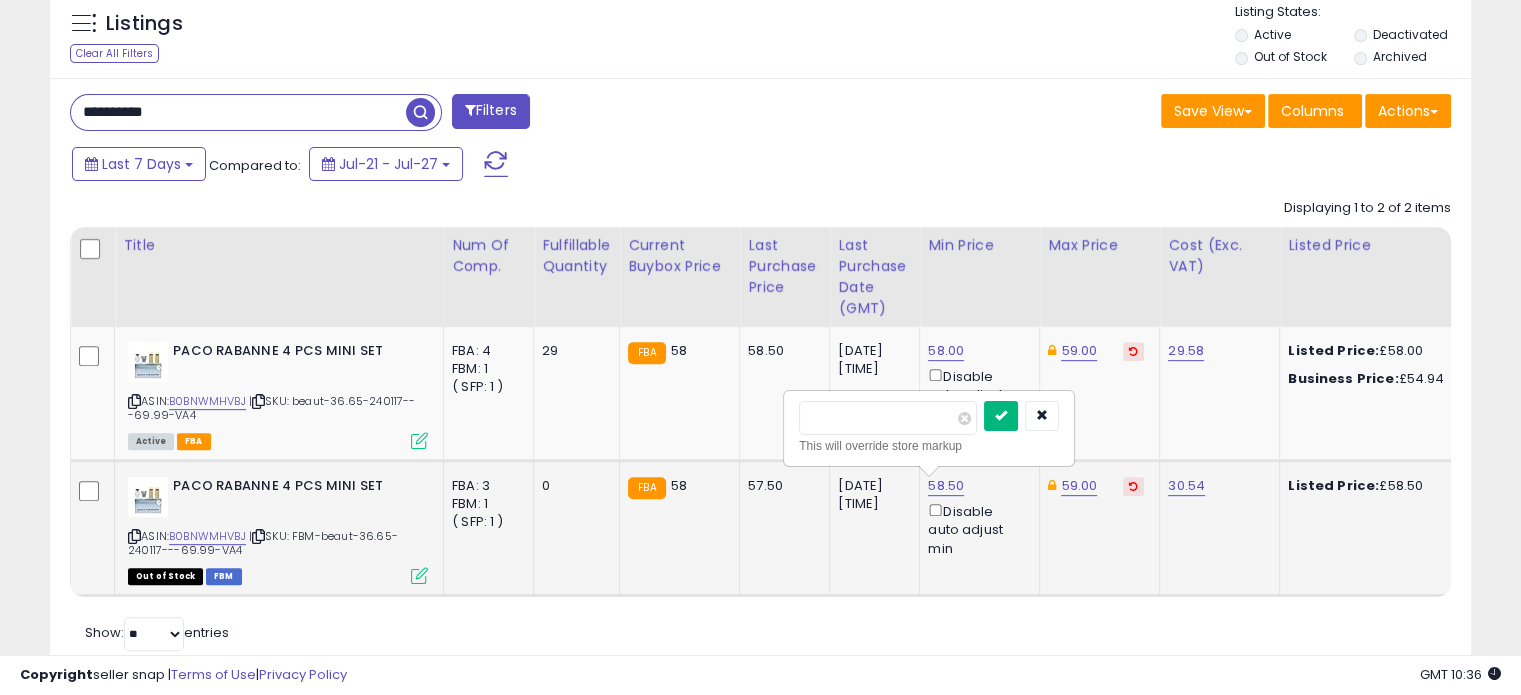 type on "*****" 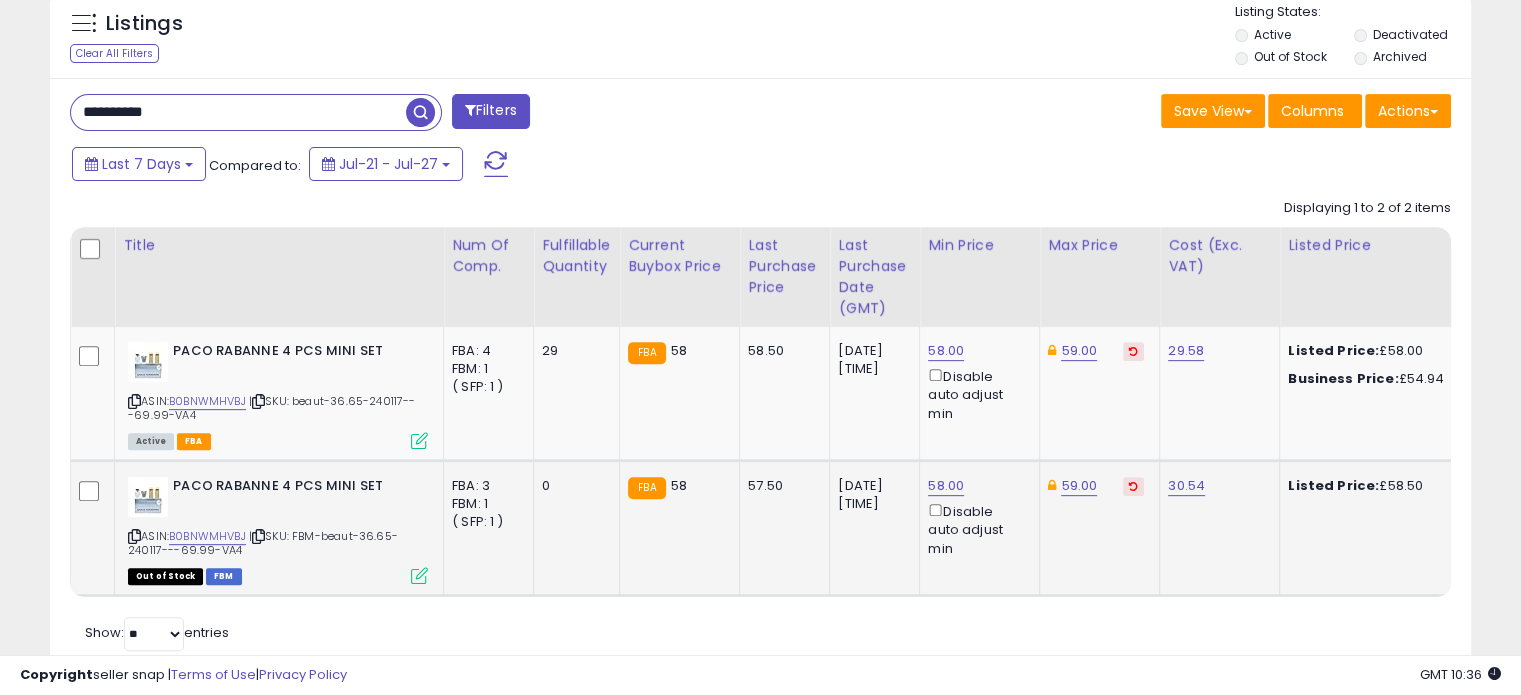 click on "**********" at bounding box center (238, 112) 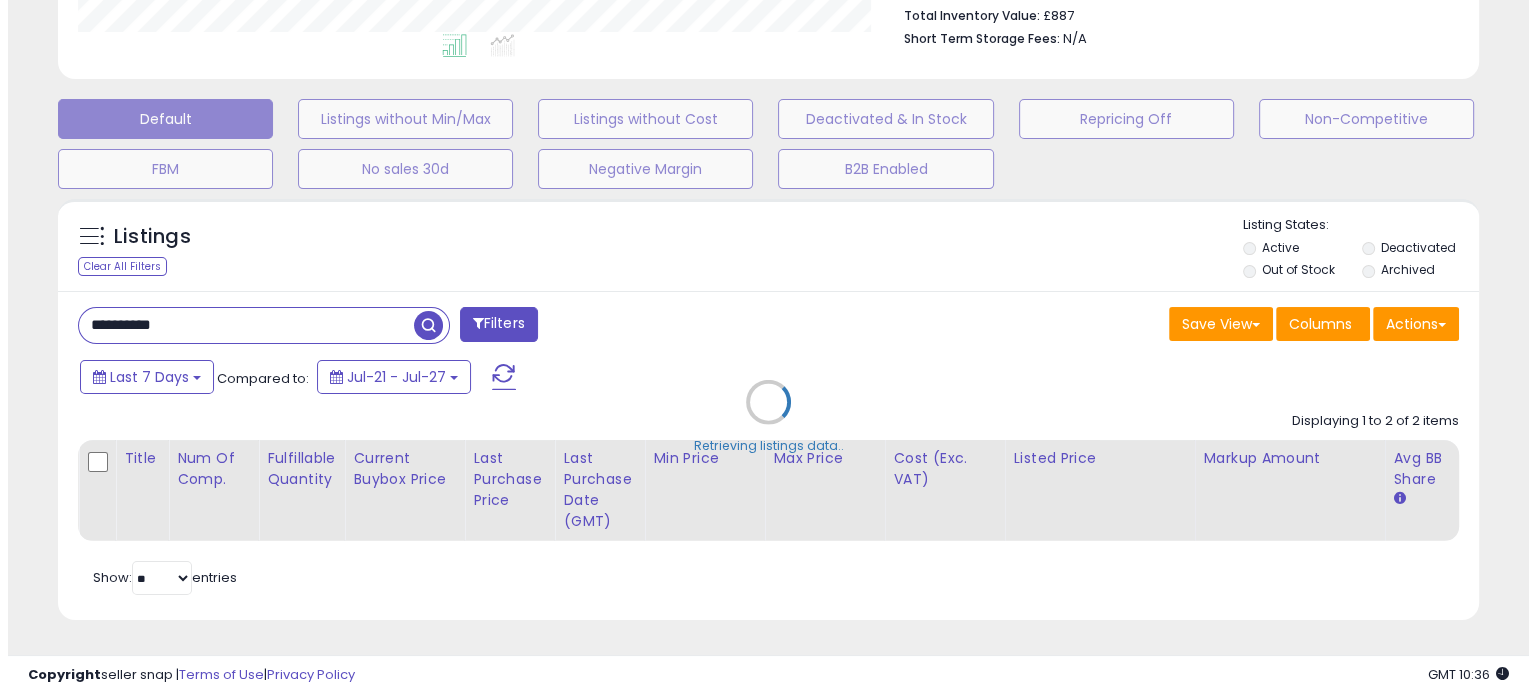 scroll, scrollTop: 544, scrollLeft: 0, axis: vertical 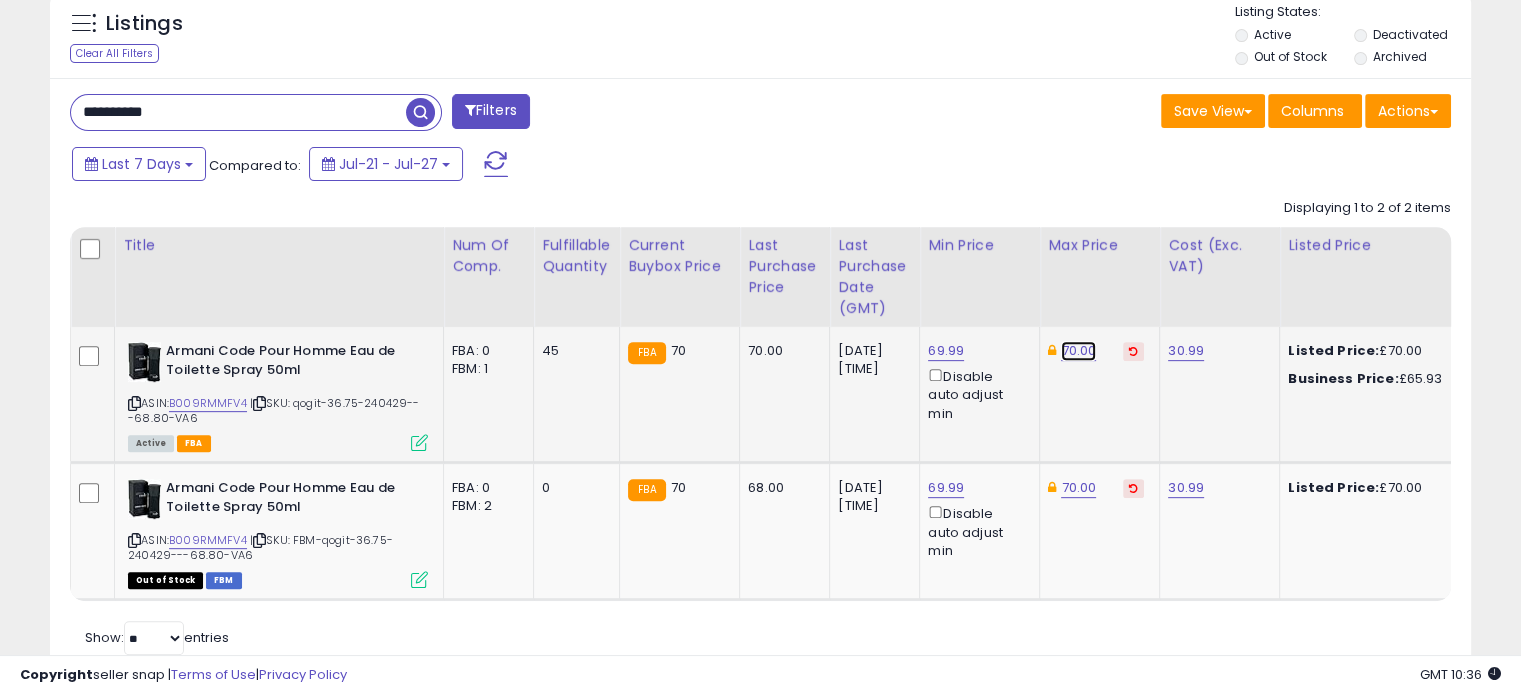 click on "70.00" at bounding box center (1078, 351) 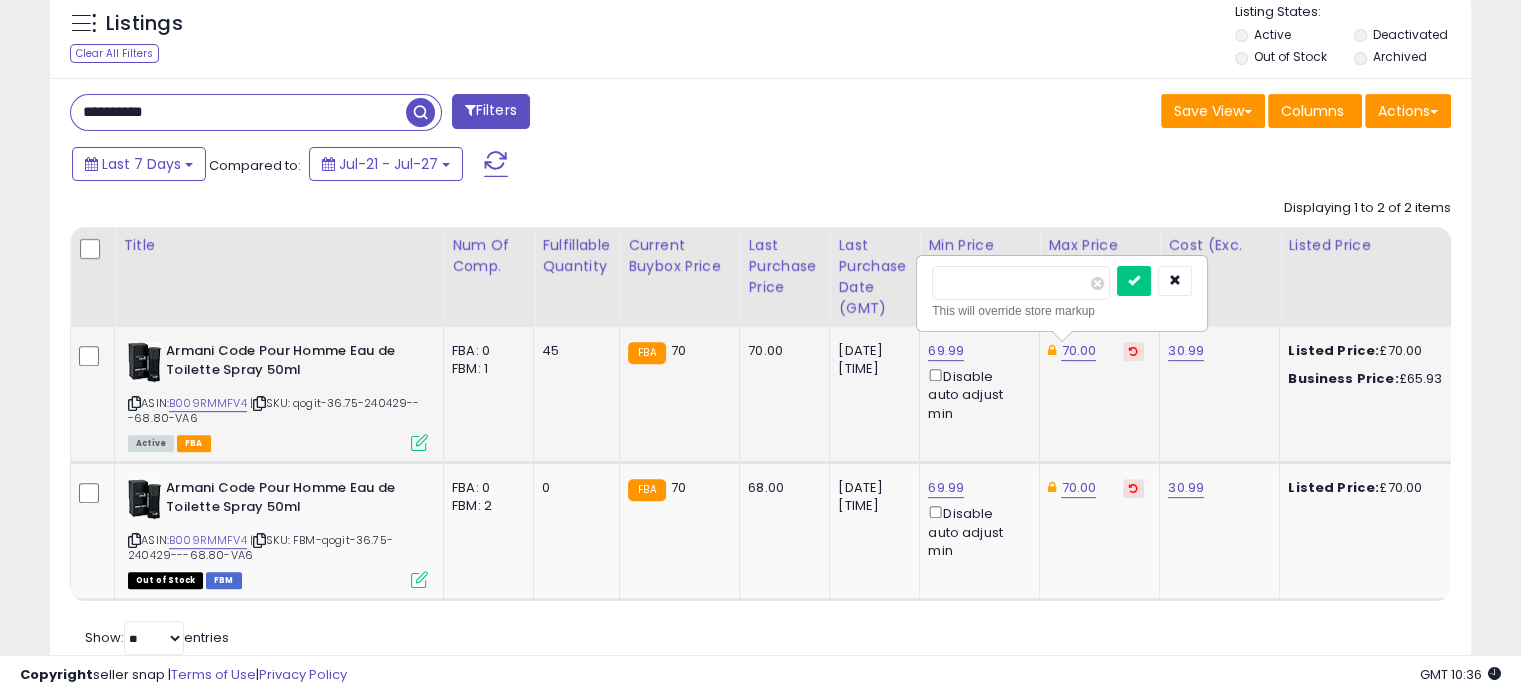 drag, startPoint x: 977, startPoint y: 283, endPoint x: 948, endPoint y: 283, distance: 29 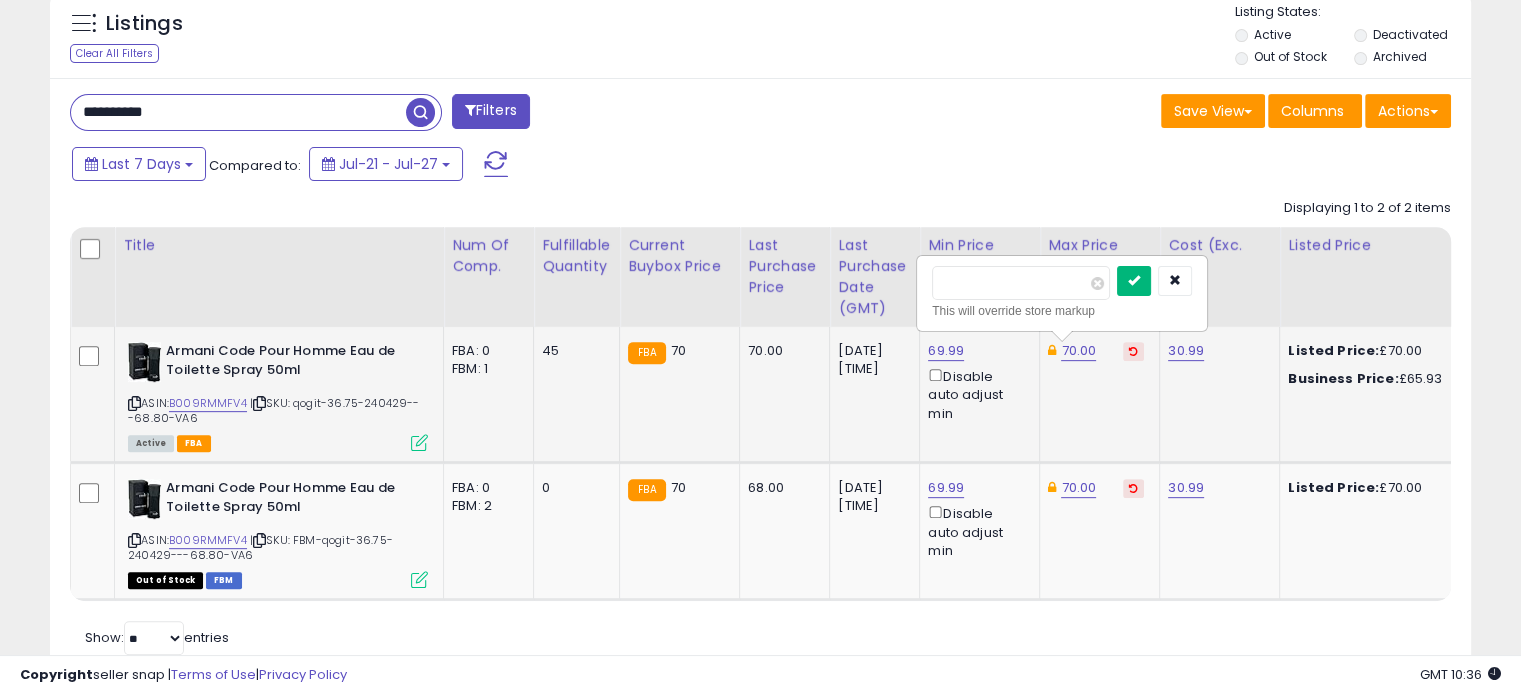 type on "**" 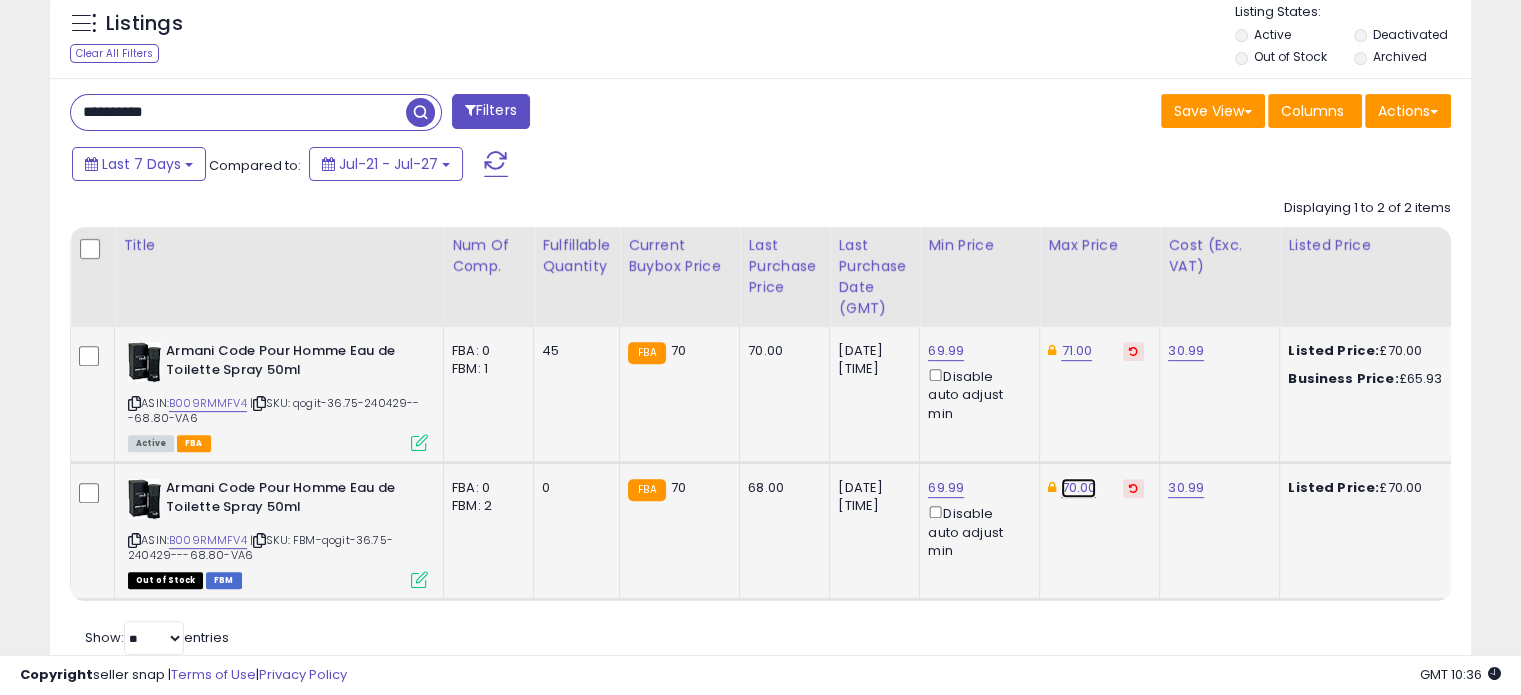 click on "70.00" at bounding box center (1076, 351) 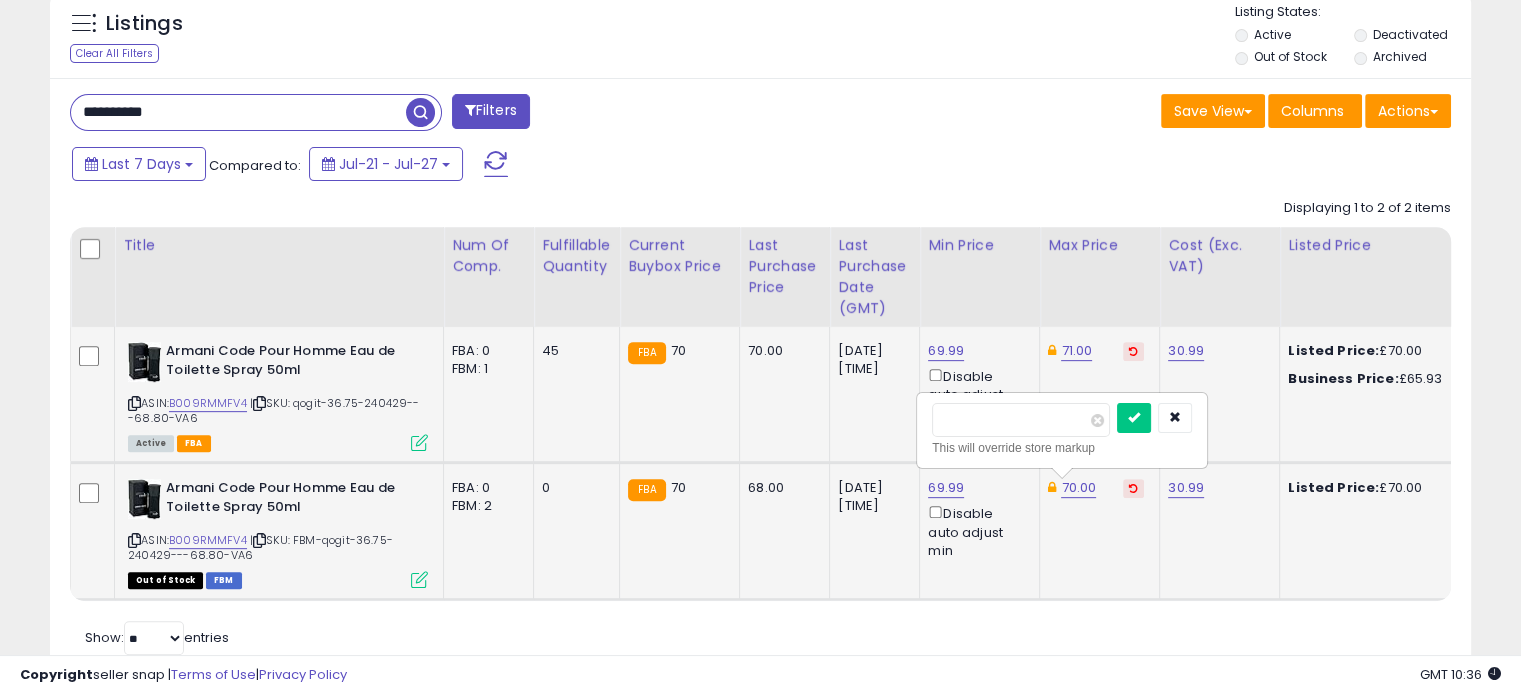 drag, startPoint x: 984, startPoint y: 415, endPoint x: 954, endPoint y: 423, distance: 31.04835 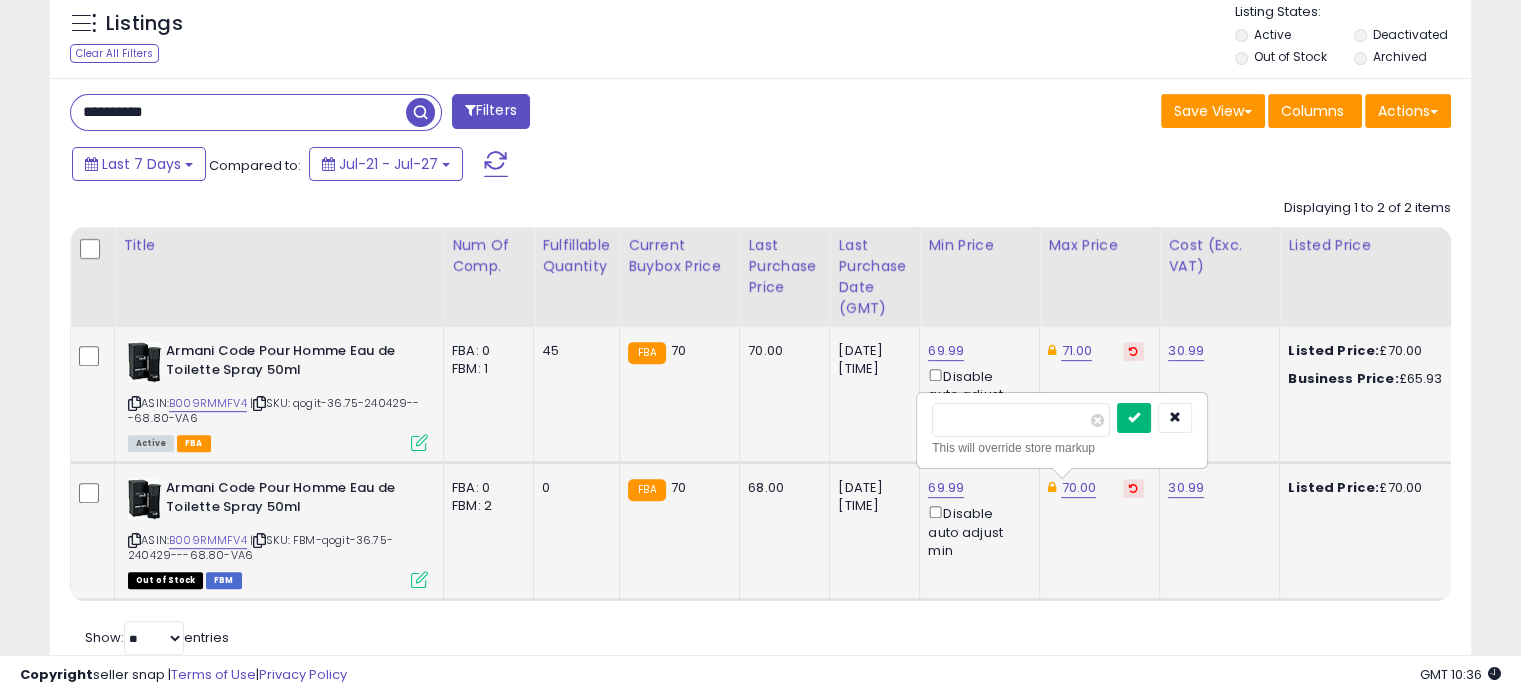 type on "**" 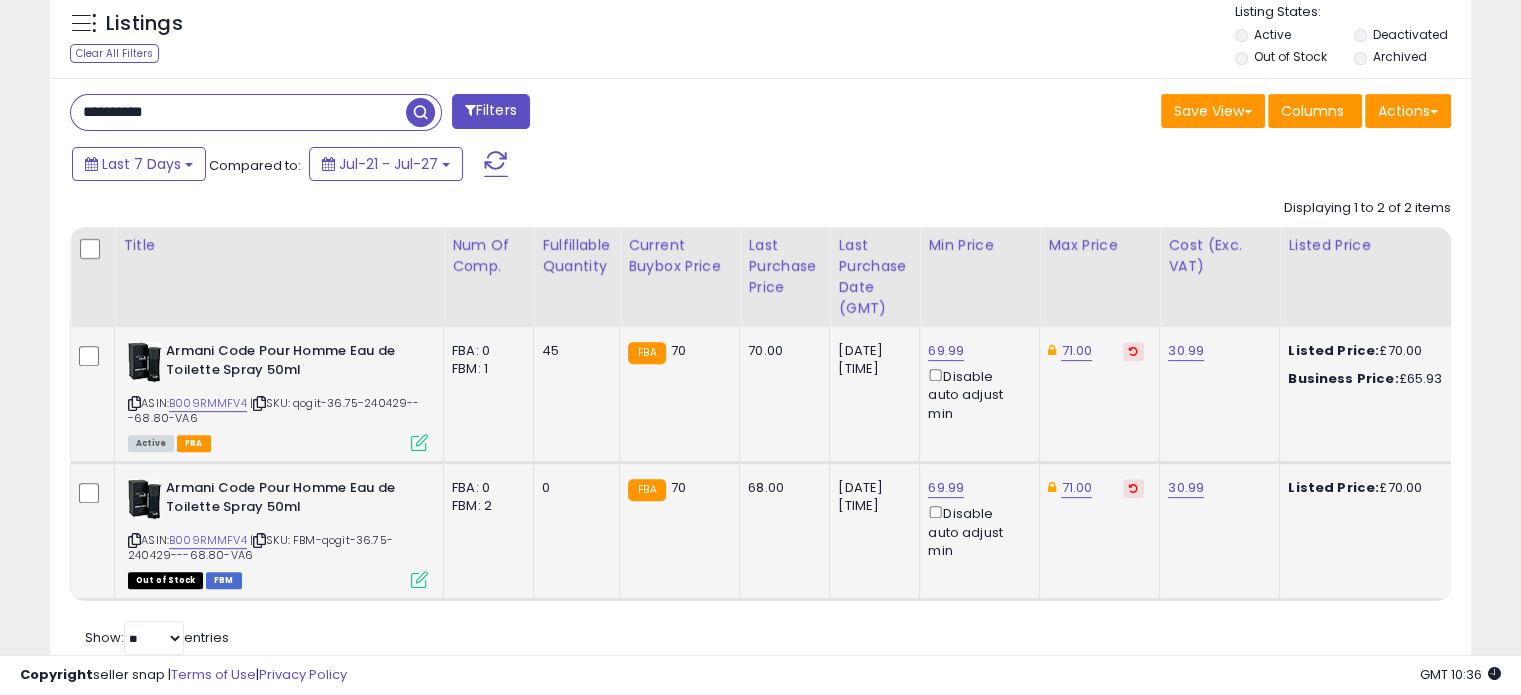 click on "71.00" 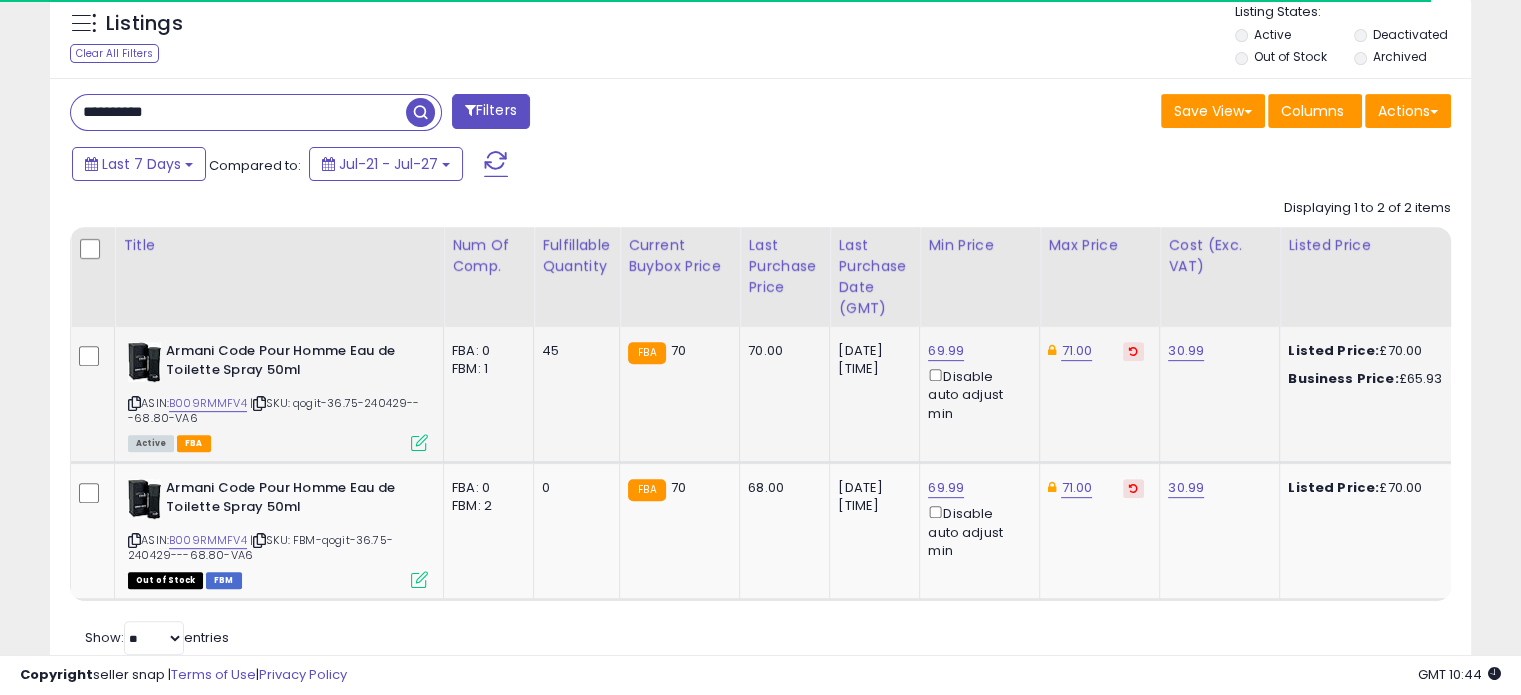 click on "**********" at bounding box center [238, 112] 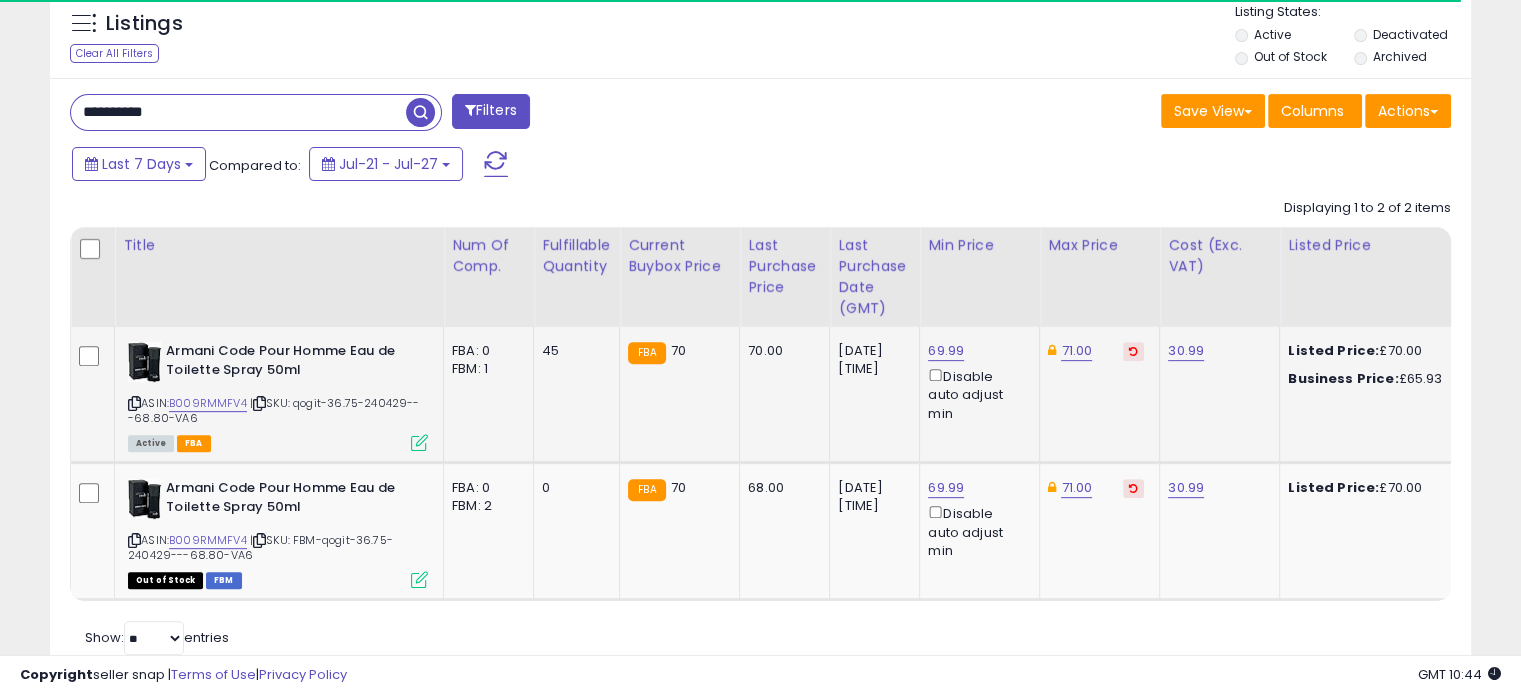 click on "**********" at bounding box center [238, 112] 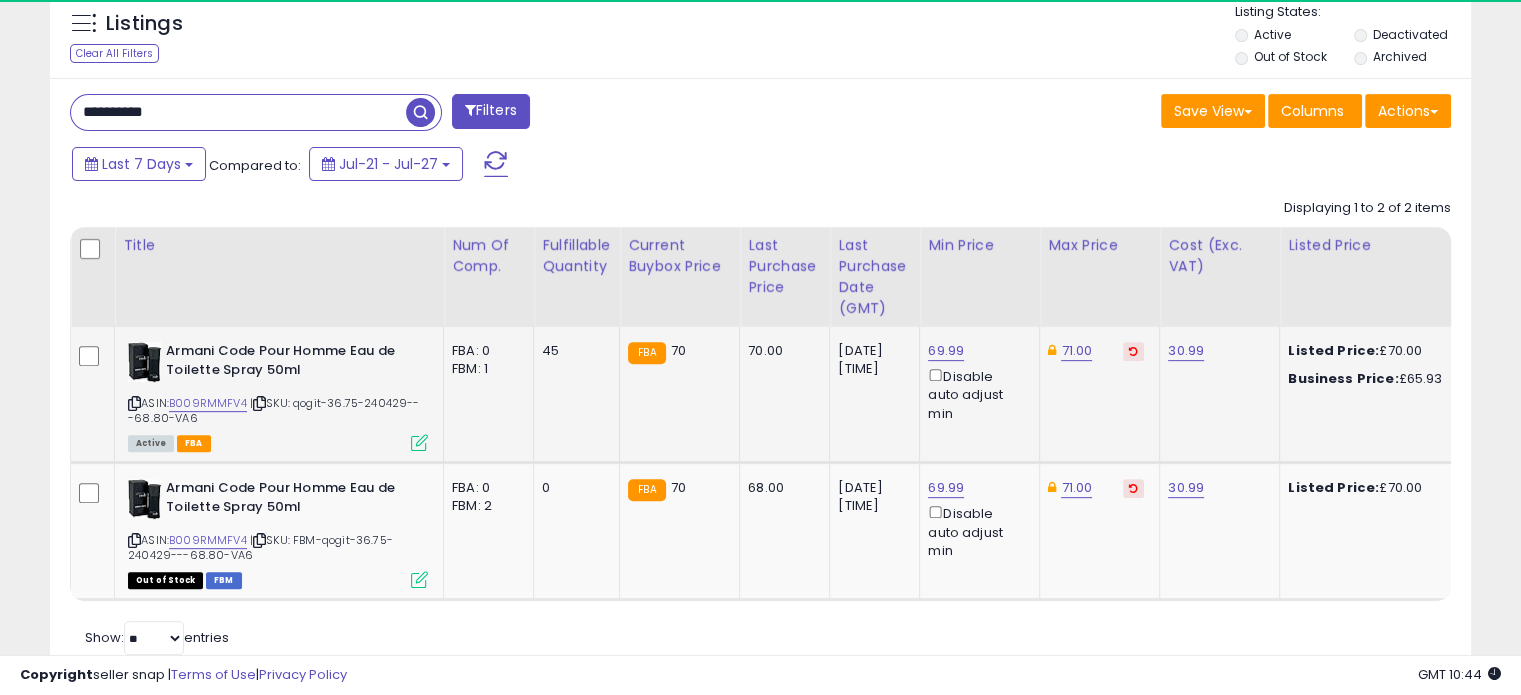 paste 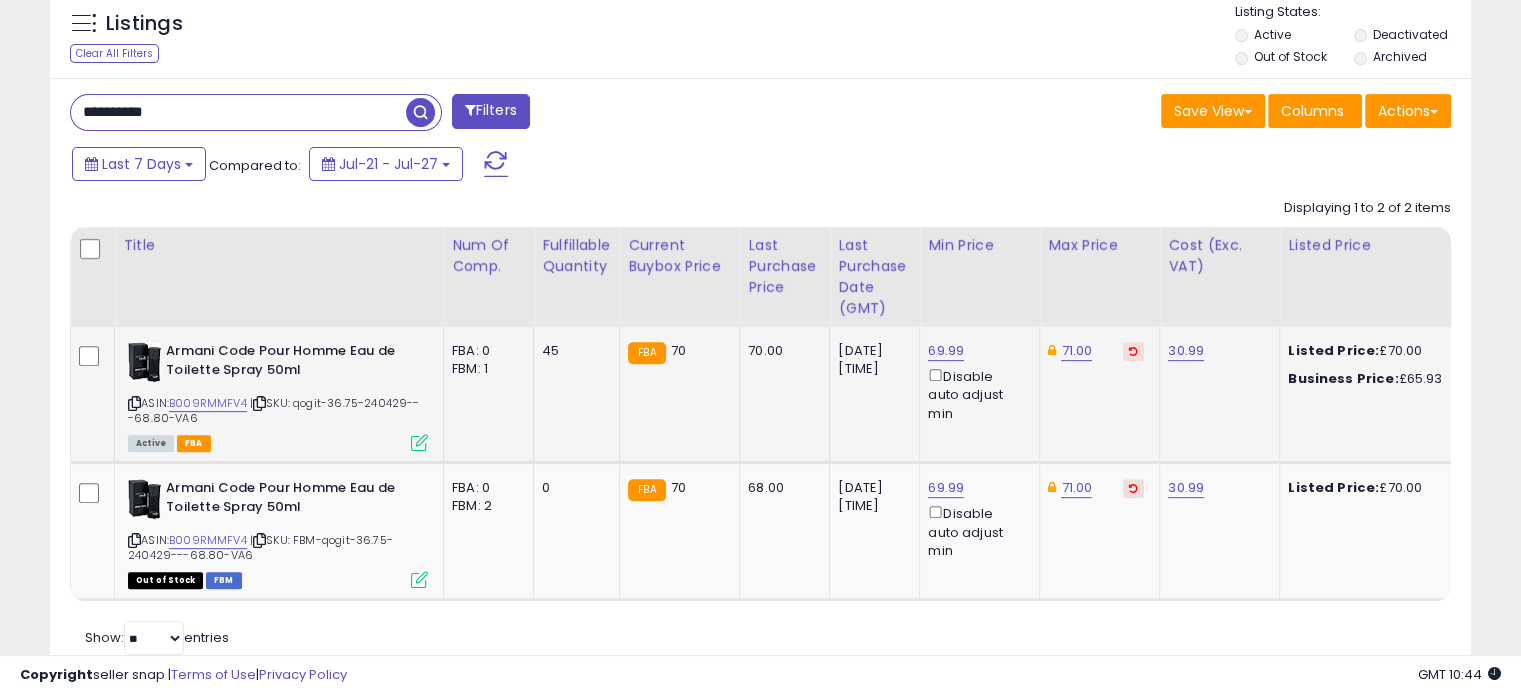type on "**********" 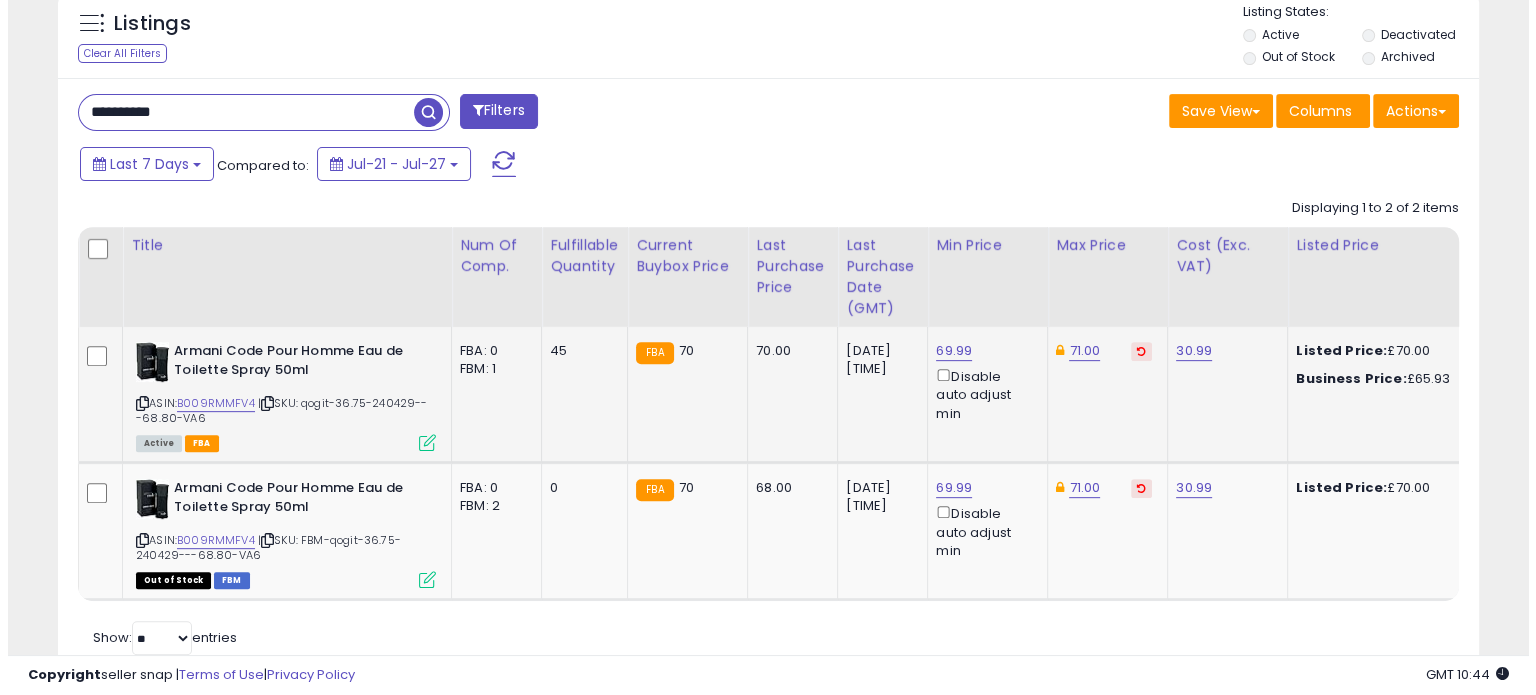 scroll, scrollTop: 544, scrollLeft: 0, axis: vertical 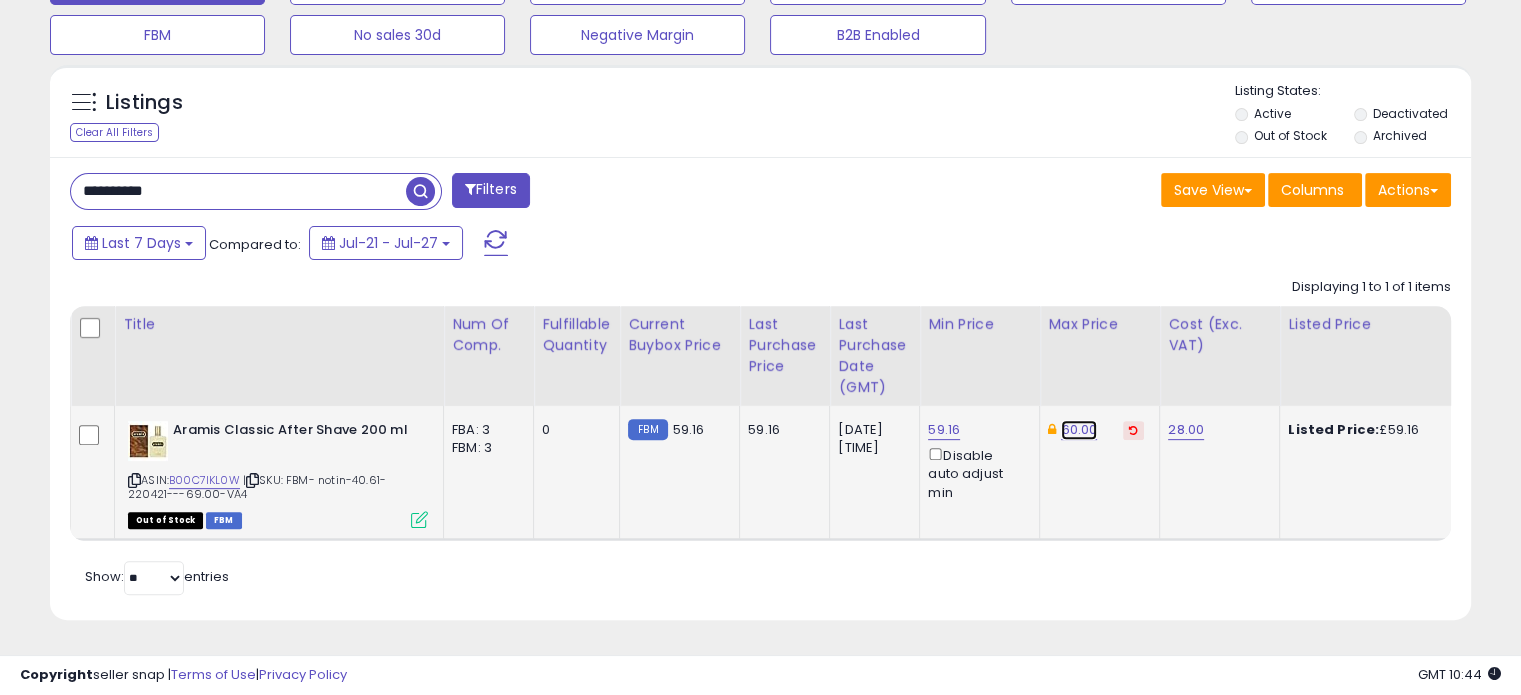 click on "60.00" at bounding box center [1079, 430] 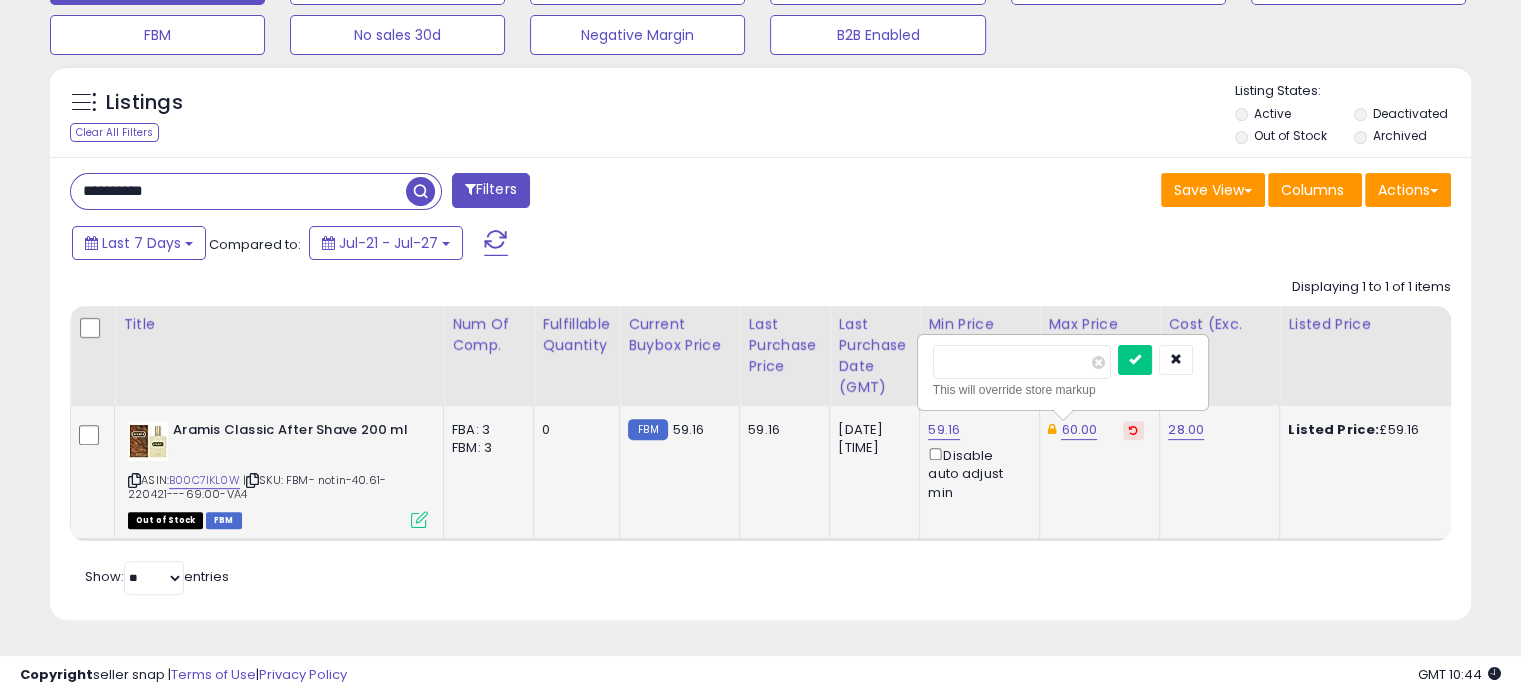 drag, startPoint x: 985, startPoint y: 350, endPoint x: 949, endPoint y: 351, distance: 36.013885 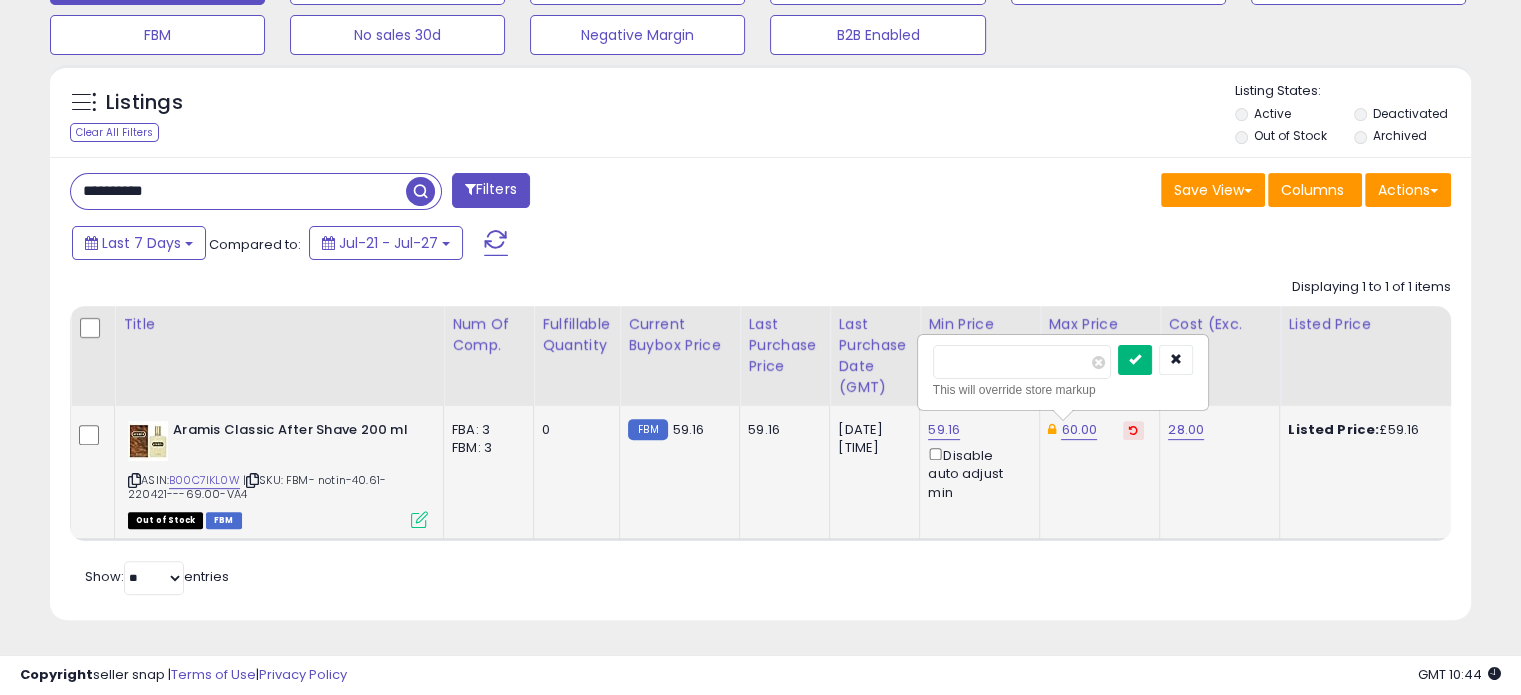 type on "**" 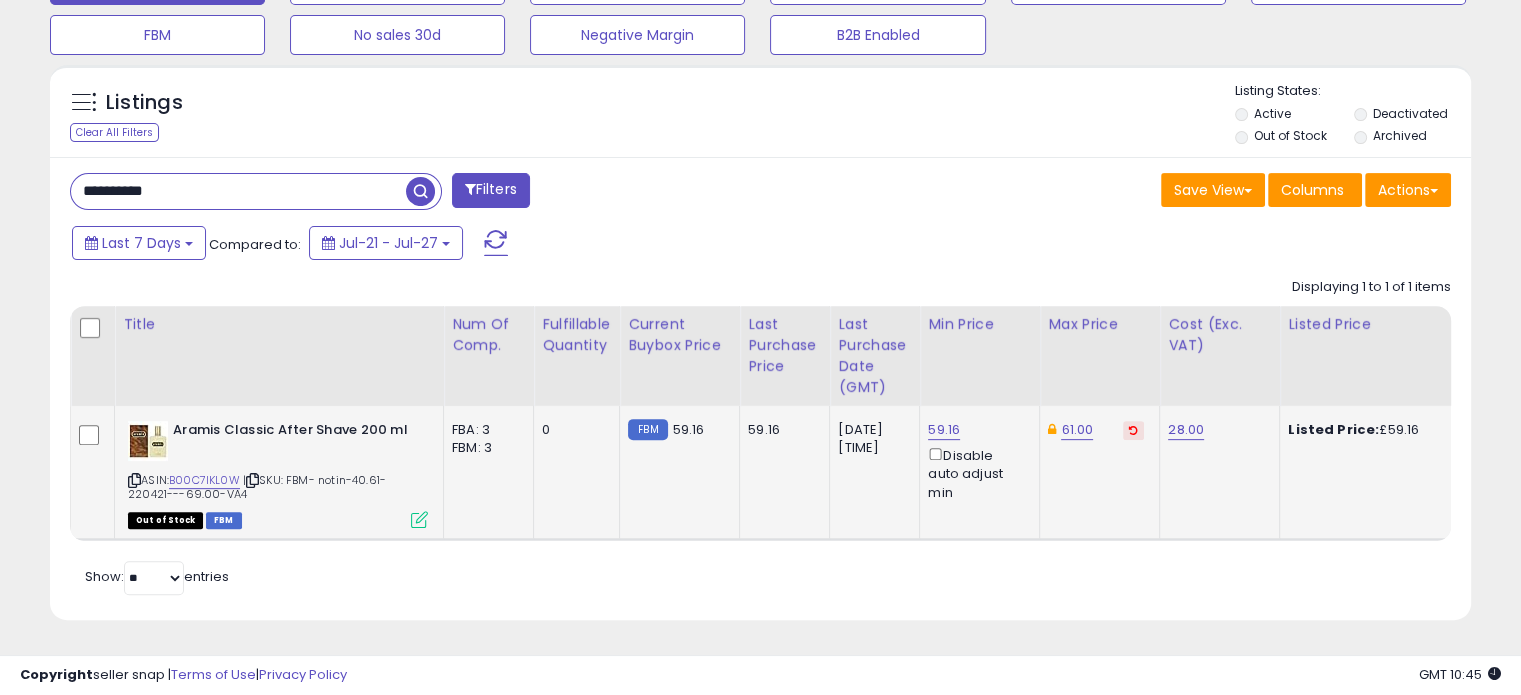 click on "**********" at bounding box center (238, 191) 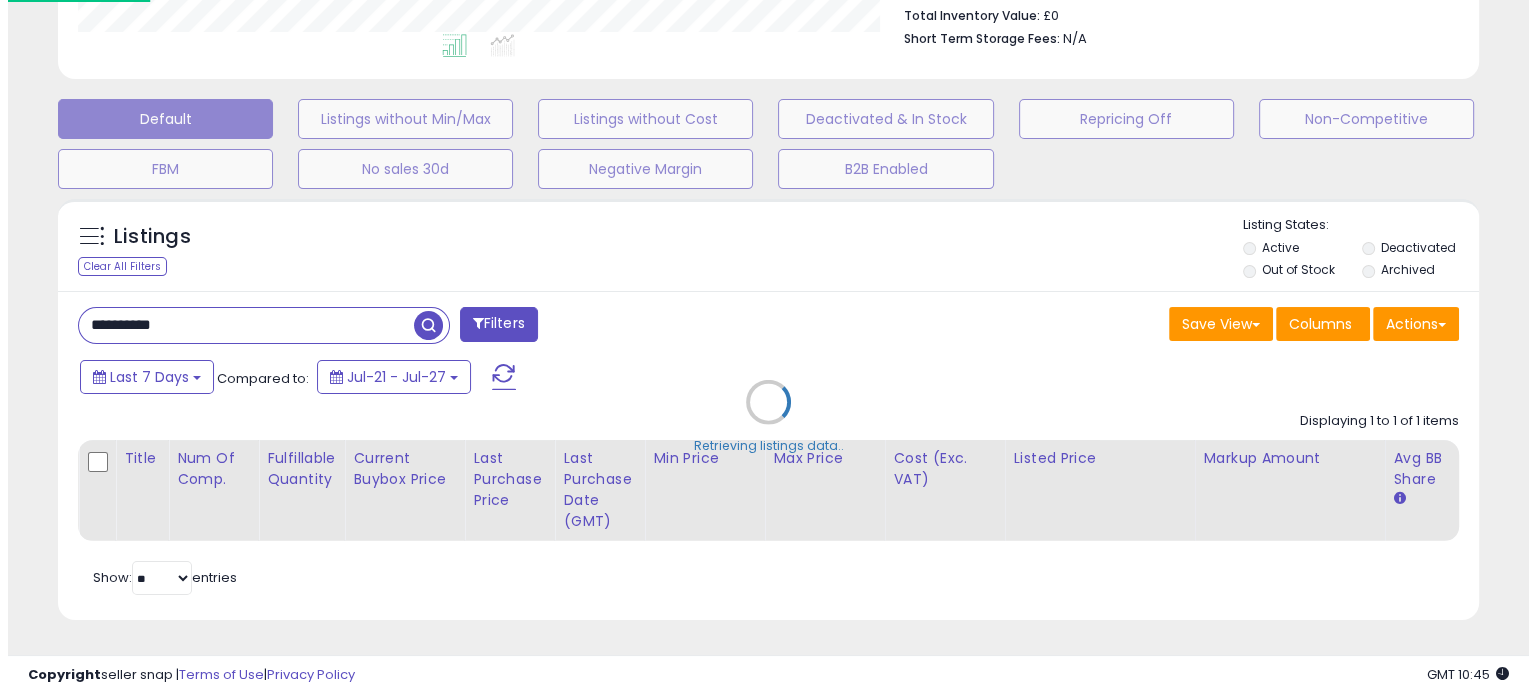 scroll, scrollTop: 544, scrollLeft: 0, axis: vertical 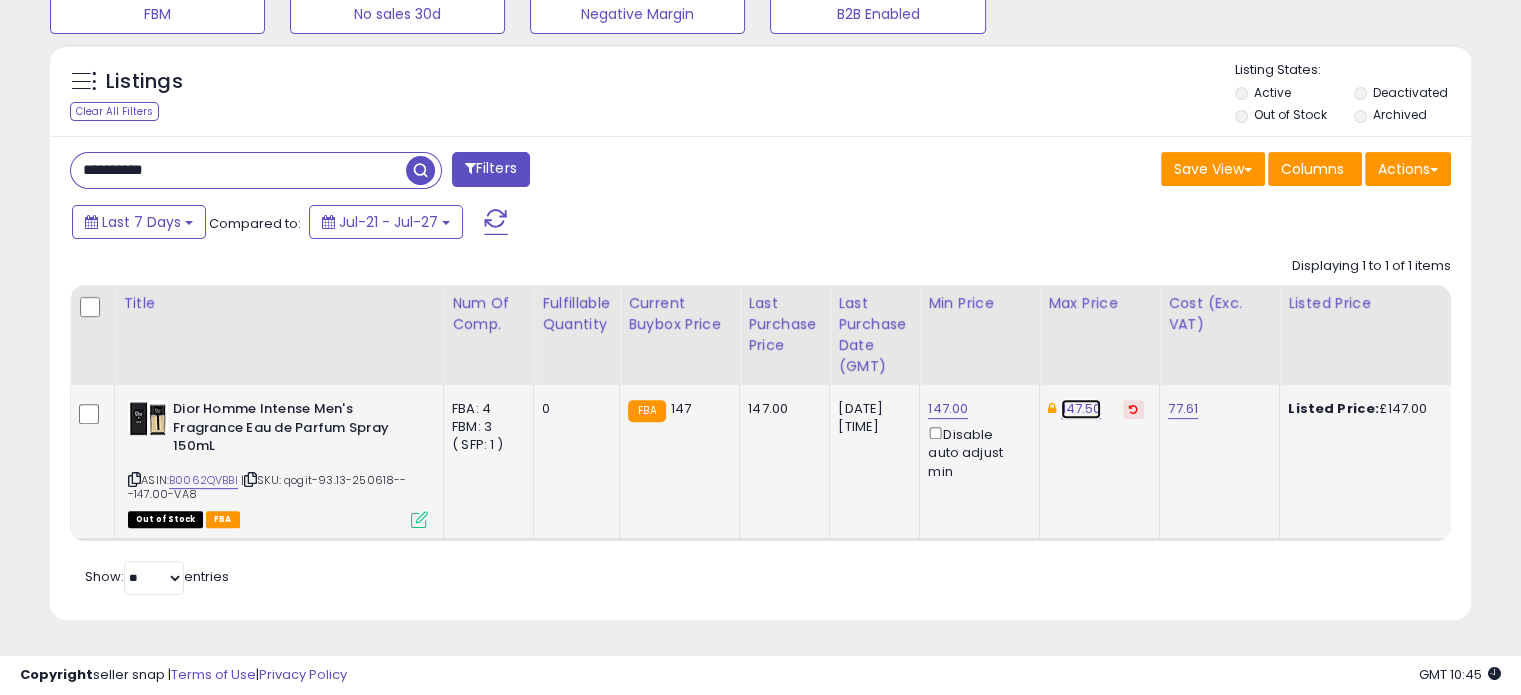 click on "147.50" at bounding box center (1081, 409) 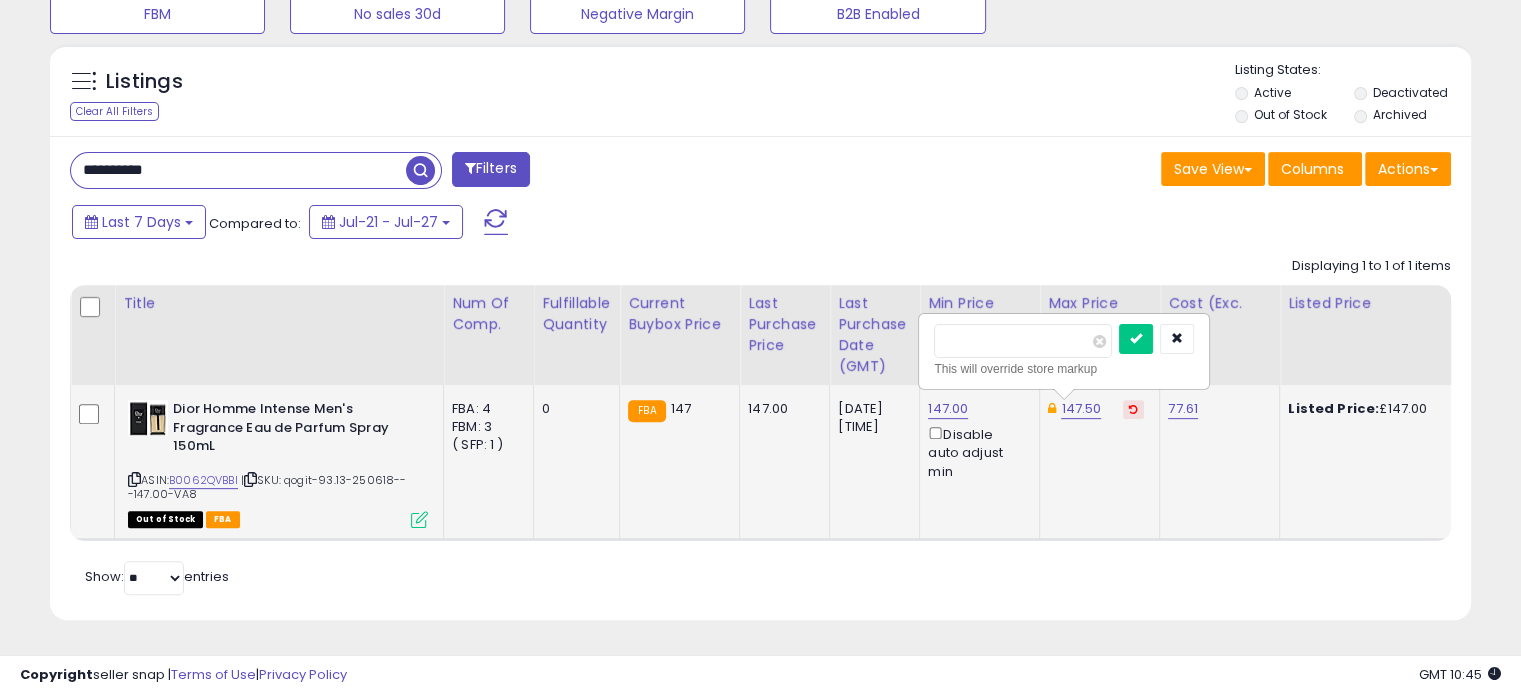 drag, startPoint x: 997, startPoint y: 324, endPoint x: 956, endPoint y: 327, distance: 41.109608 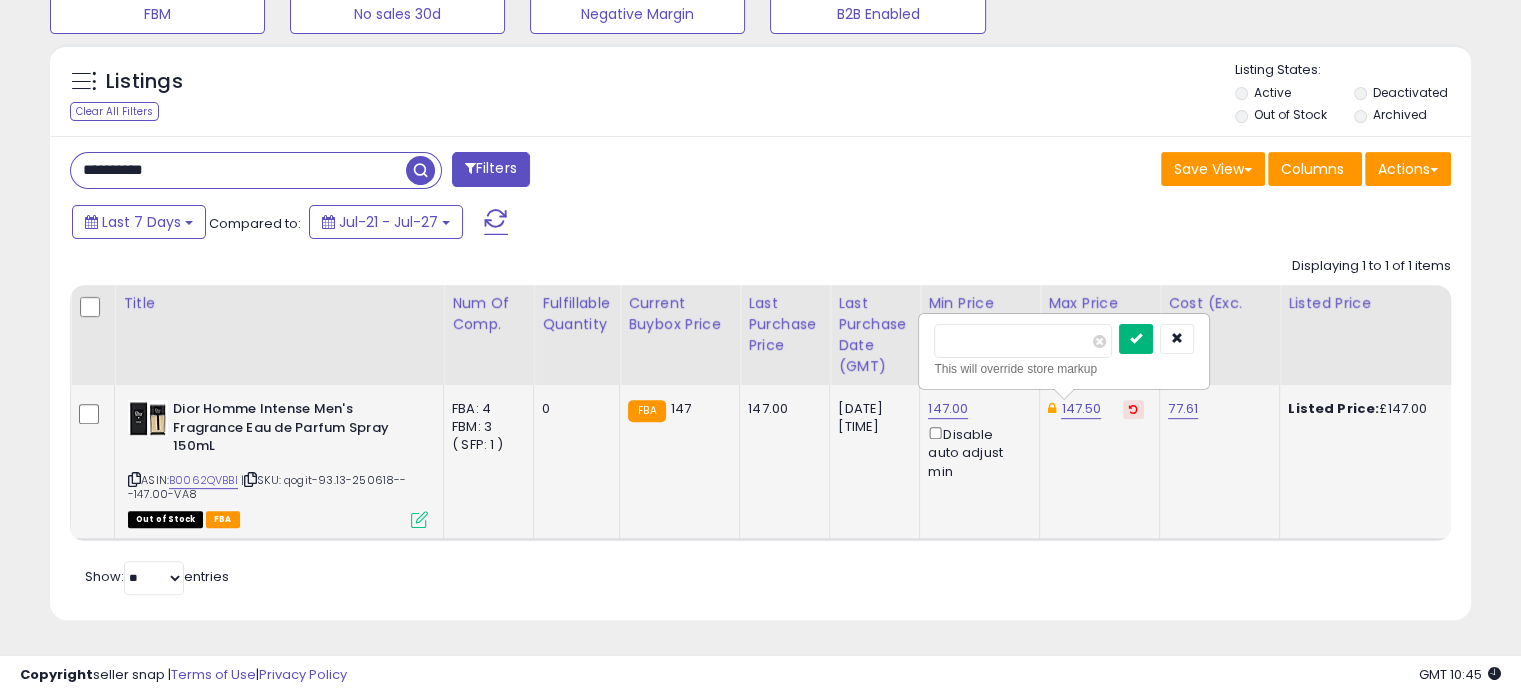 type on "***" 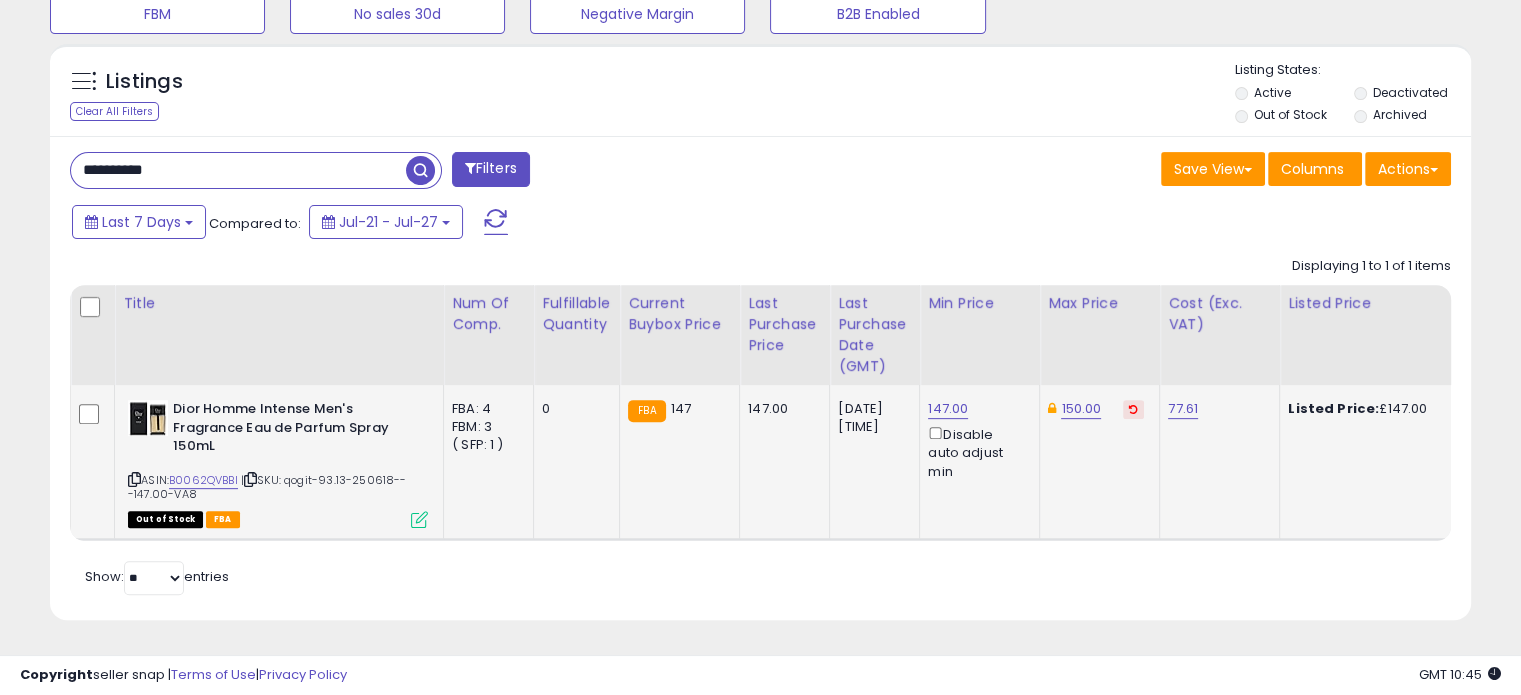 click on "150.00" 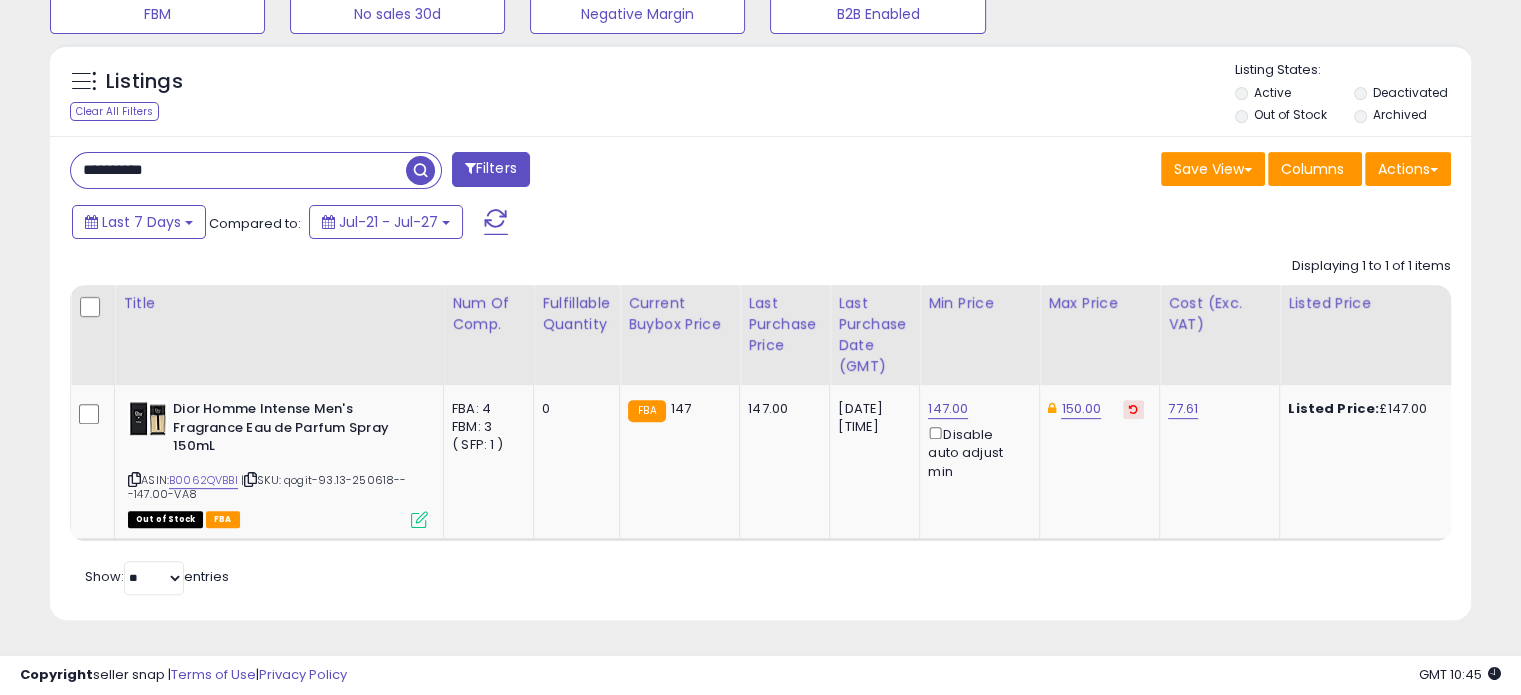 click at bounding box center (1133, 409) 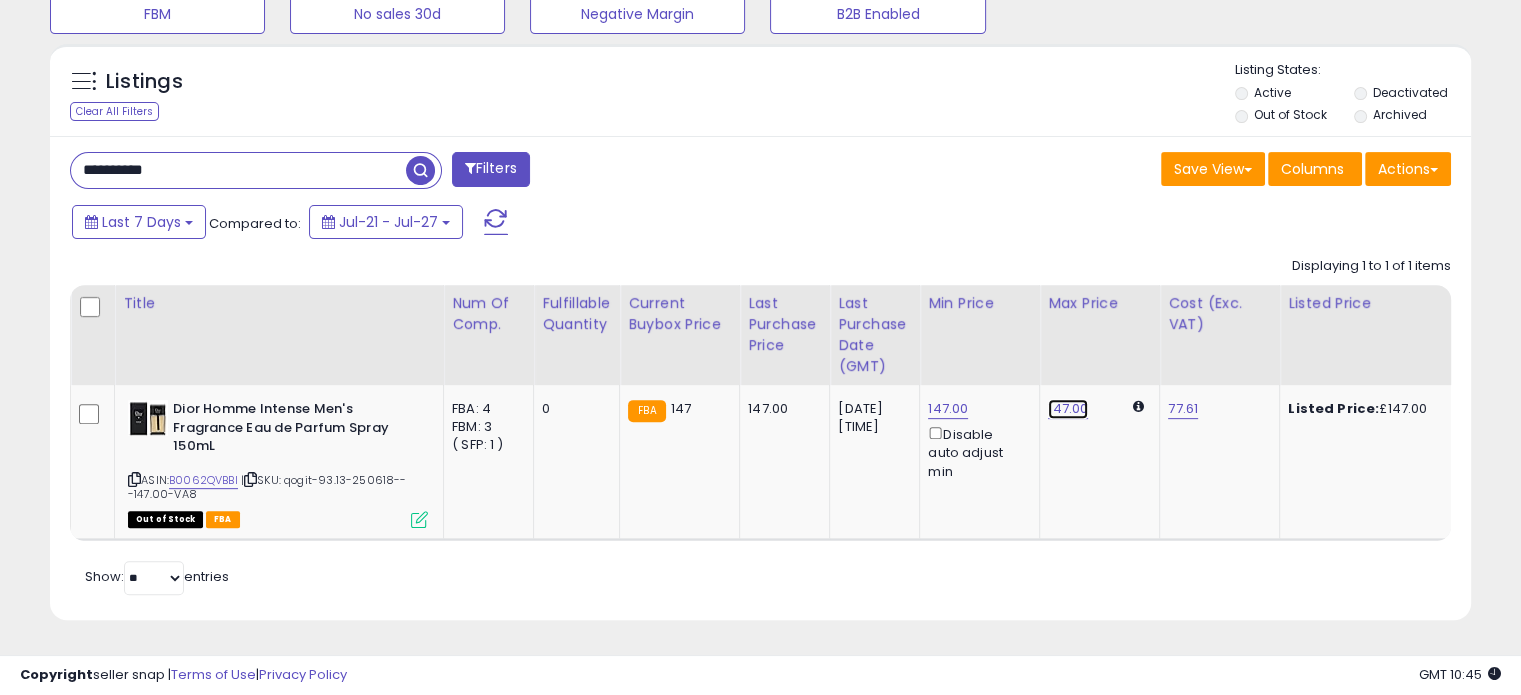 click on "147.00" at bounding box center (1068, 409) 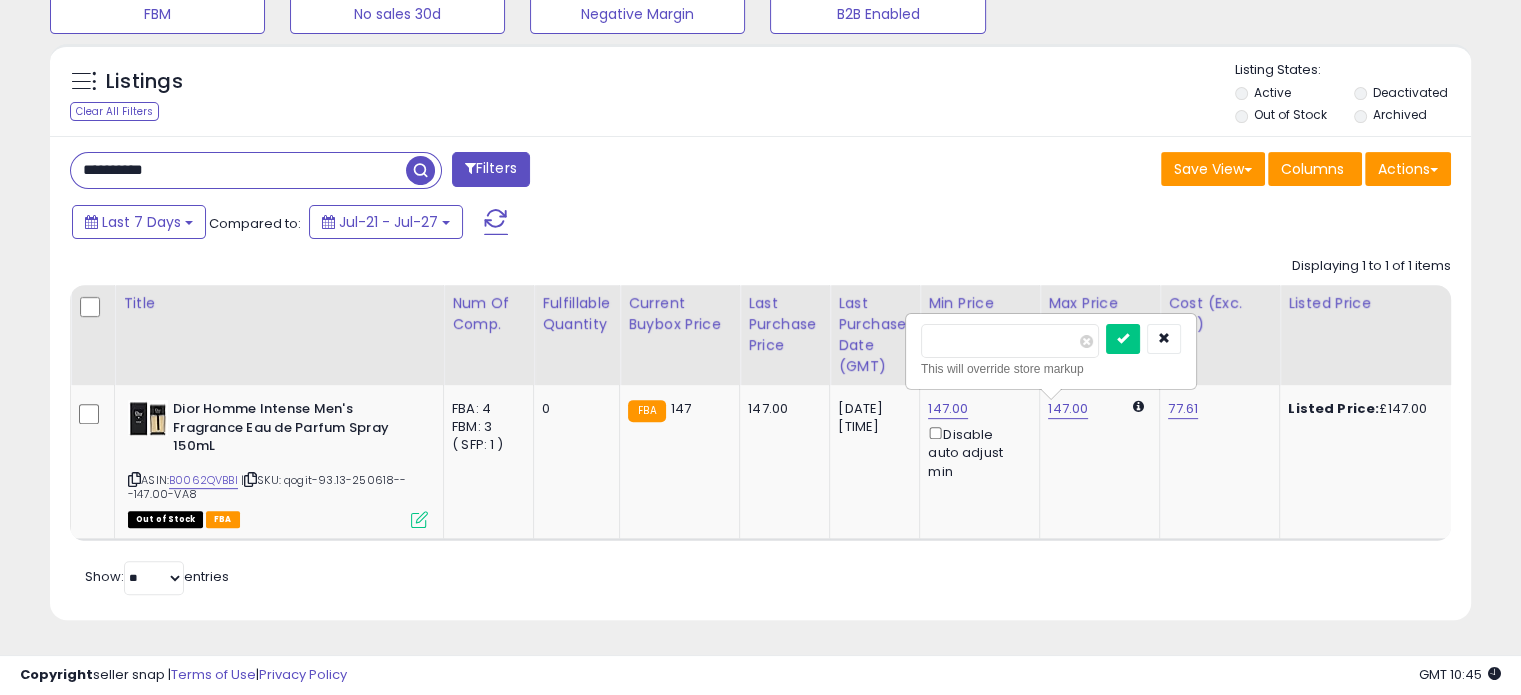 drag, startPoint x: 985, startPoint y: 334, endPoint x: 944, endPoint y: 333, distance: 41.01219 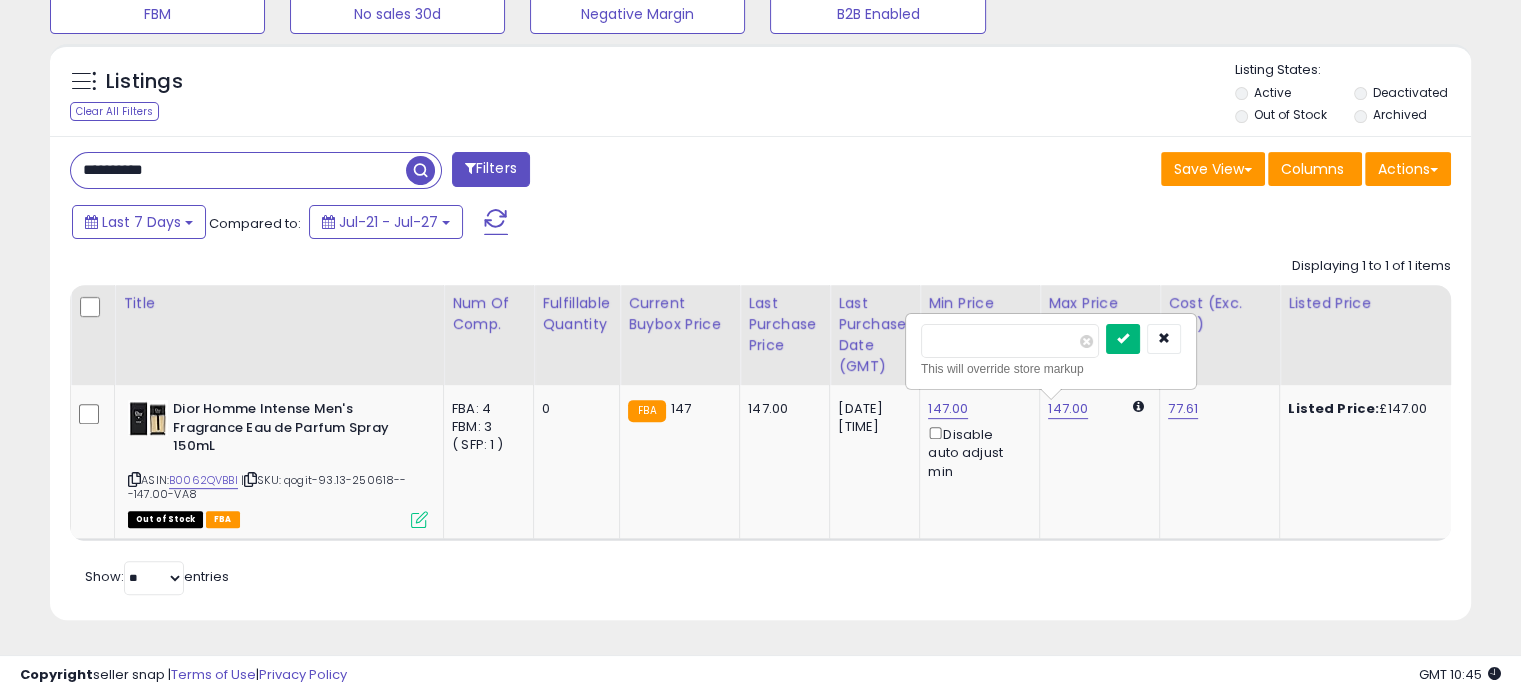 type on "***" 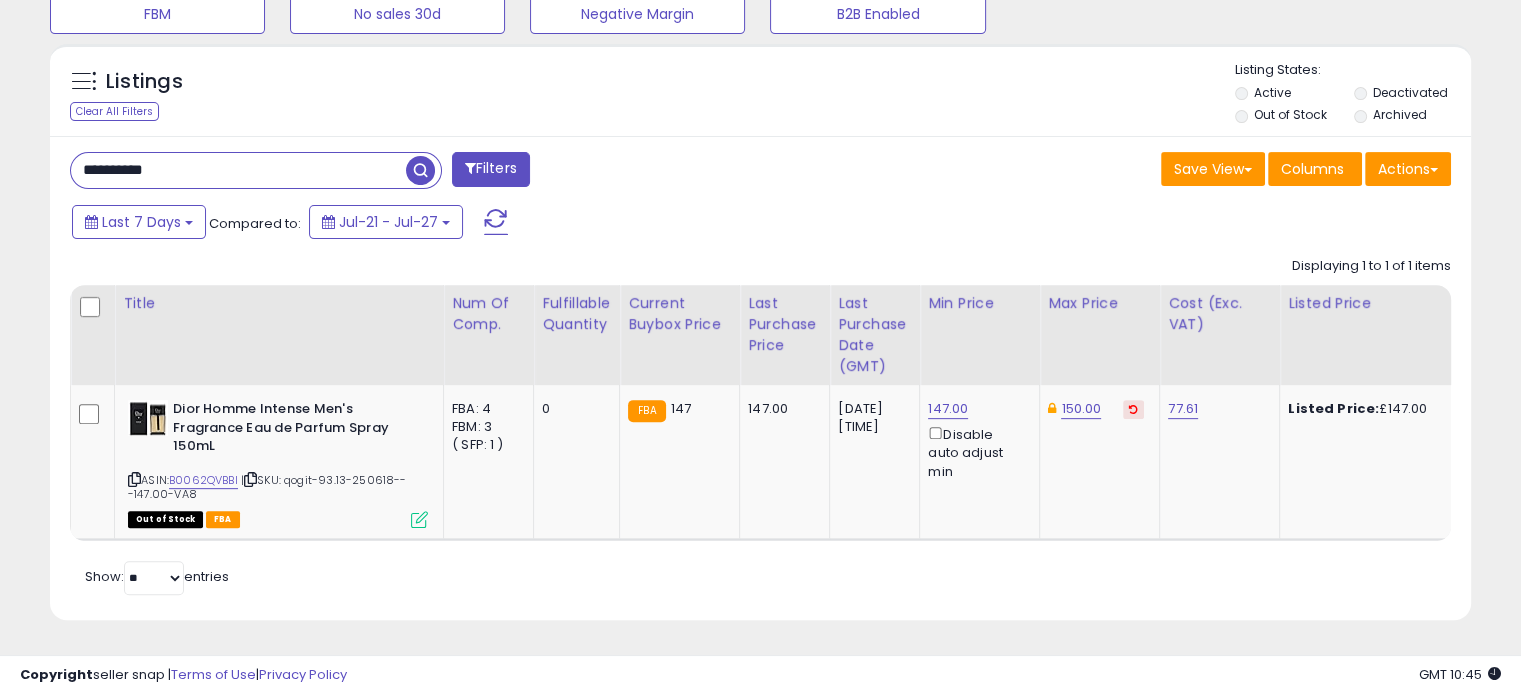click on "**********" at bounding box center [238, 170] 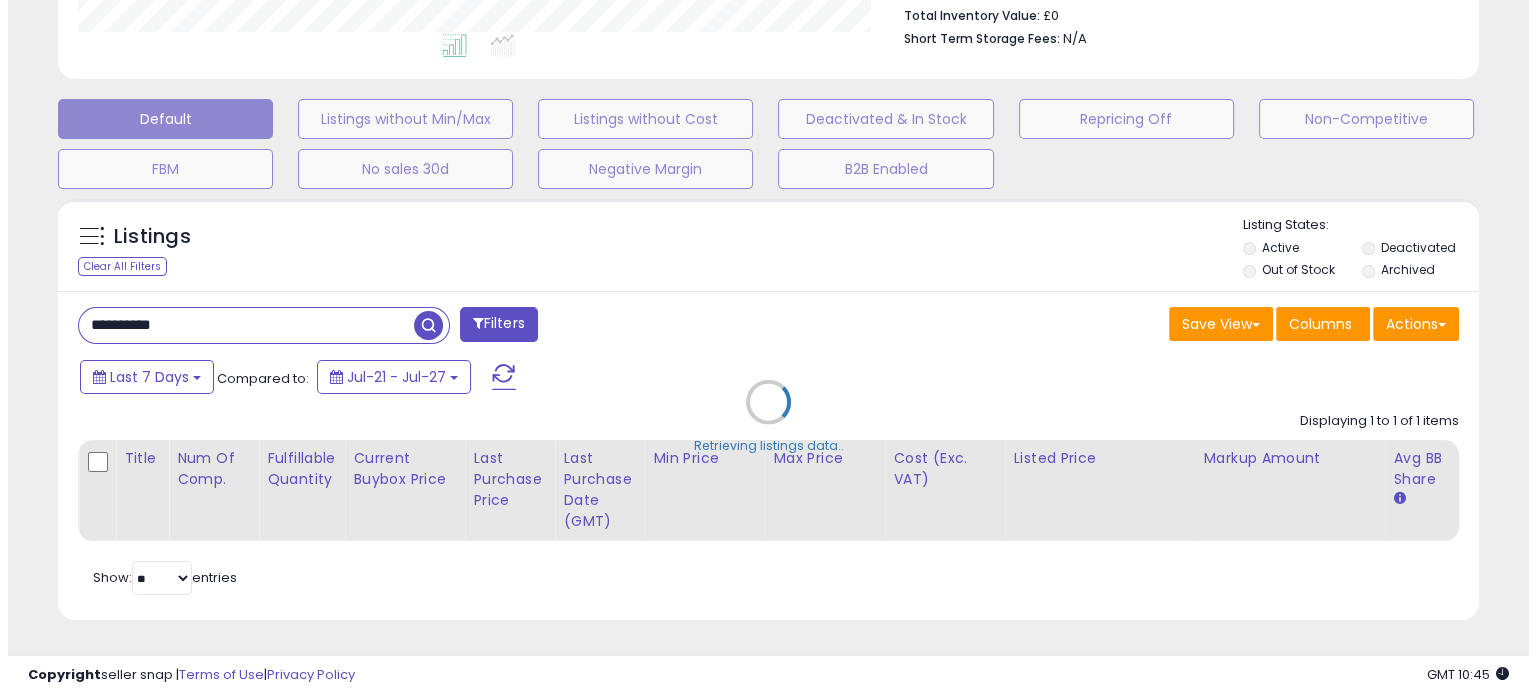 scroll, scrollTop: 544, scrollLeft: 0, axis: vertical 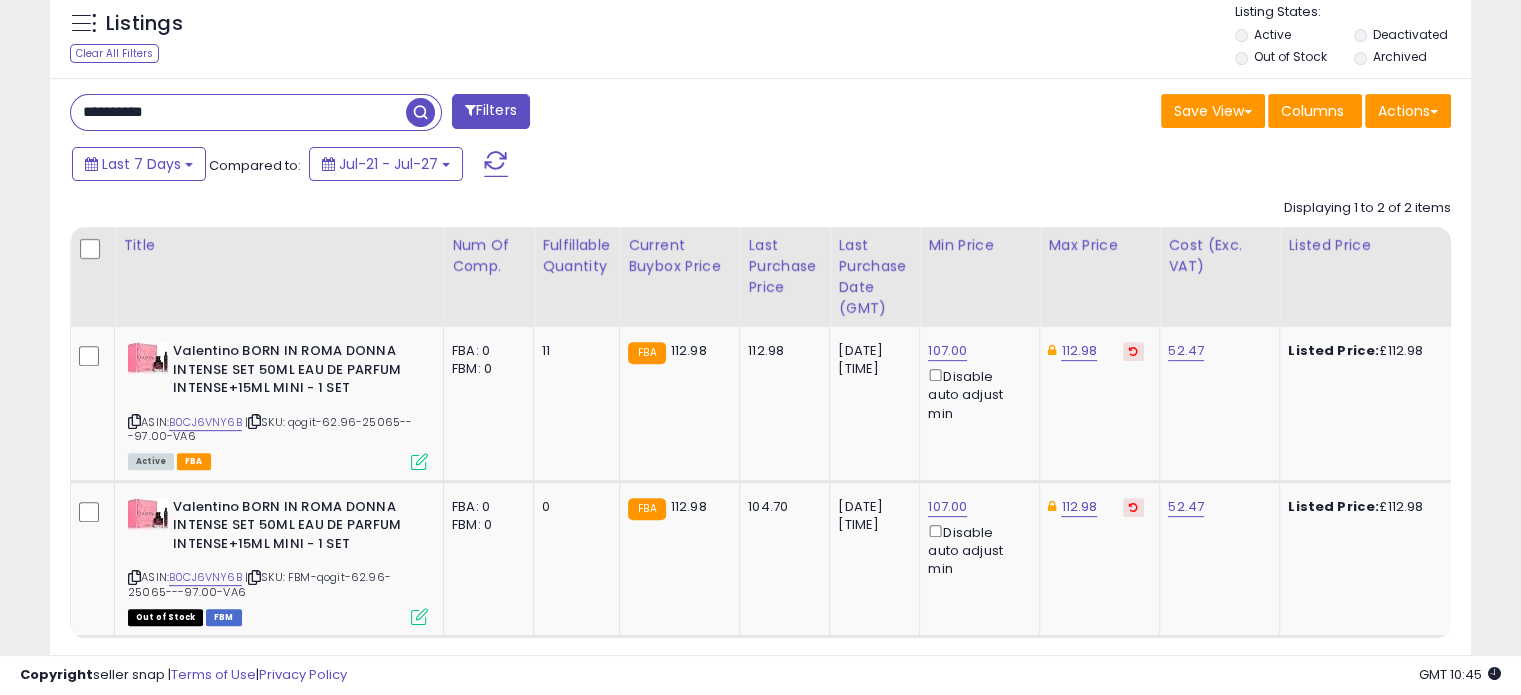 click on "**********" at bounding box center (238, 112) 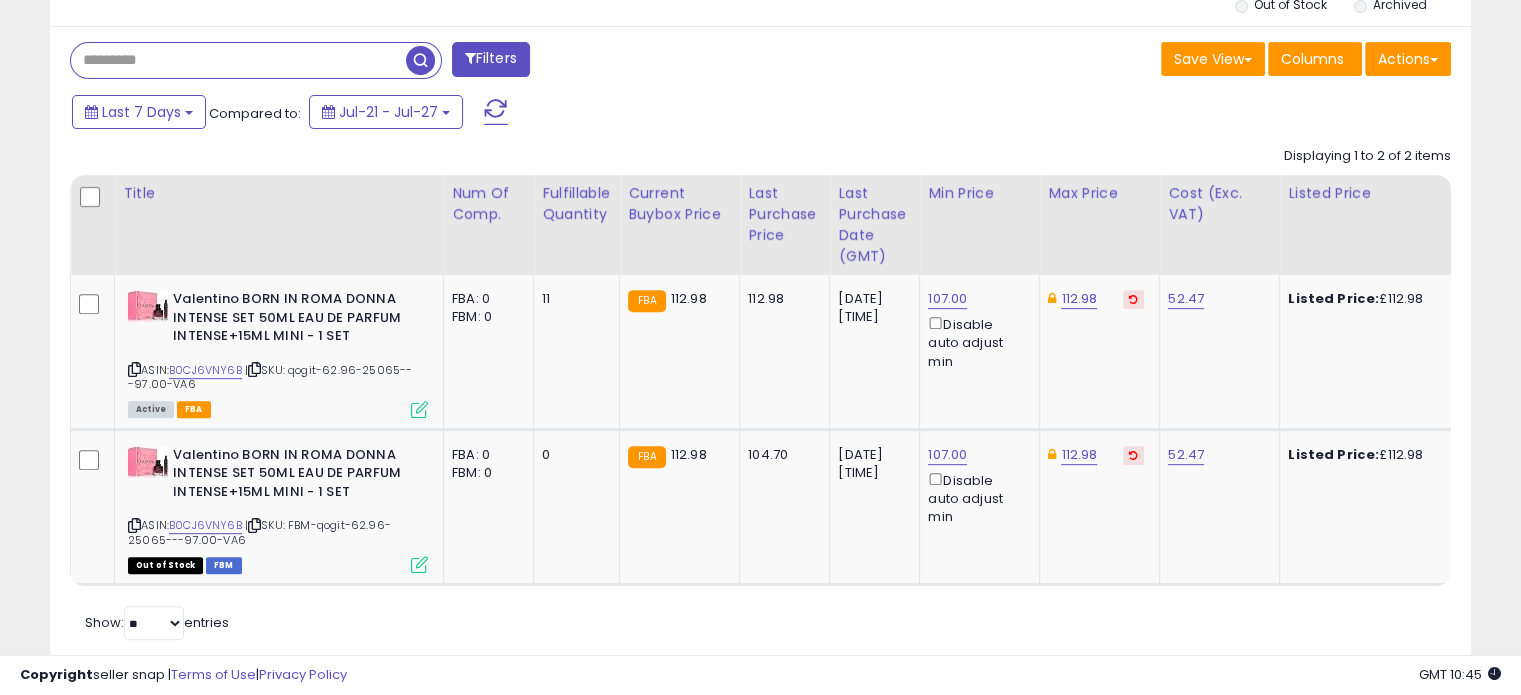 scroll, scrollTop: 844, scrollLeft: 0, axis: vertical 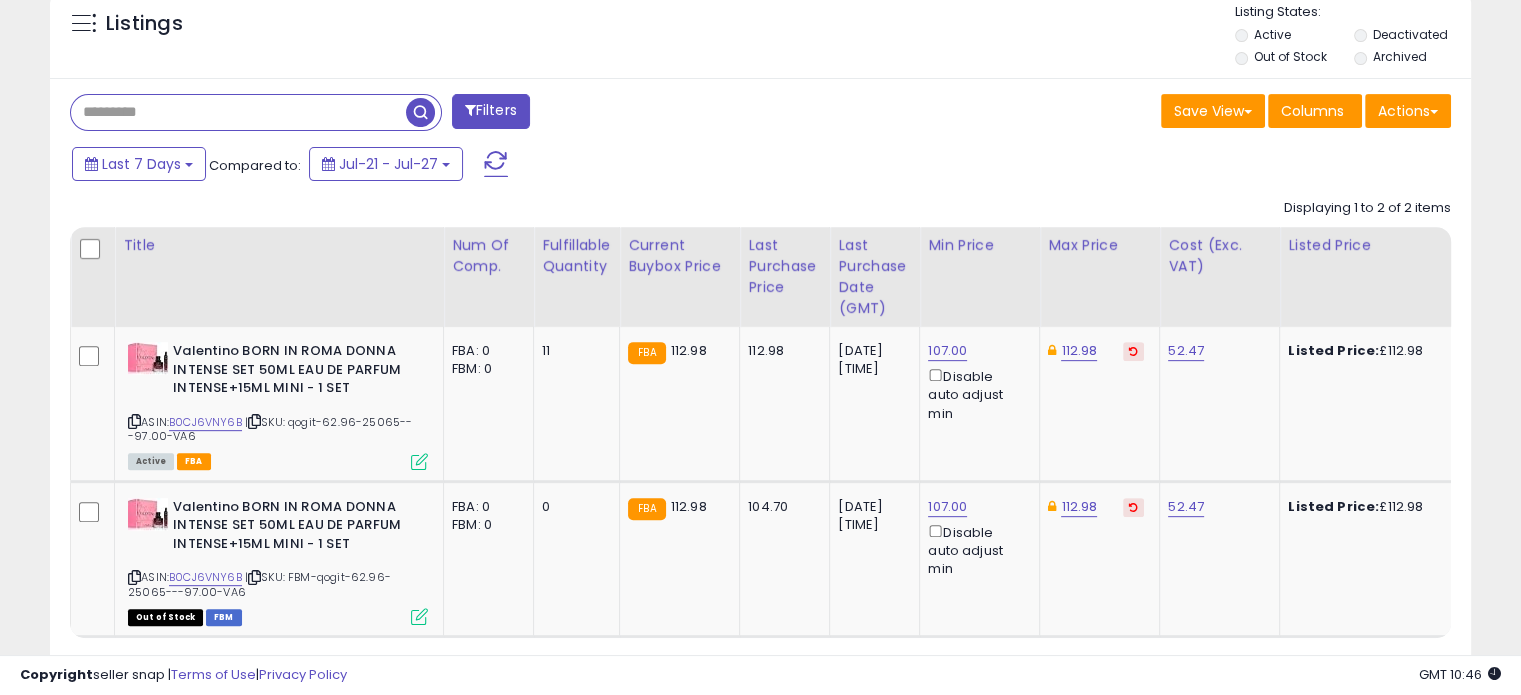 click at bounding box center [238, 112] 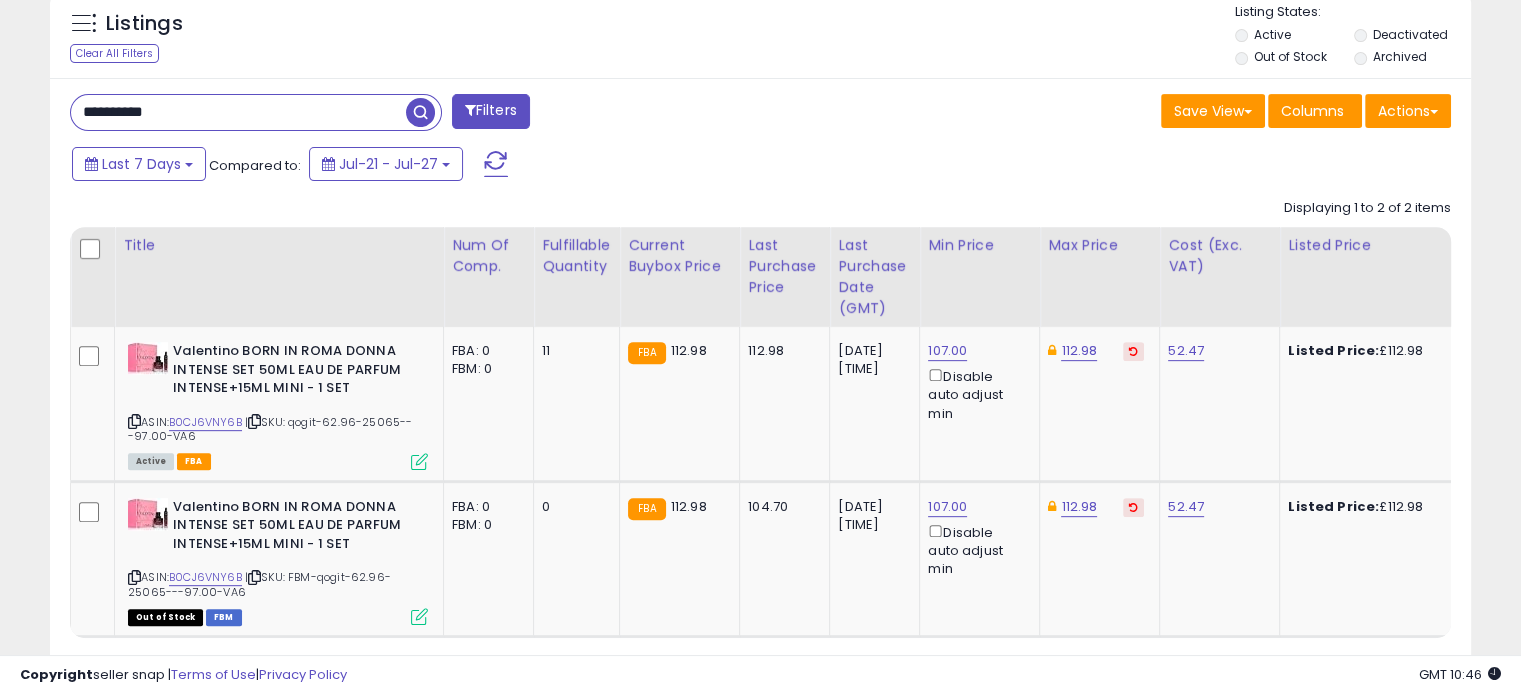 click at bounding box center [420, 112] 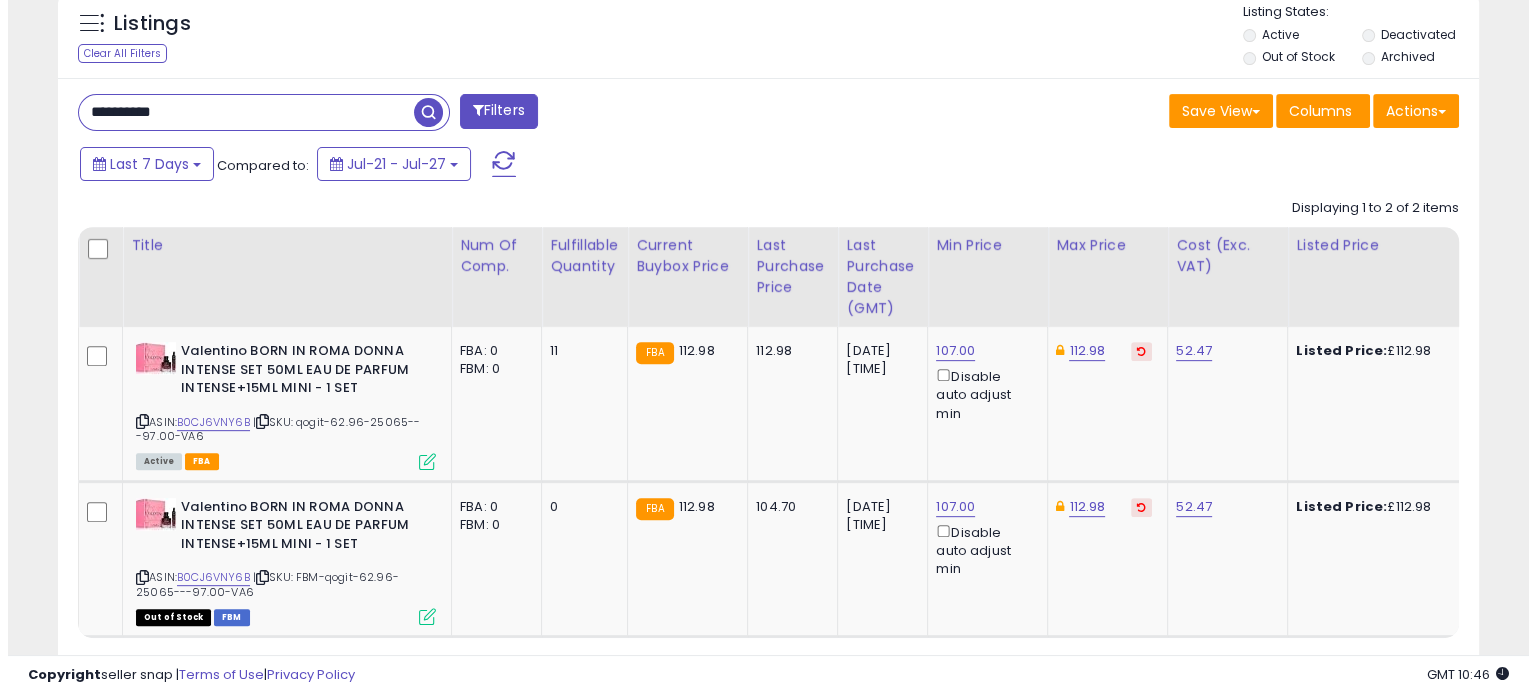 scroll, scrollTop: 544, scrollLeft: 0, axis: vertical 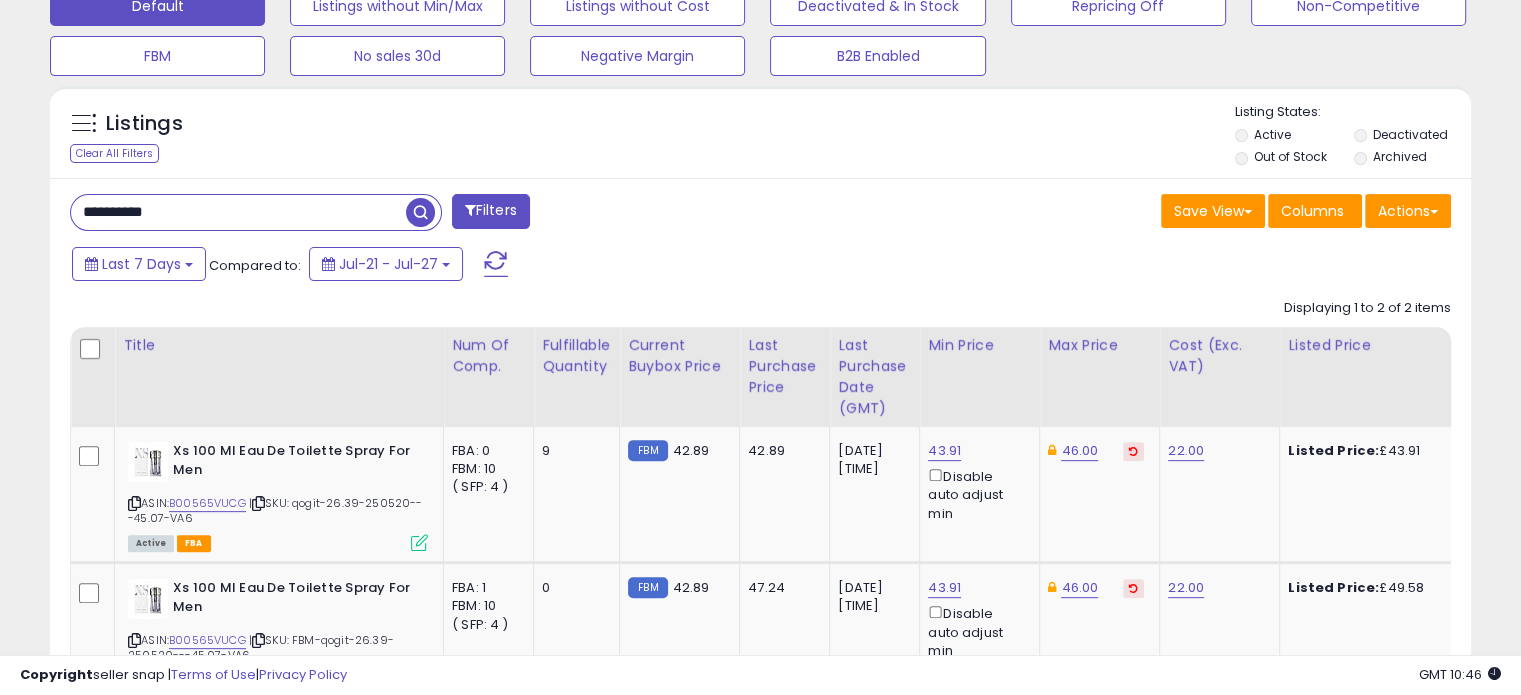 click on "**********" at bounding box center [238, 212] 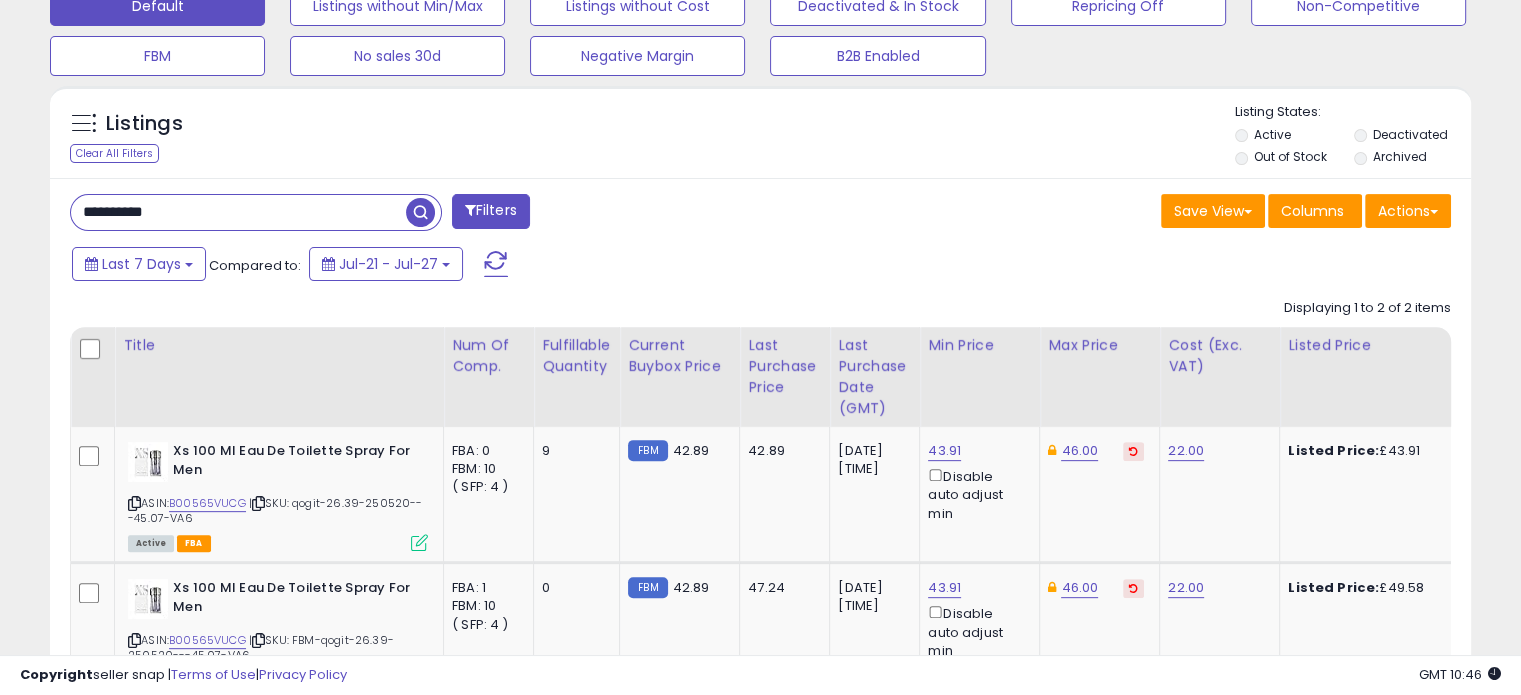 click on "**********" at bounding box center (238, 212) 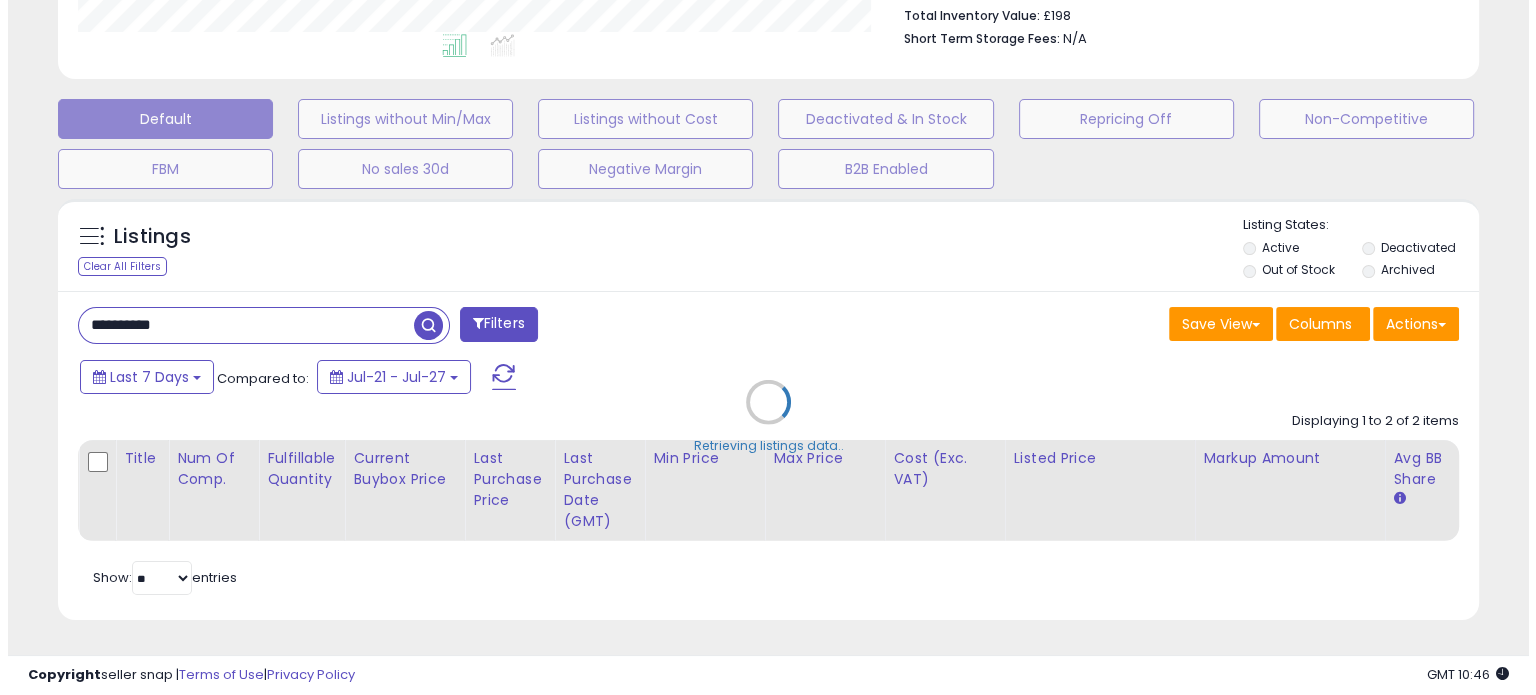 scroll, scrollTop: 544, scrollLeft: 0, axis: vertical 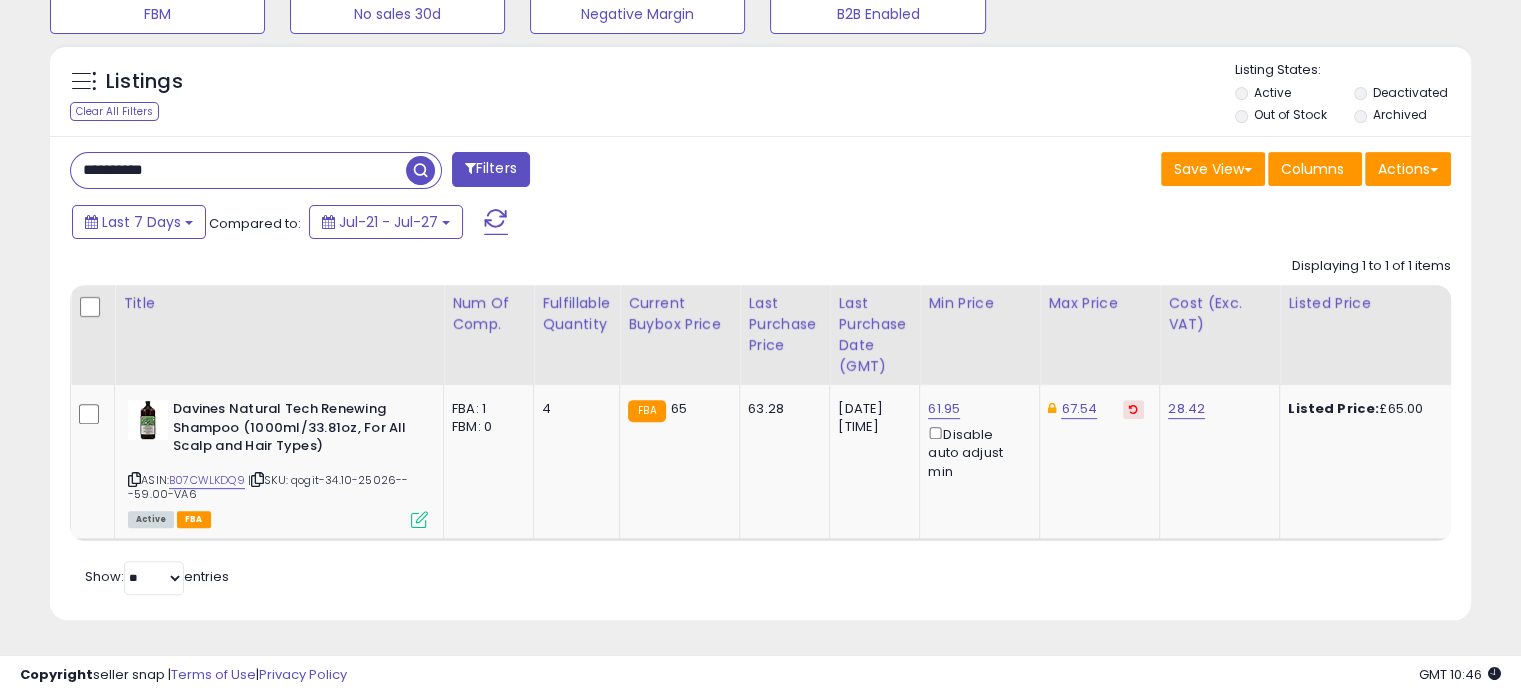click on "**********" at bounding box center [238, 170] 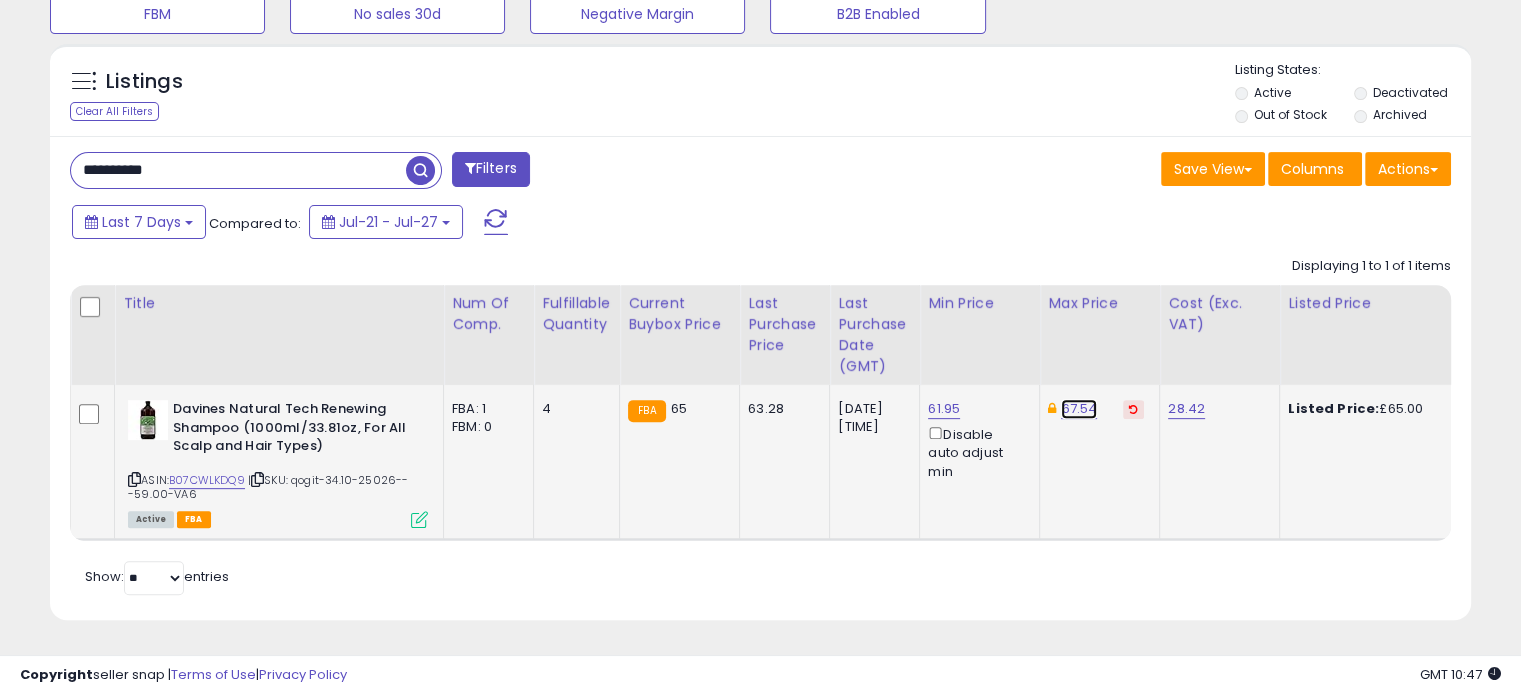 click on "67.54" at bounding box center [1079, 409] 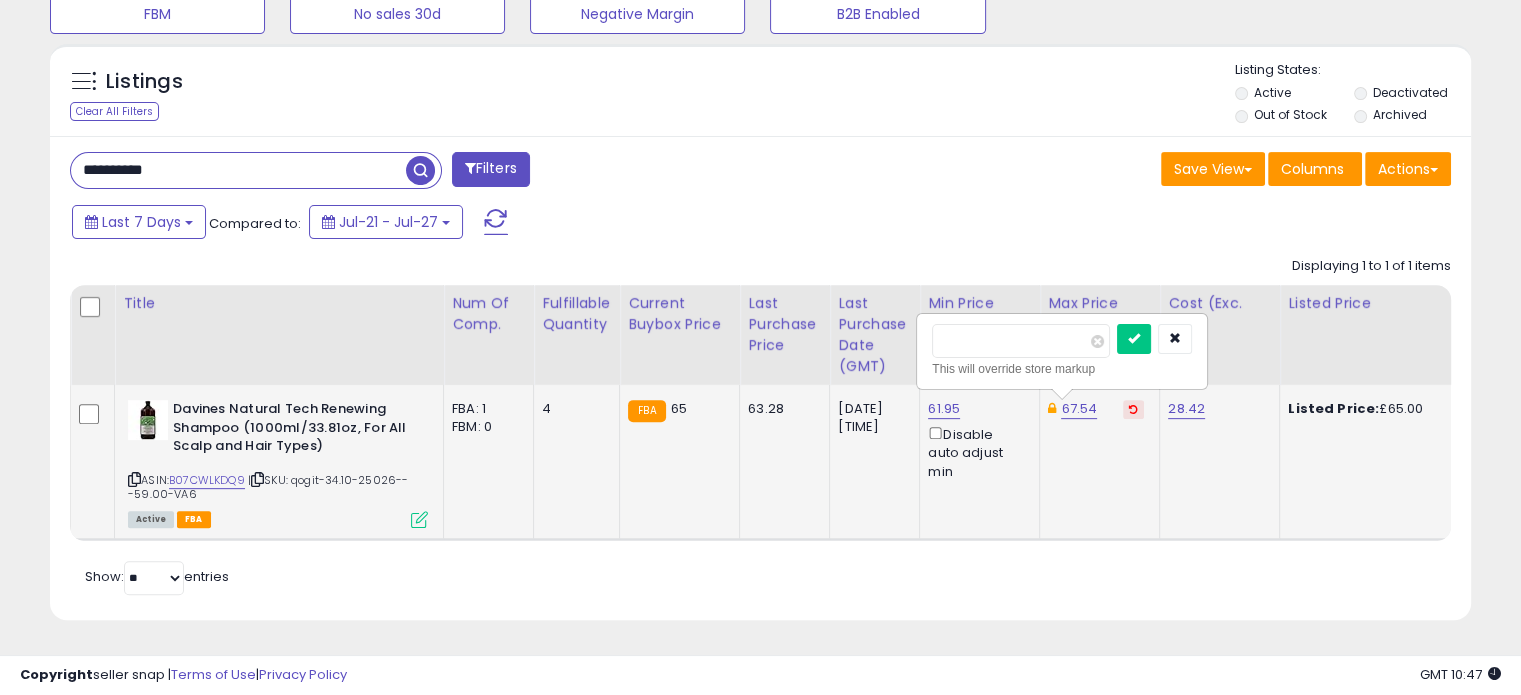 click on "*****" at bounding box center (1021, 341) 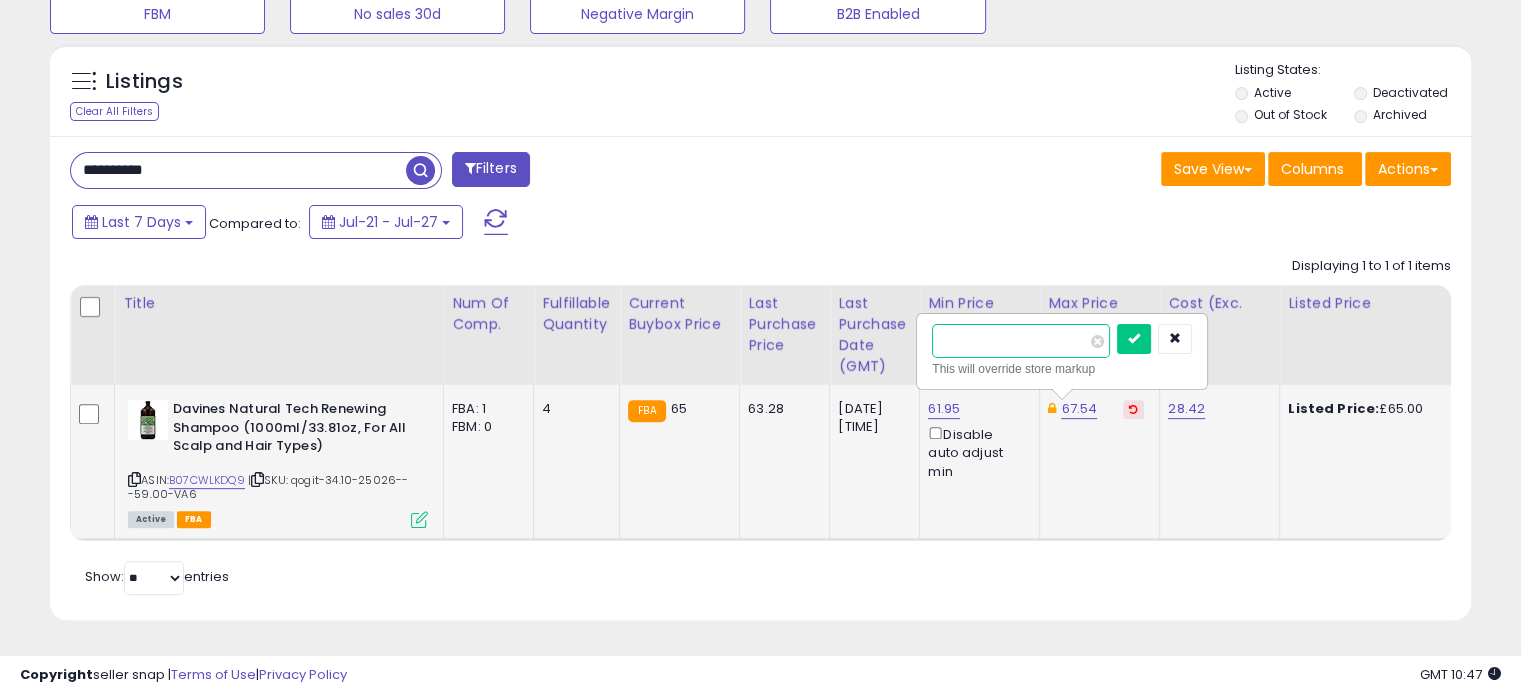 click on "*****" at bounding box center [1021, 341] 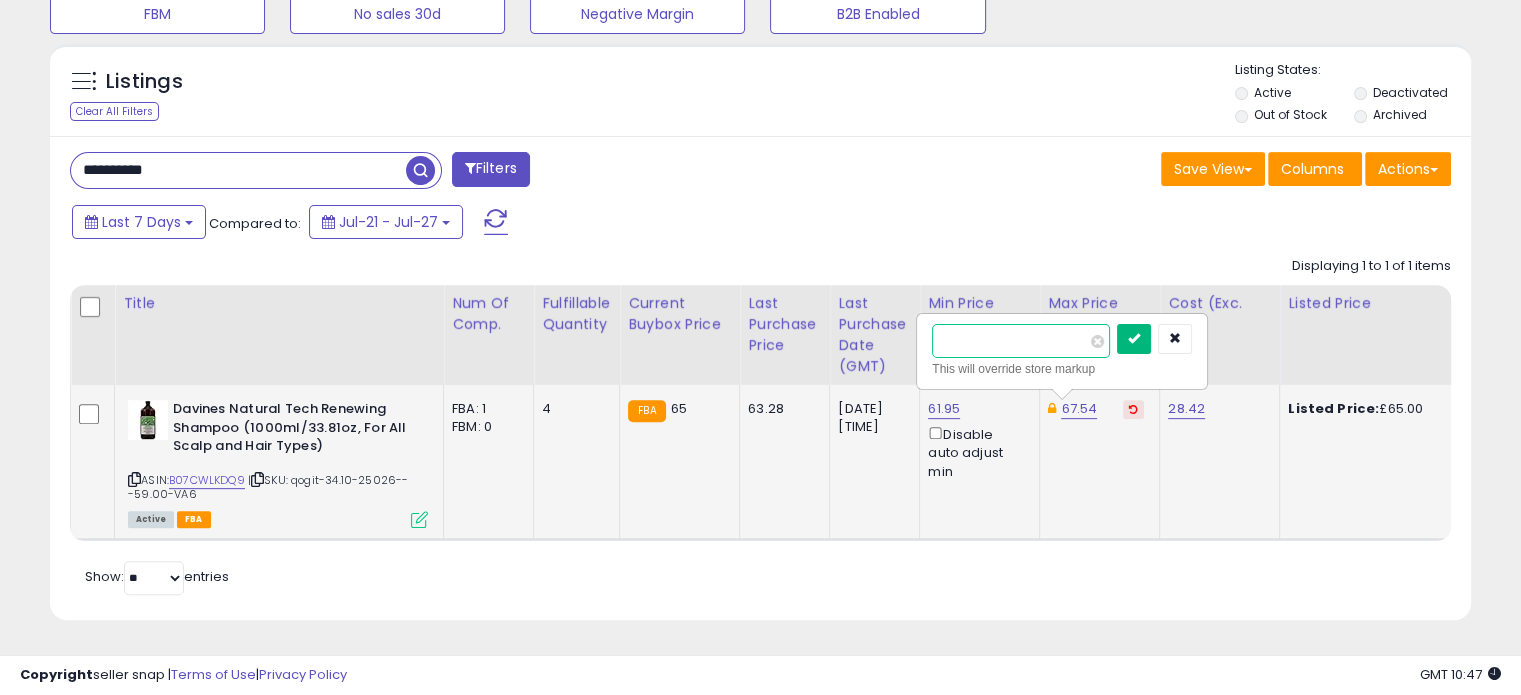 type on "*****" 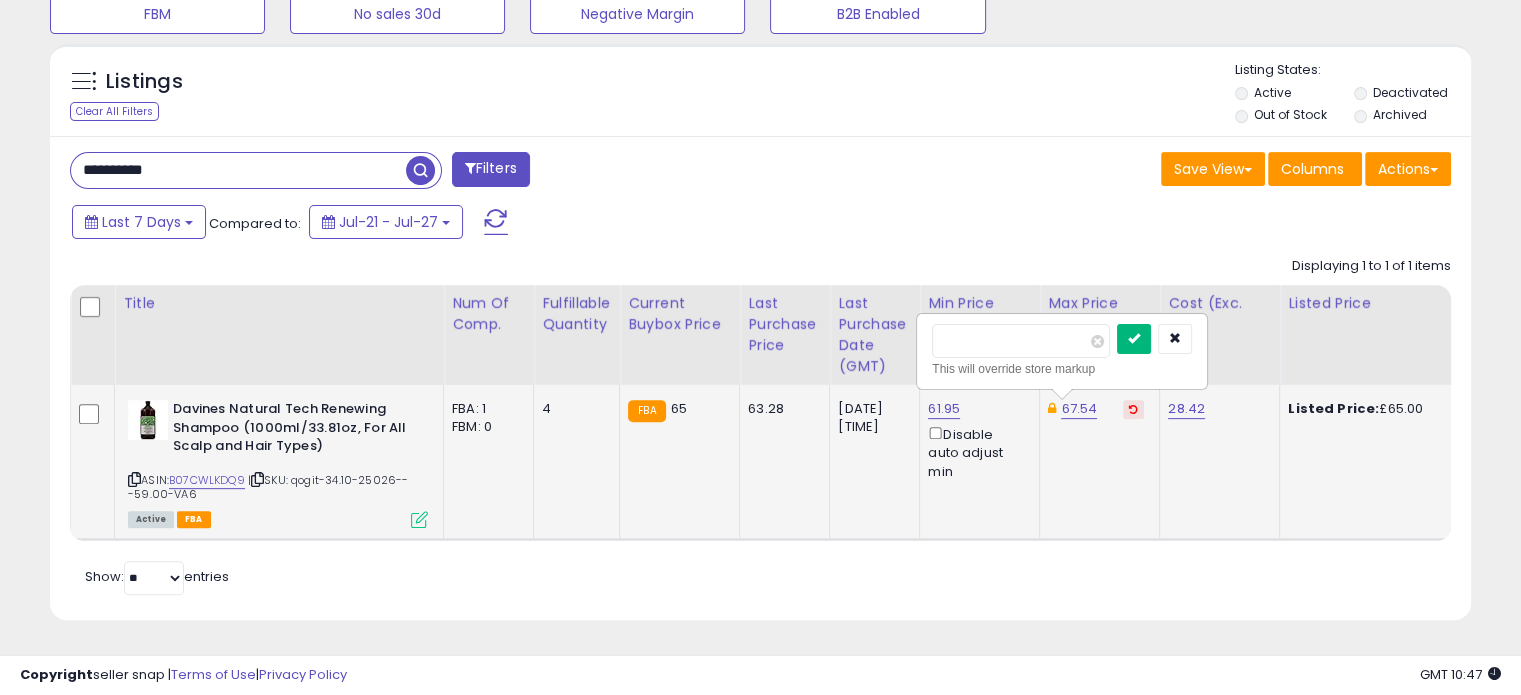 click at bounding box center (1134, 339) 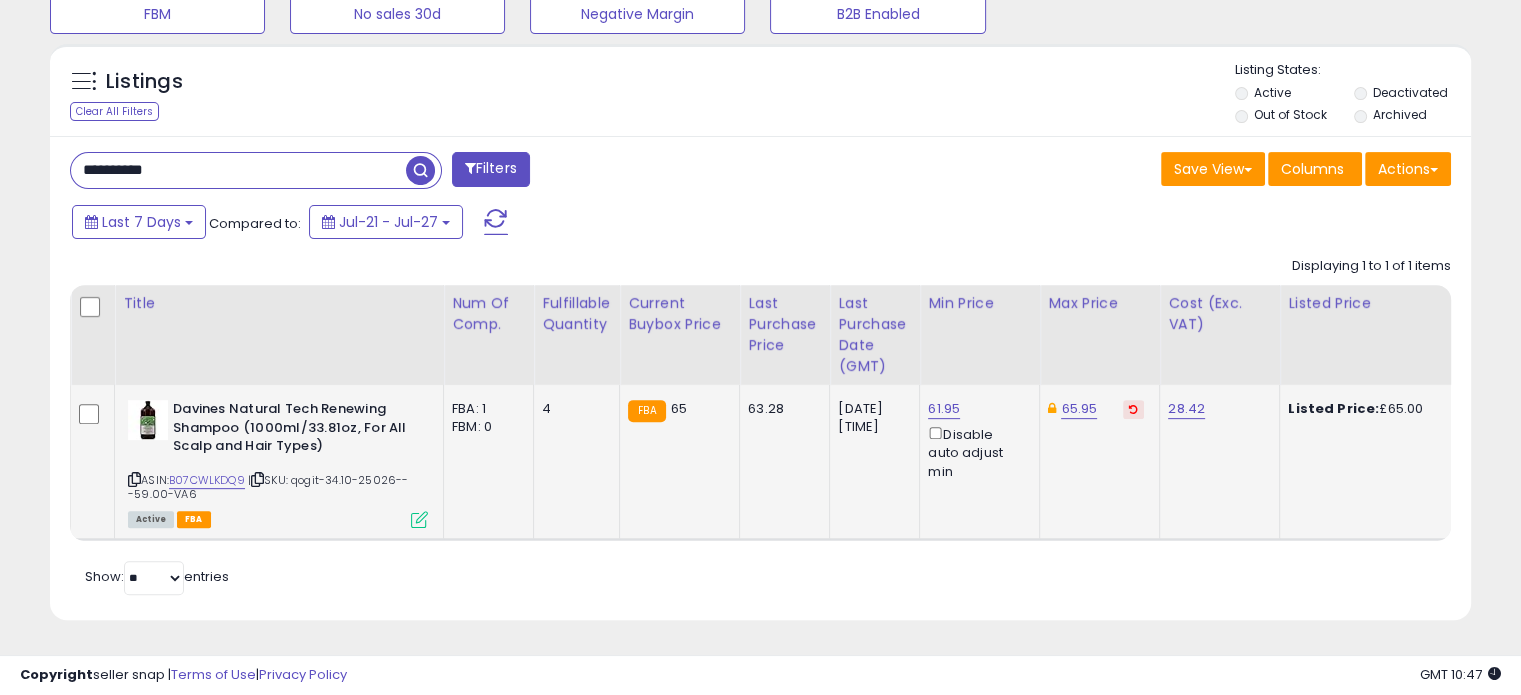 click on "**********" at bounding box center [238, 170] 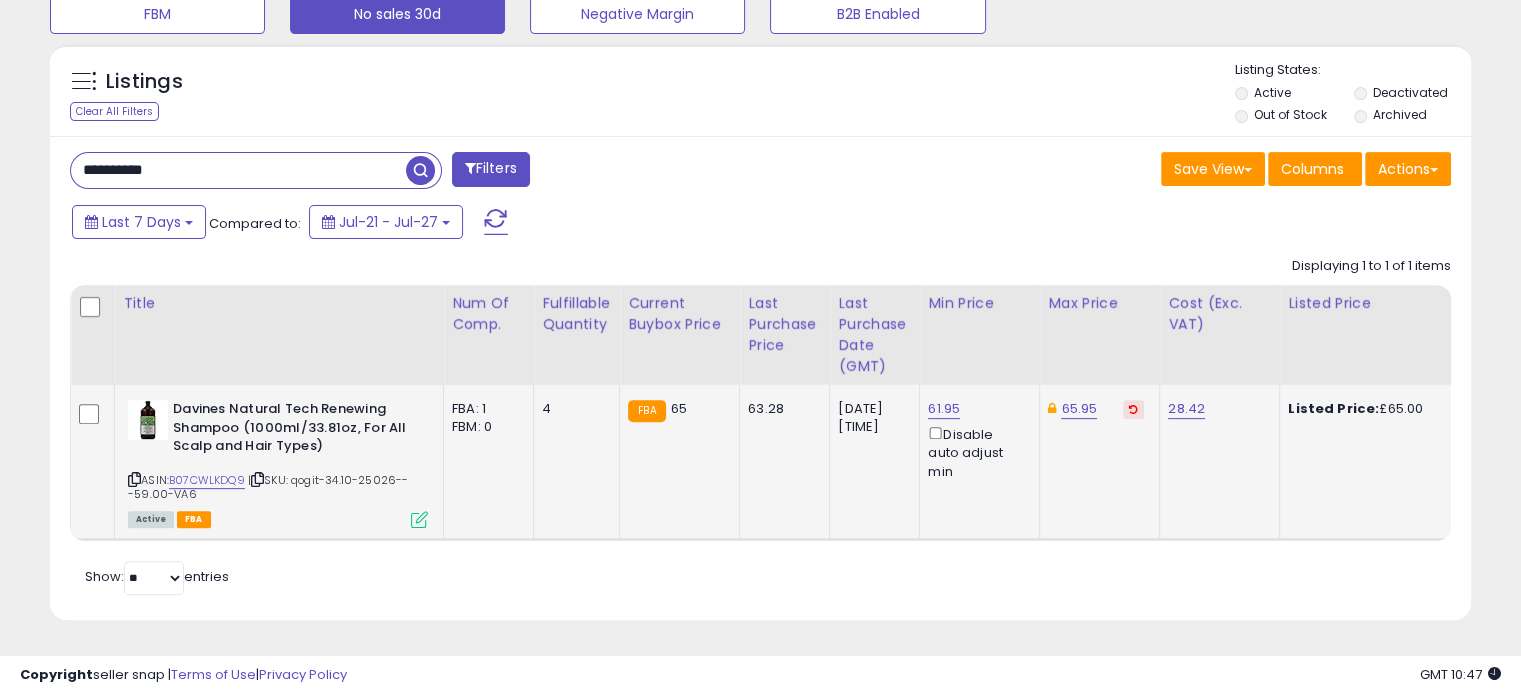 click at bounding box center (420, 170) 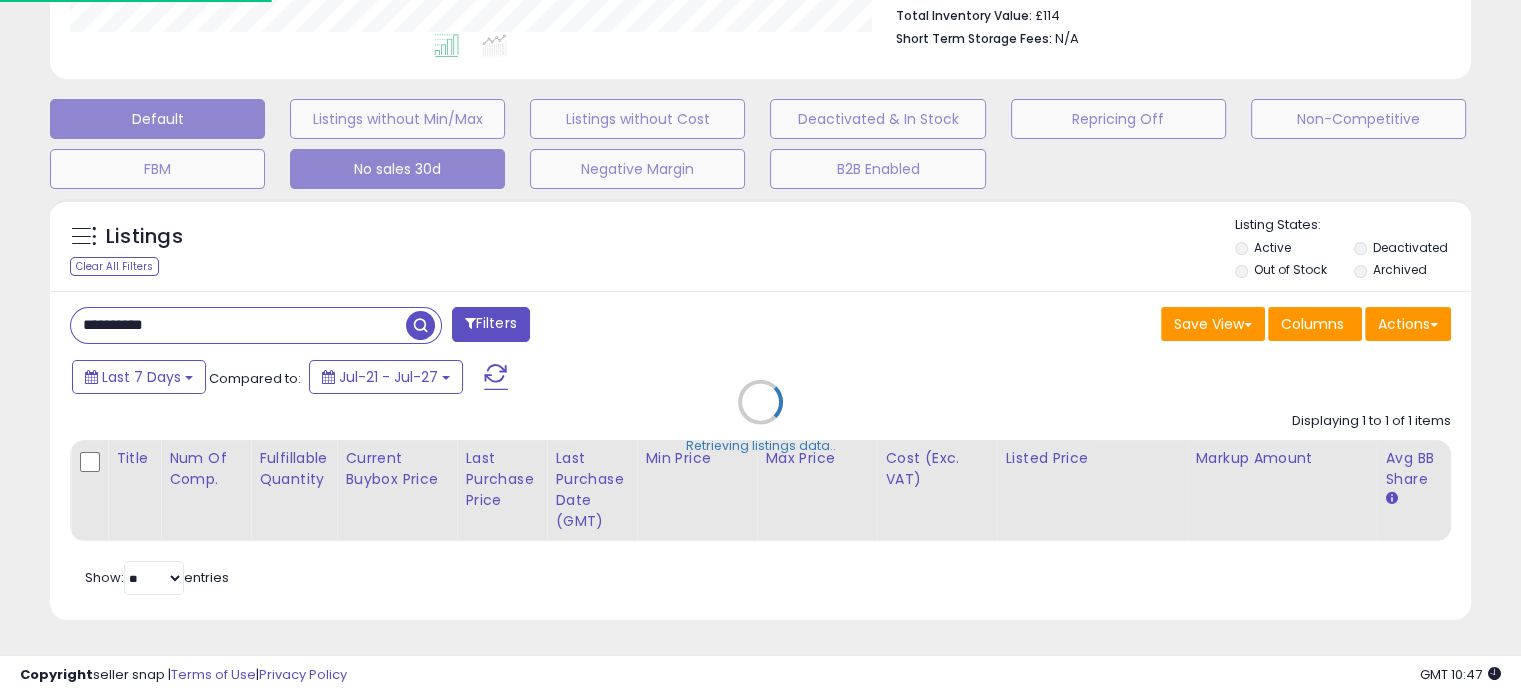 scroll, scrollTop: 999589, scrollLeft: 999168, axis: both 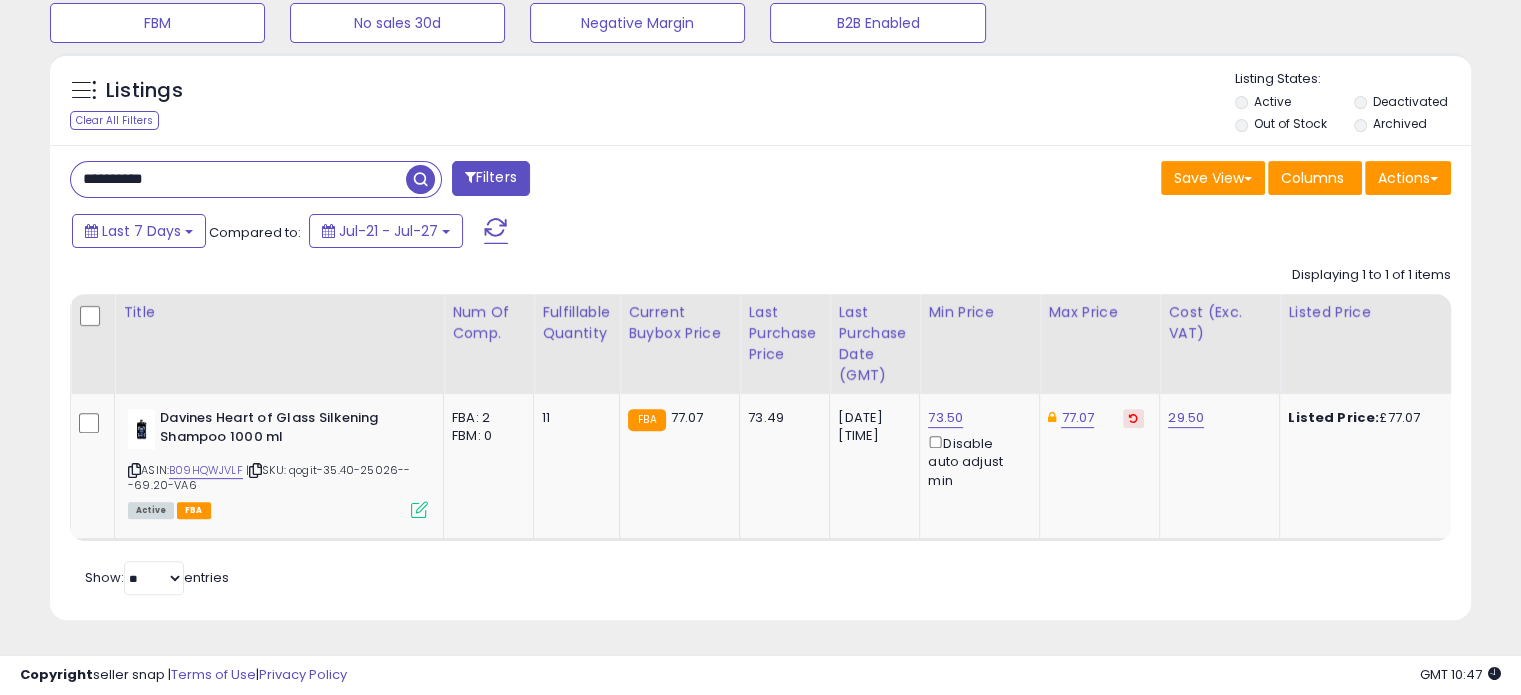 click on "**********" at bounding box center [238, 179] 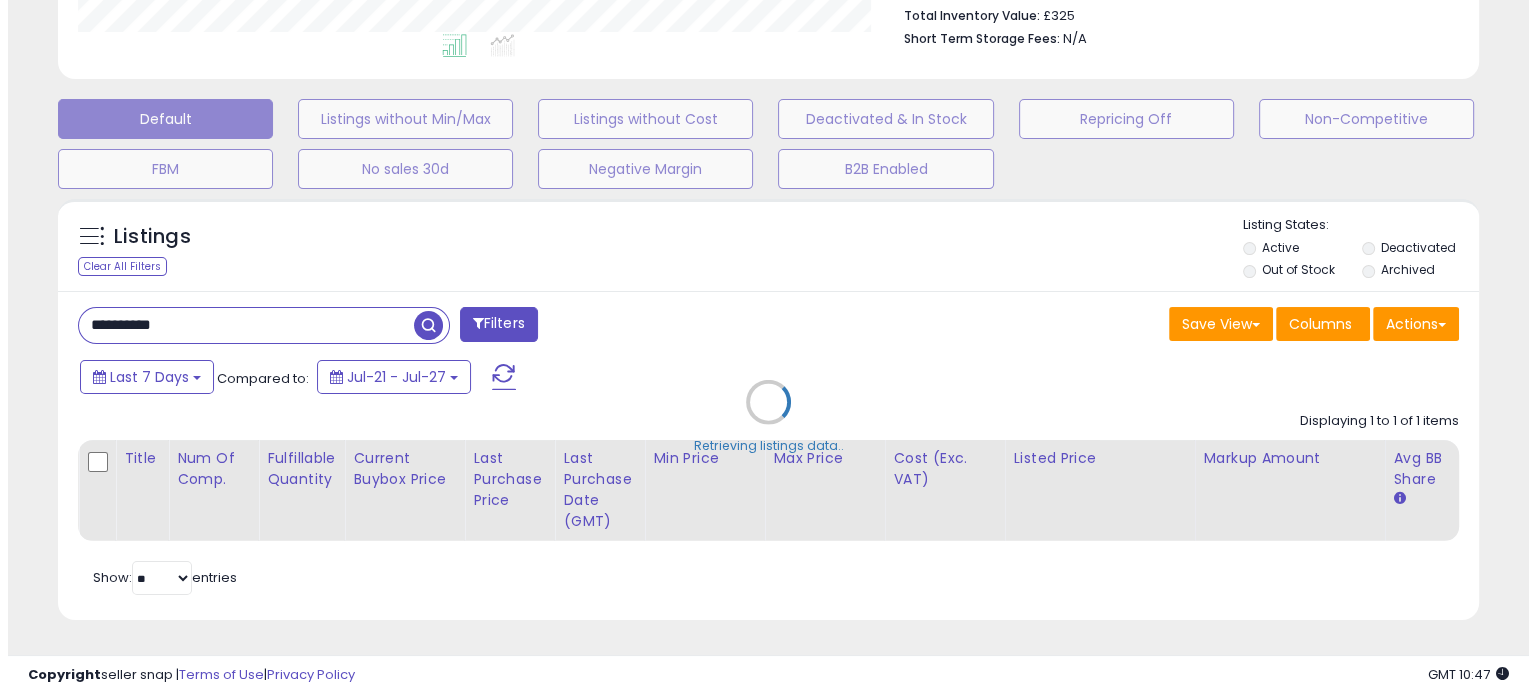 scroll, scrollTop: 544, scrollLeft: 0, axis: vertical 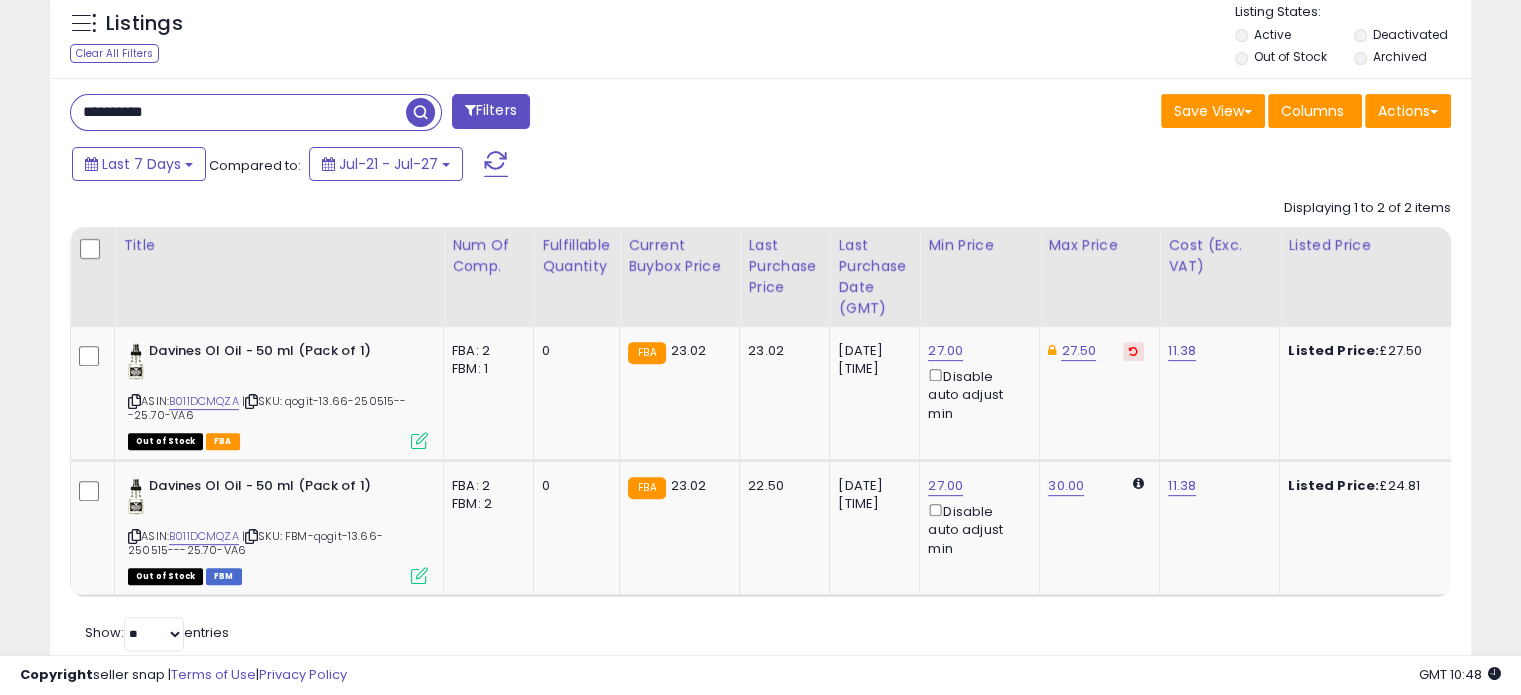 click on "**********" at bounding box center [238, 112] 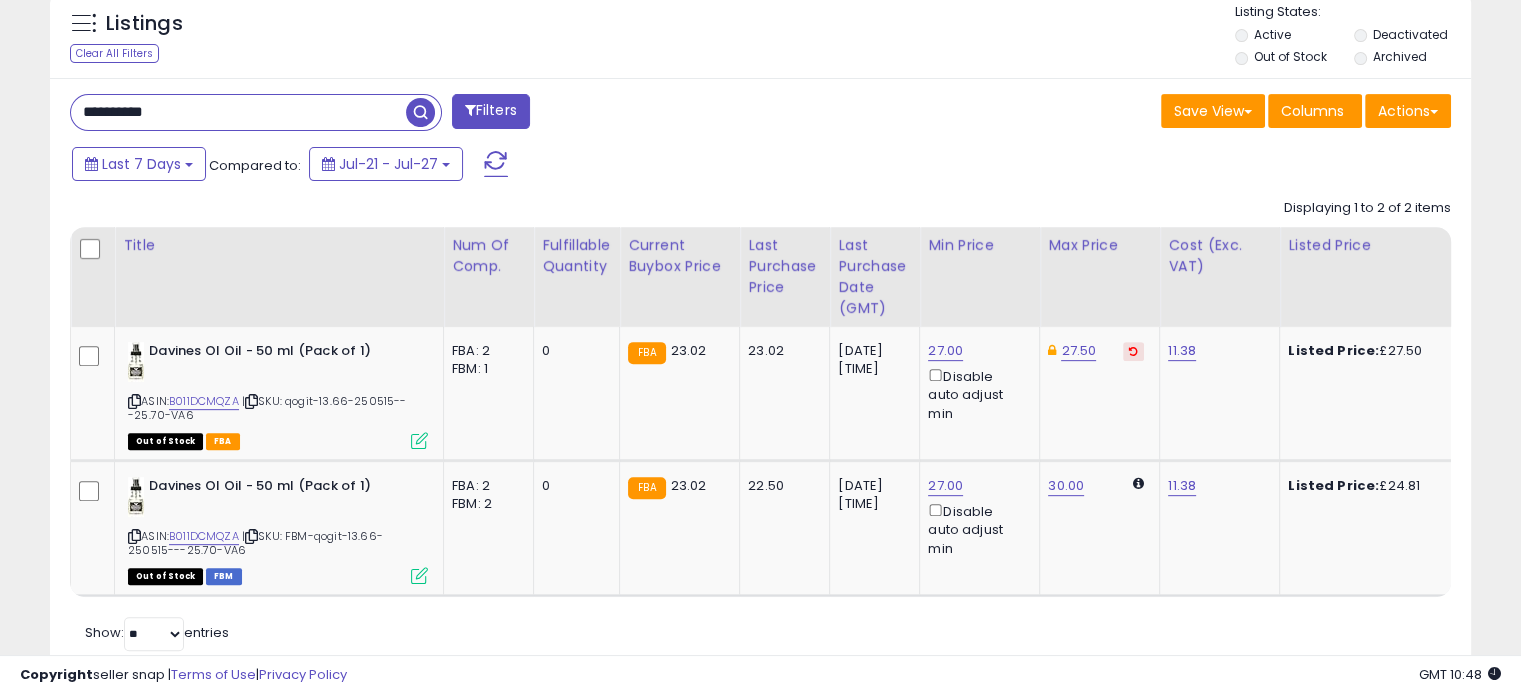 paste 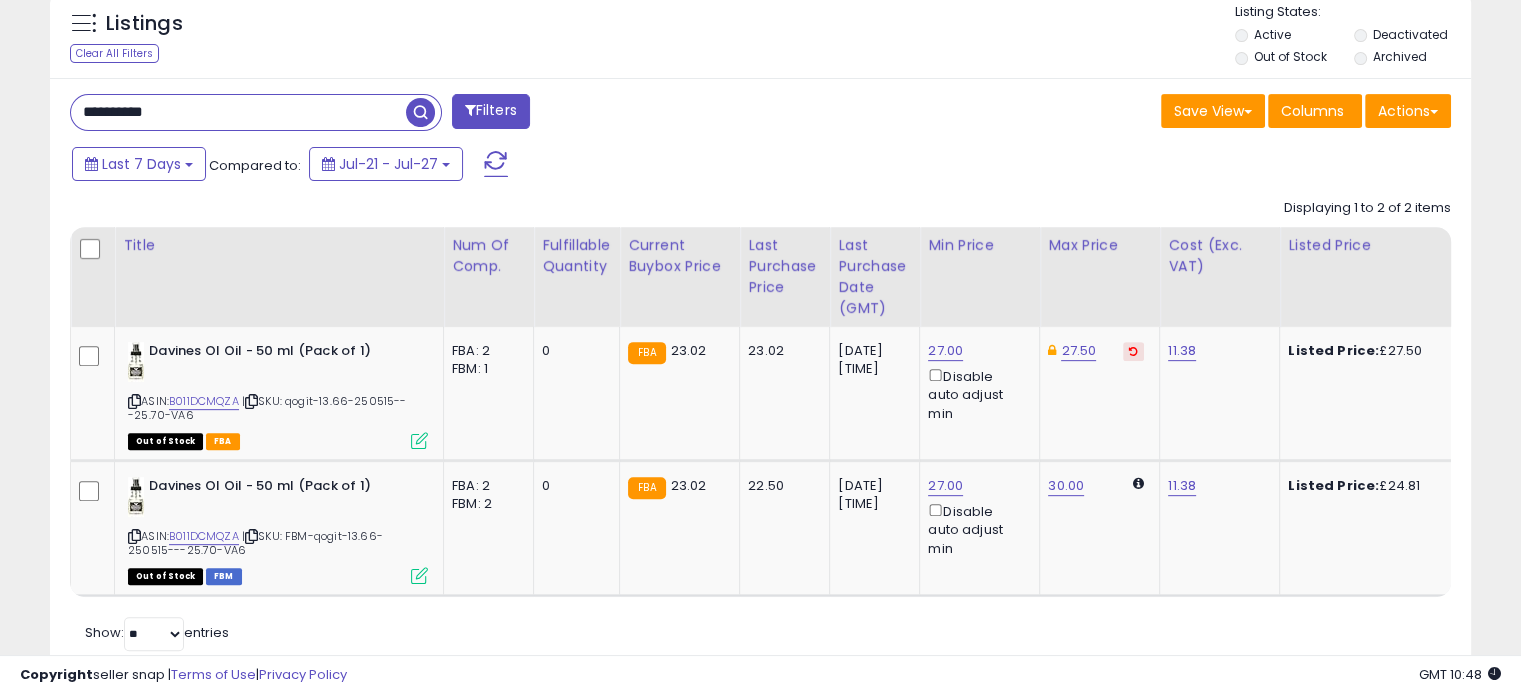 type on "**********" 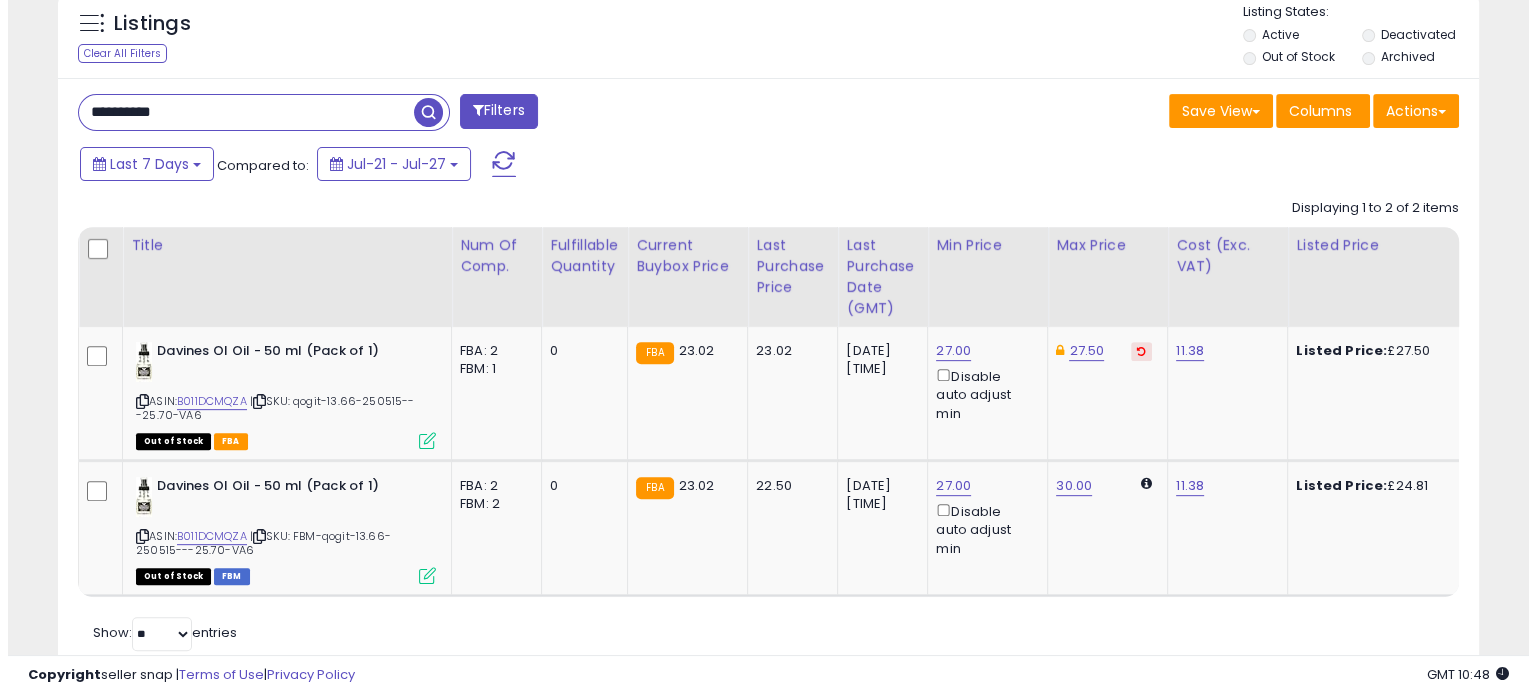 scroll, scrollTop: 544, scrollLeft: 0, axis: vertical 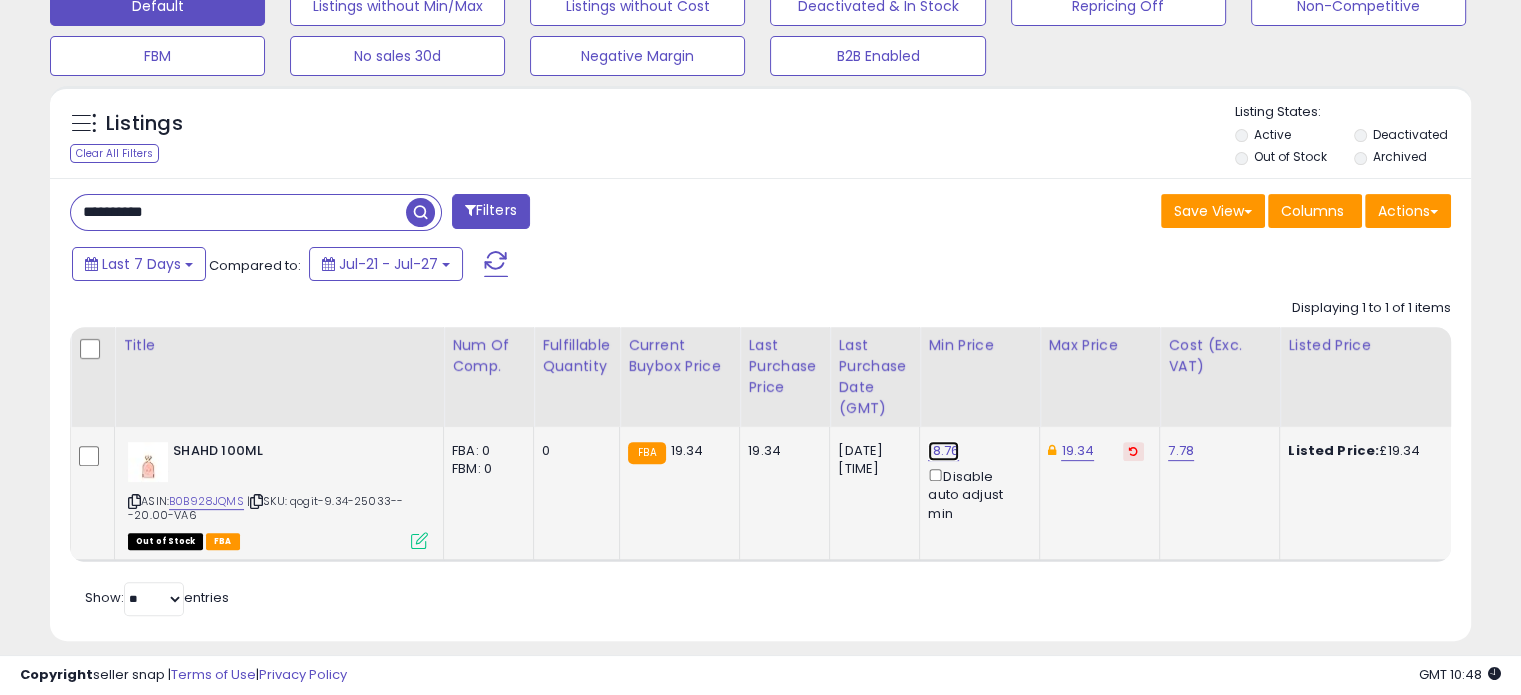 click on "18.76" at bounding box center (943, 451) 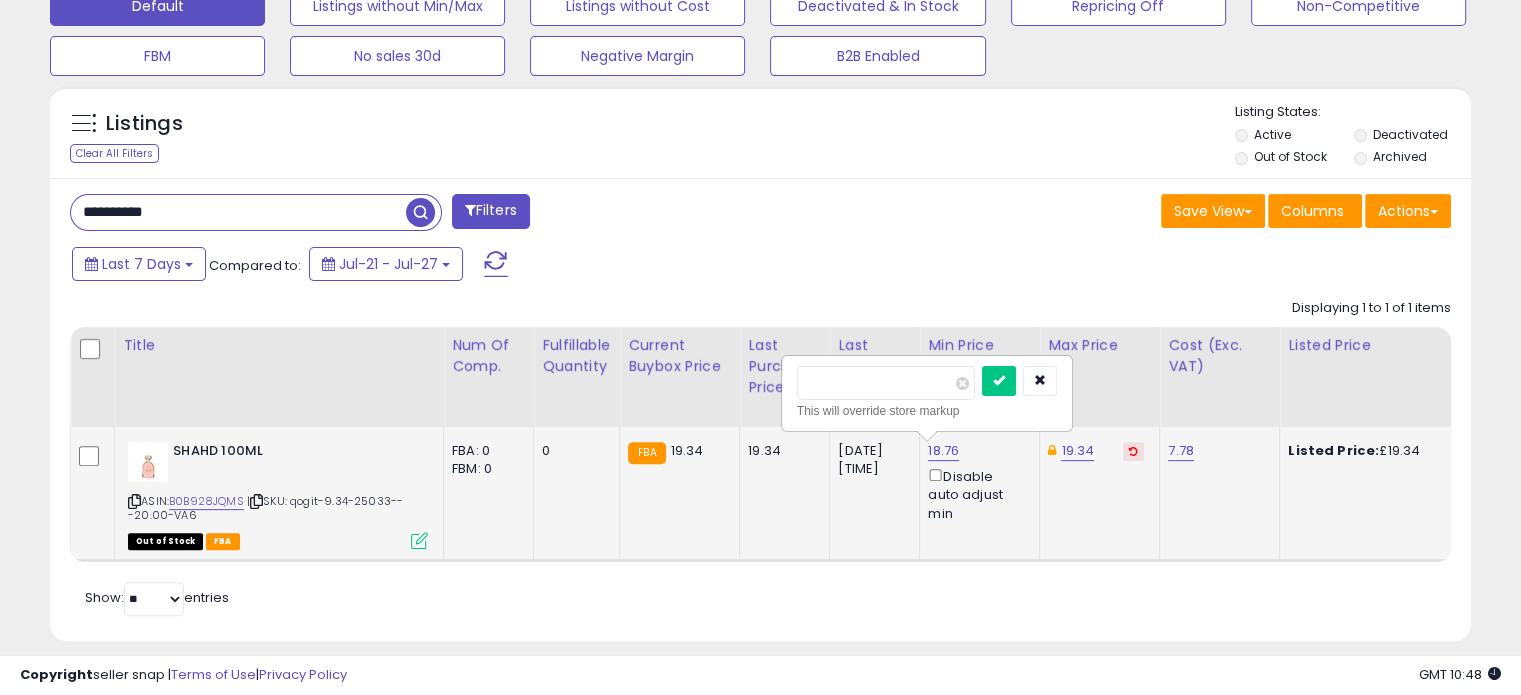 drag, startPoint x: 847, startPoint y: 380, endPoint x: 807, endPoint y: 380, distance: 40 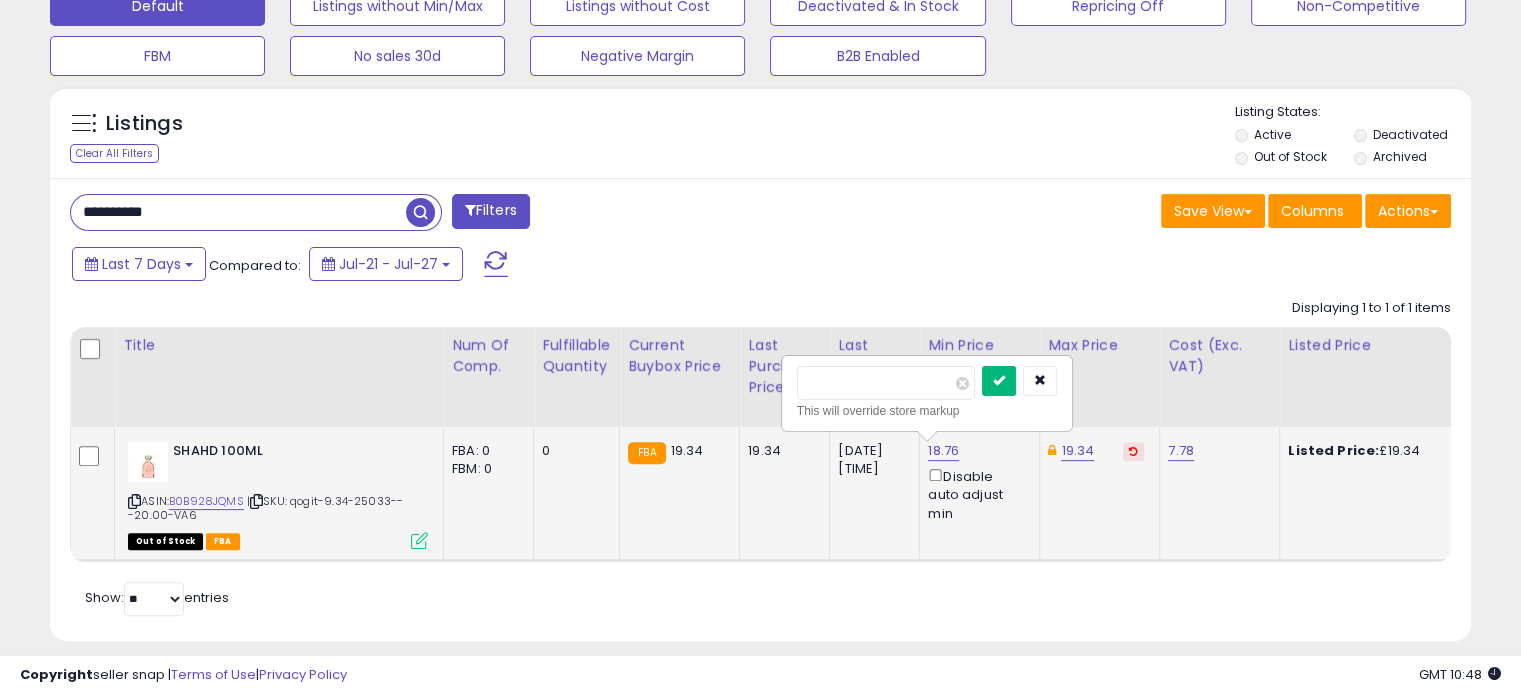 type on "*****" 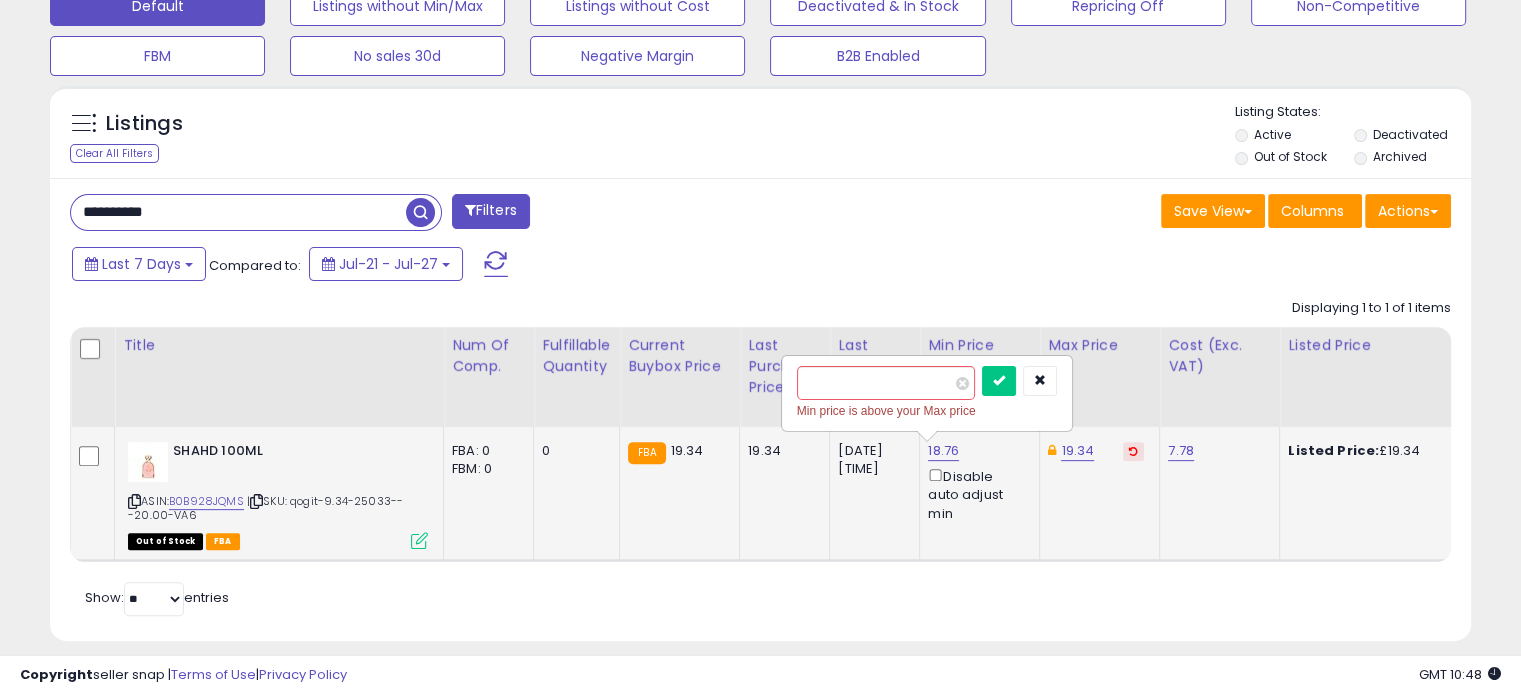 click at bounding box center (1133, 451) 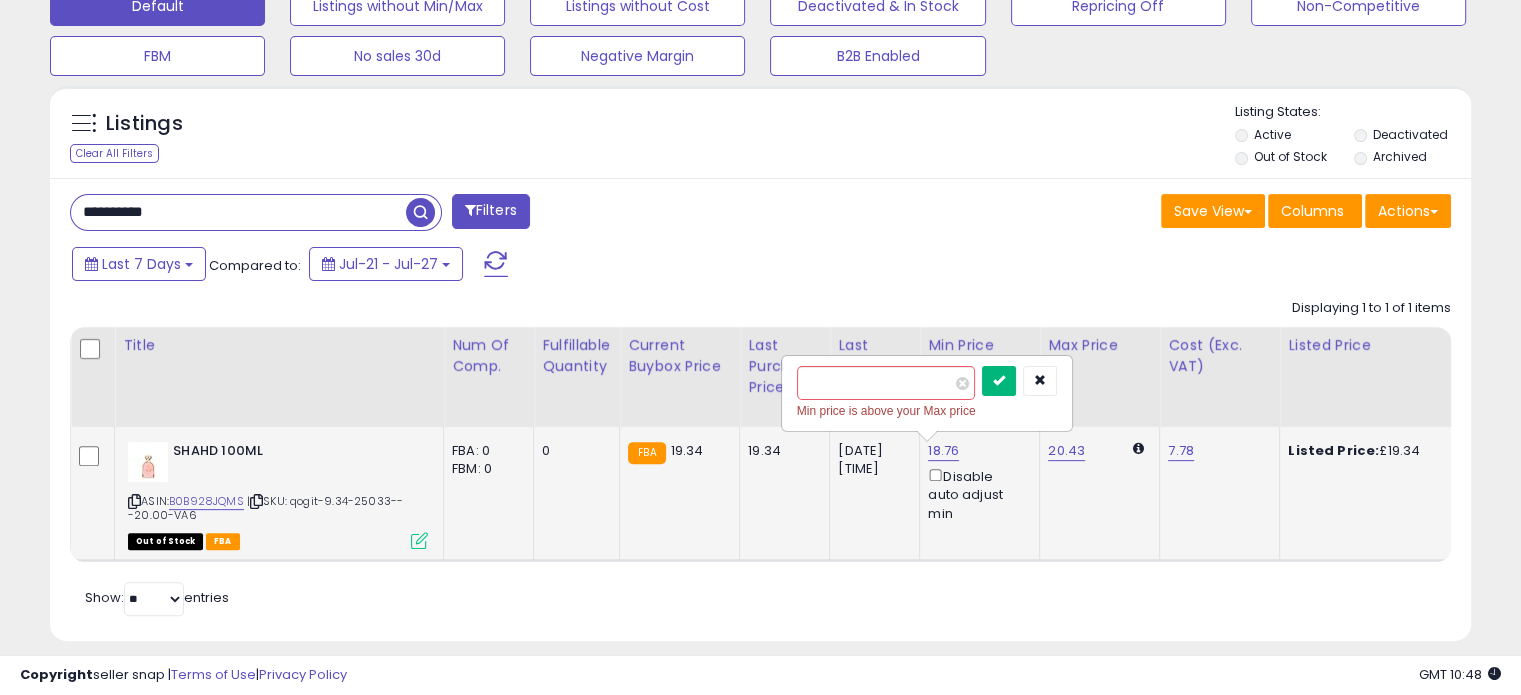 click at bounding box center [999, 380] 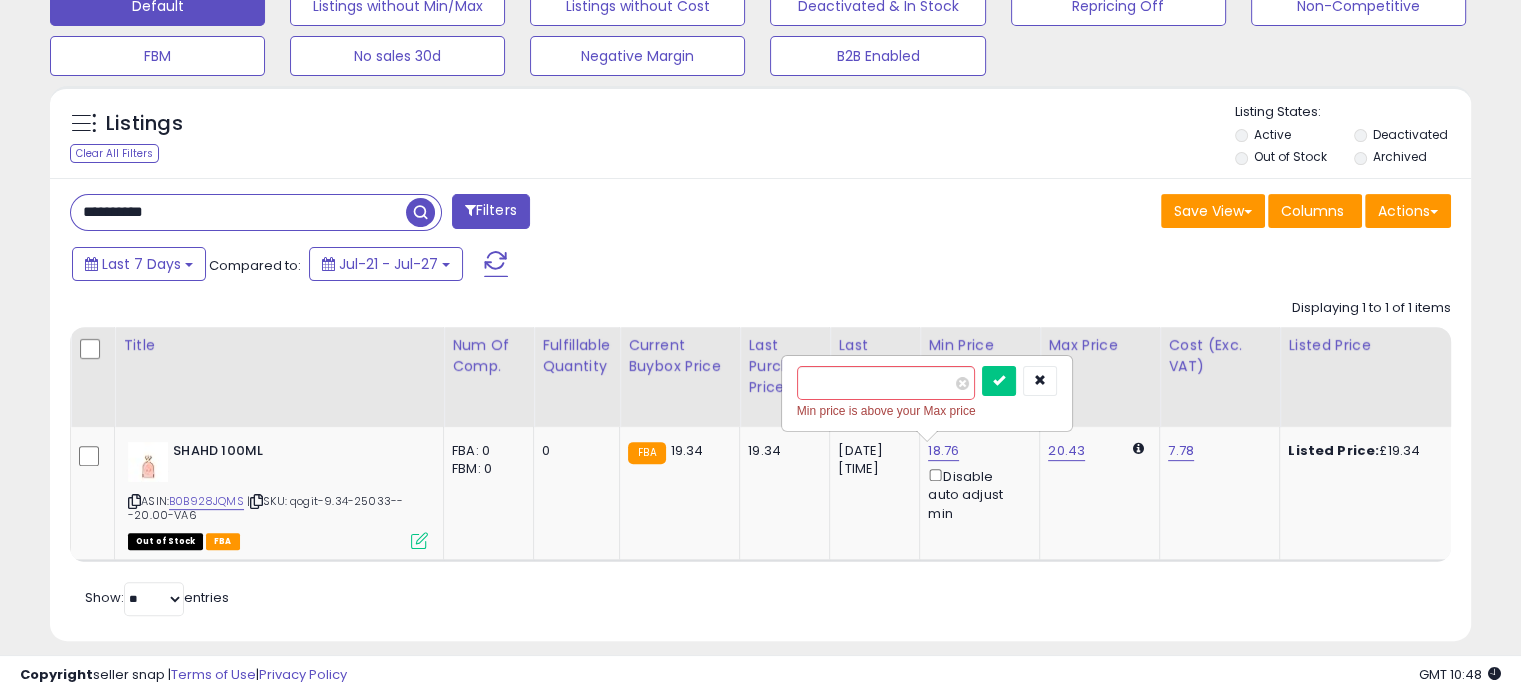 click on "20.43" 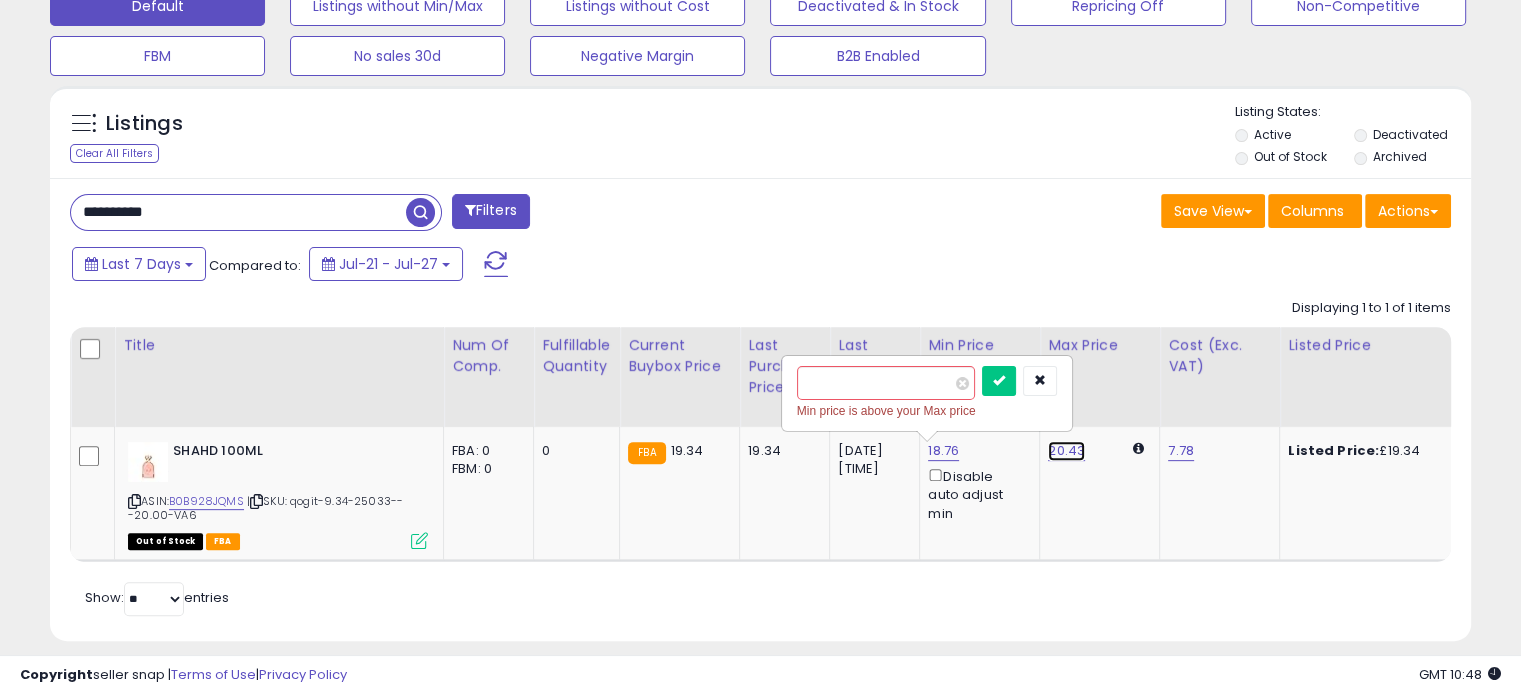 click on "20.43" at bounding box center [1066, 451] 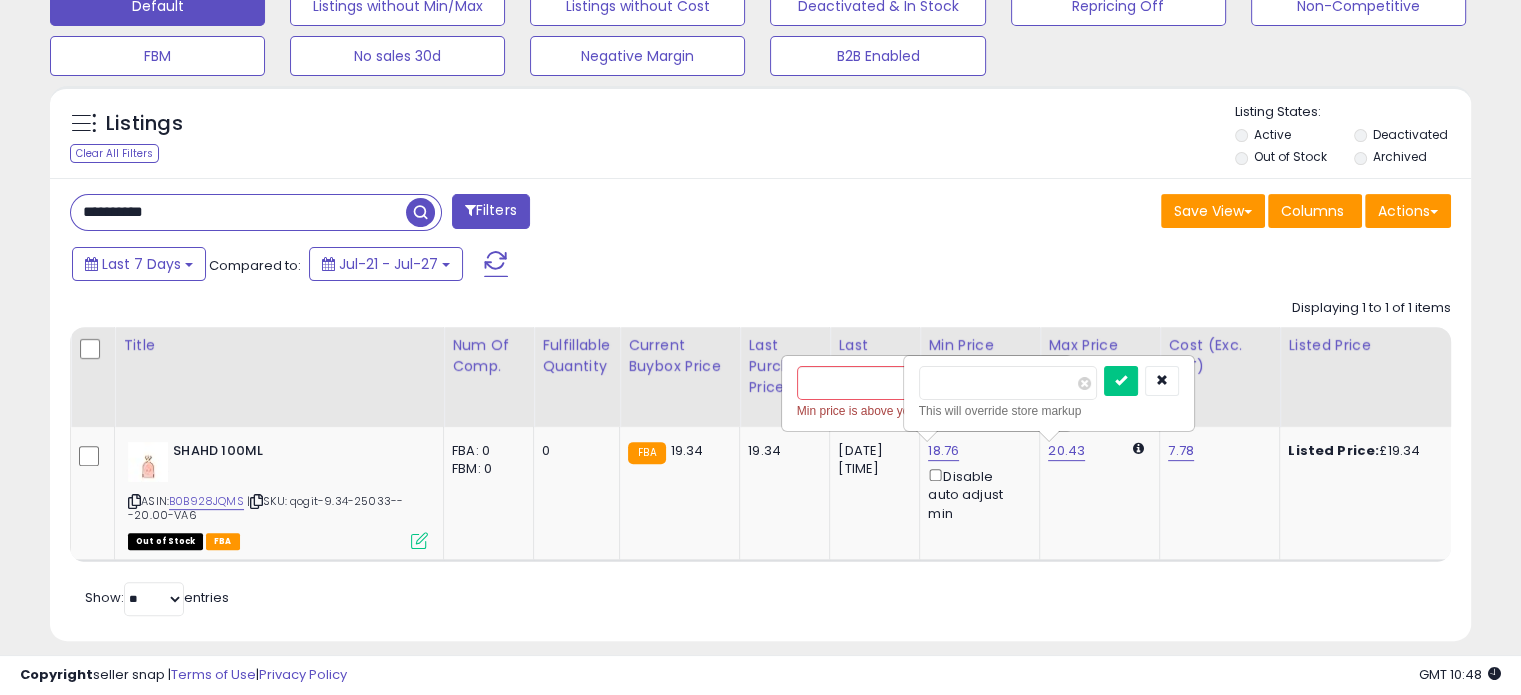drag, startPoint x: 972, startPoint y: 382, endPoint x: 940, endPoint y: 387, distance: 32.38827 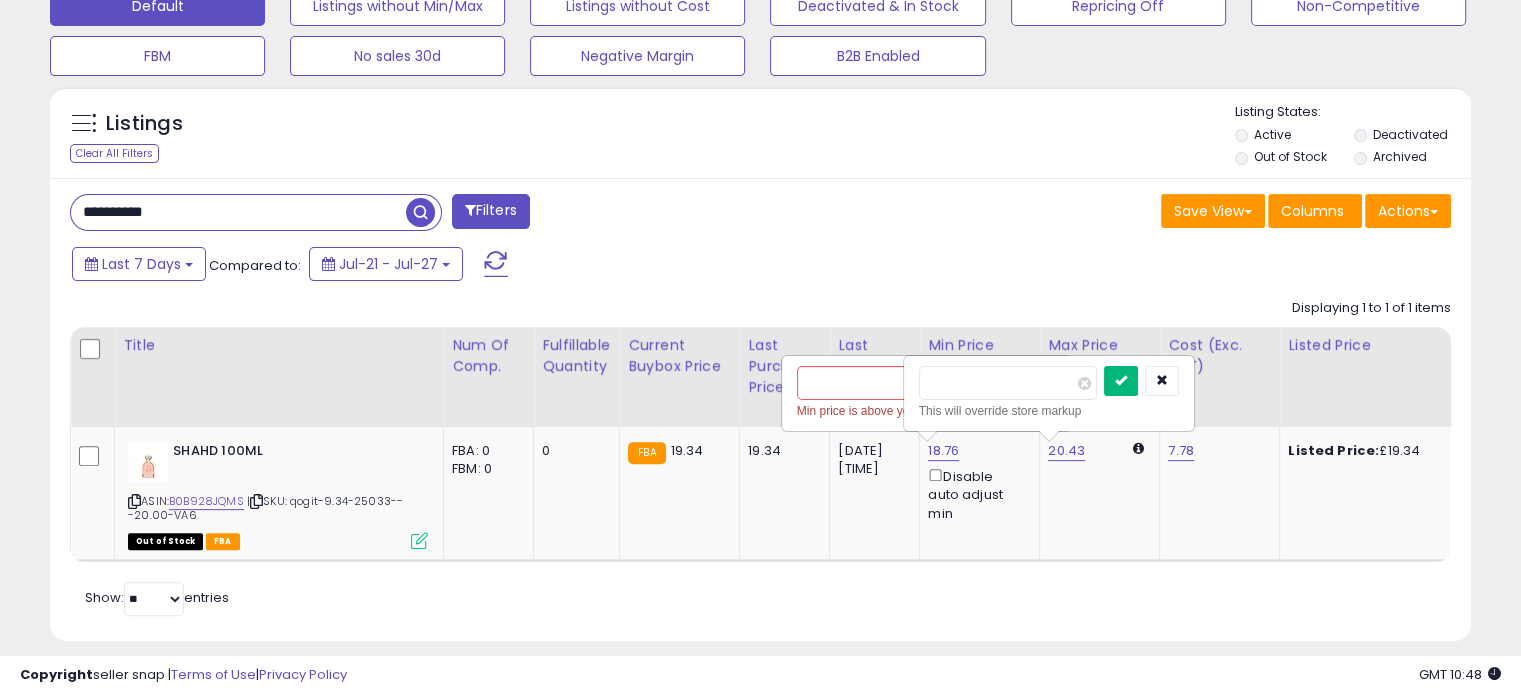 type on "**" 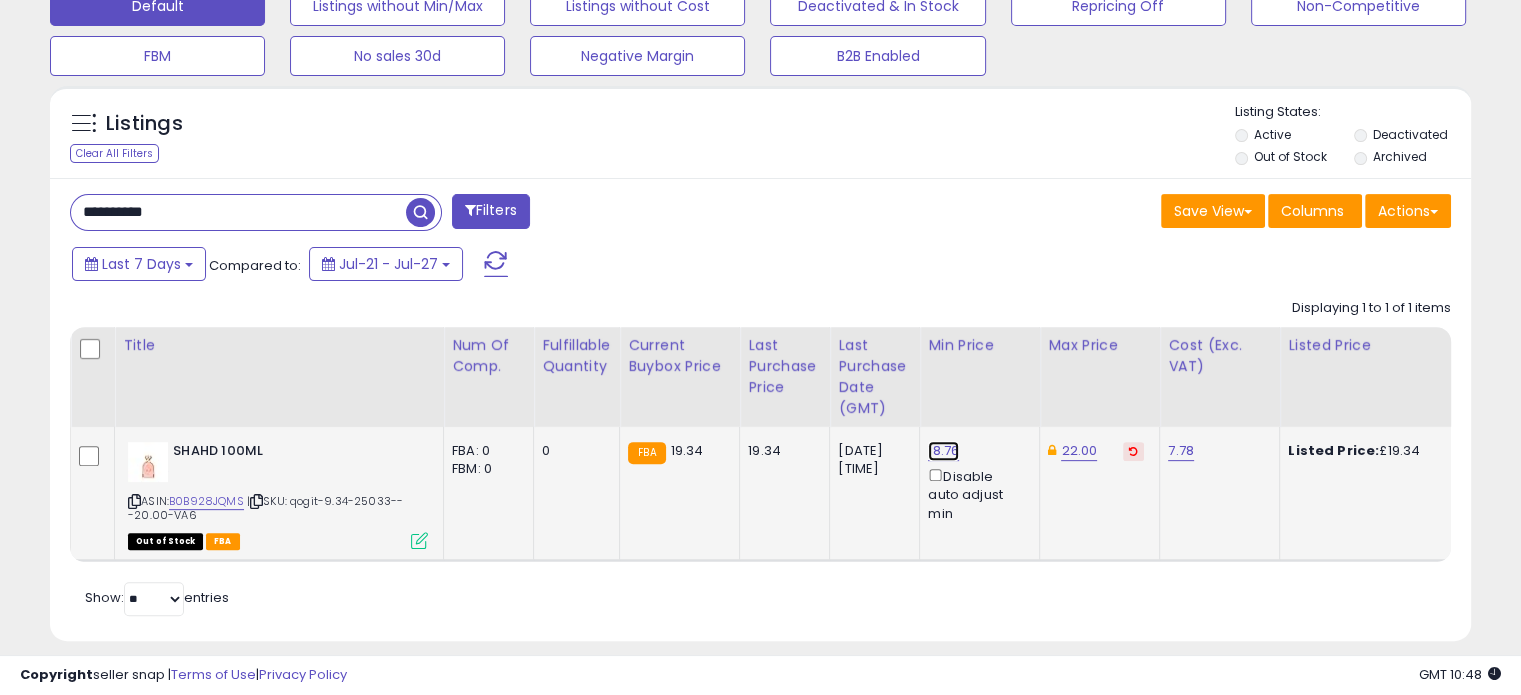 click on "18.76" at bounding box center [943, 451] 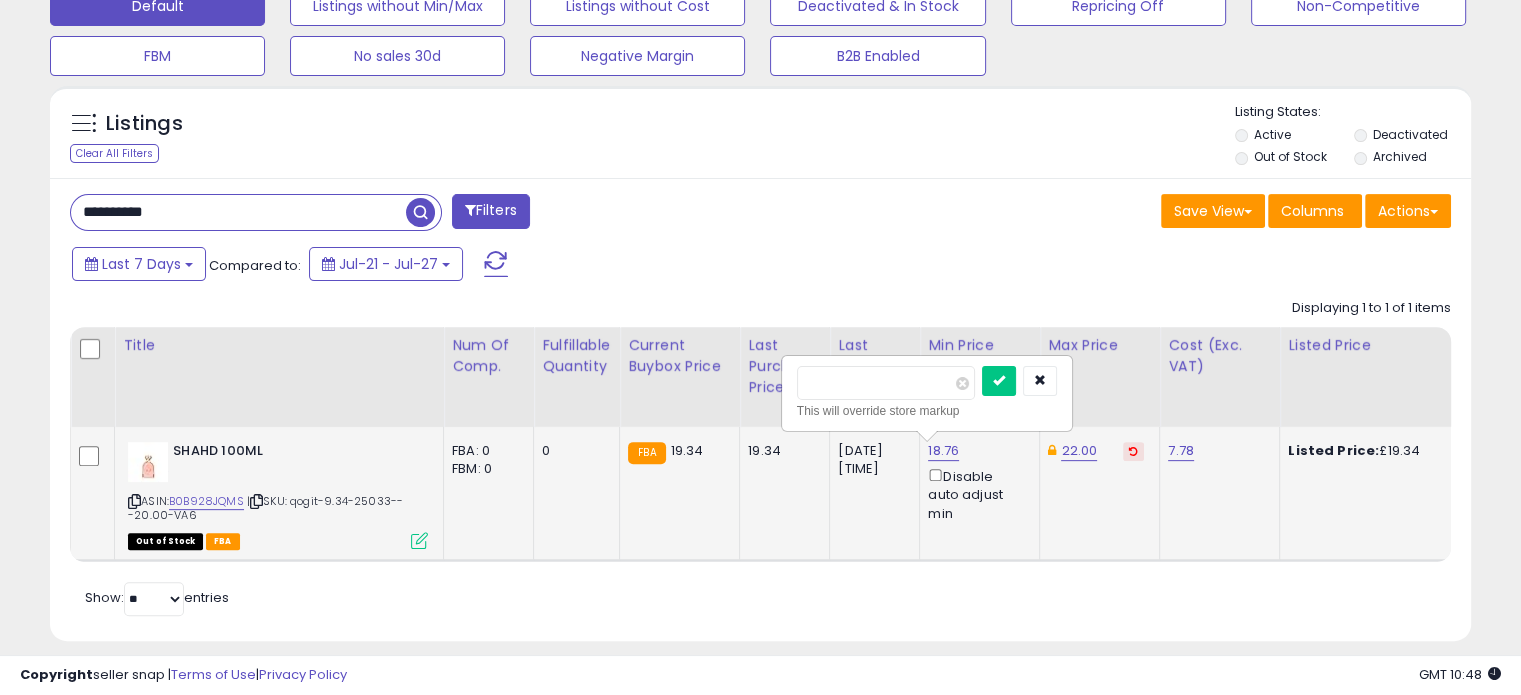 drag, startPoint x: 867, startPoint y: 386, endPoint x: 806, endPoint y: 387, distance: 61.008198 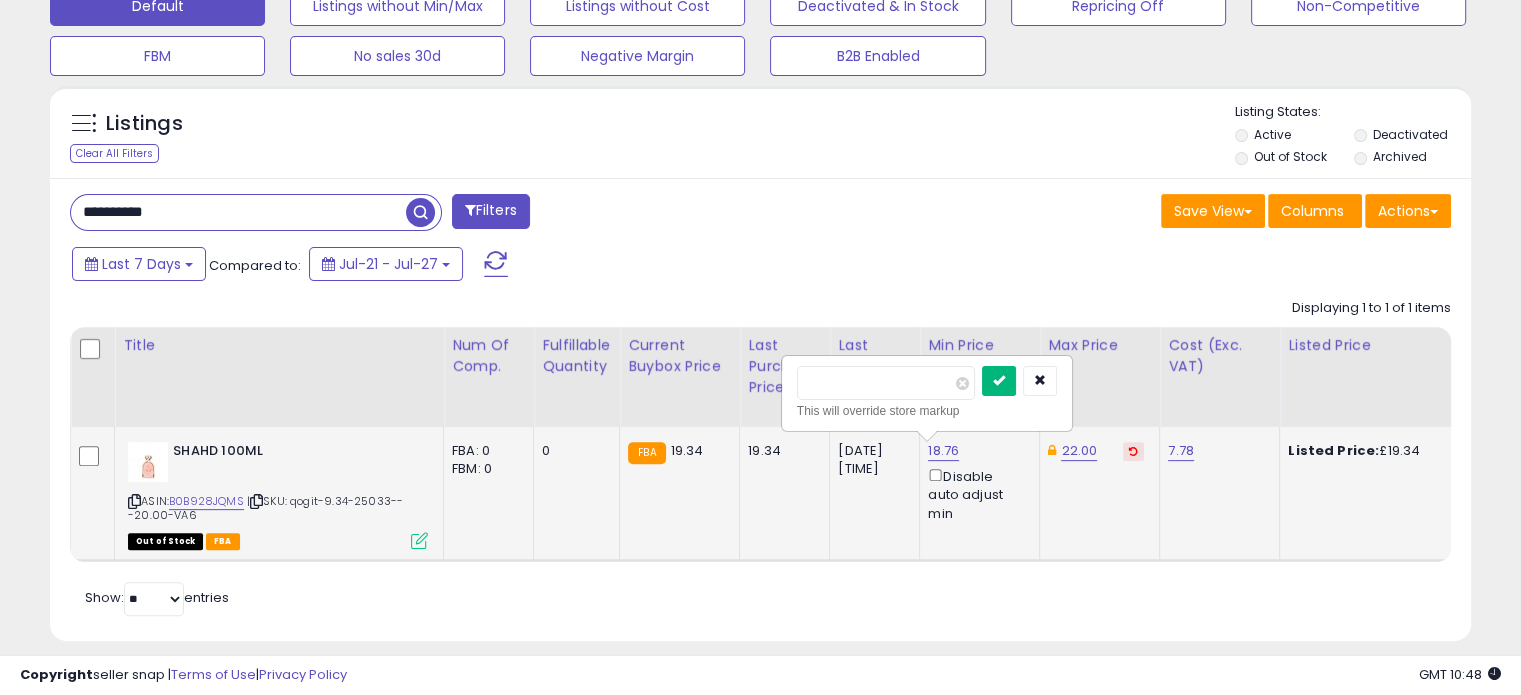 type on "*****" 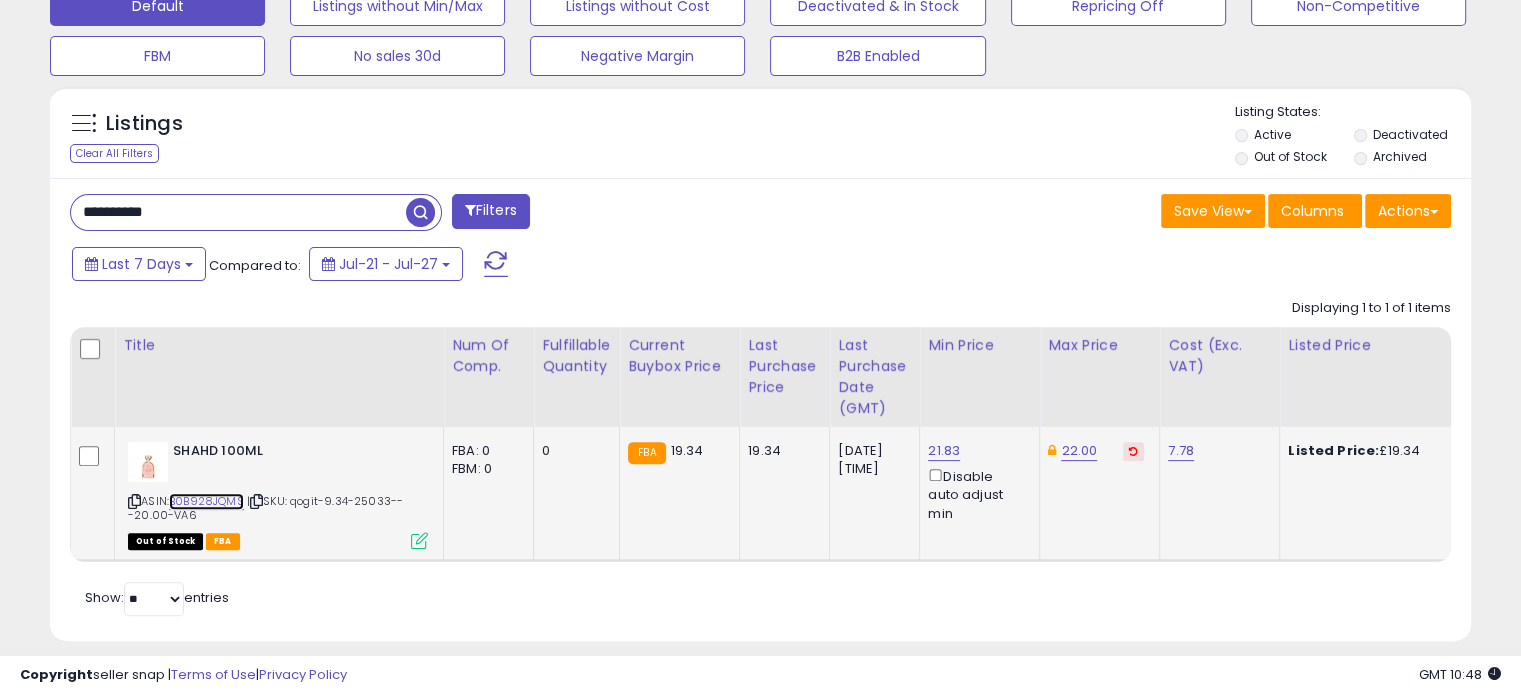 click on "B0B928JQMS" at bounding box center [206, 501] 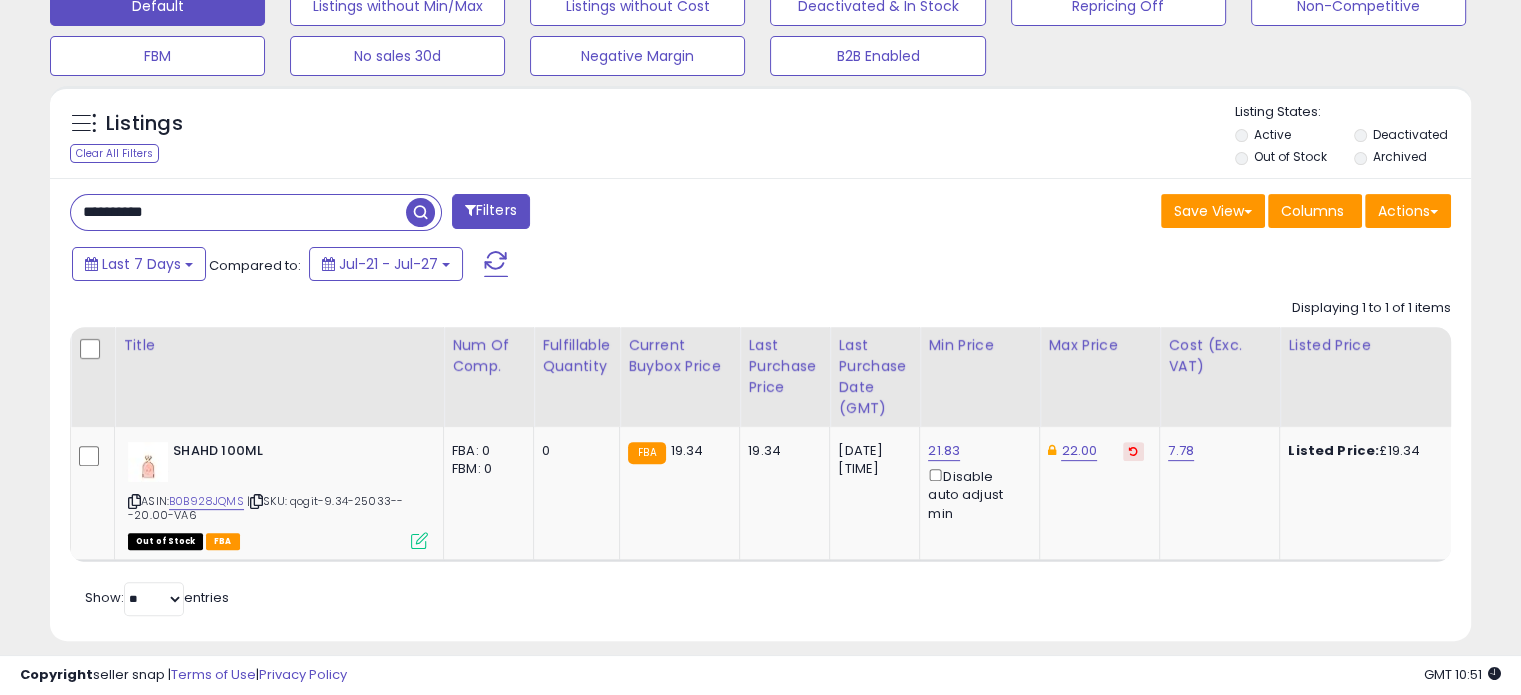 click on "**********" at bounding box center [238, 212] 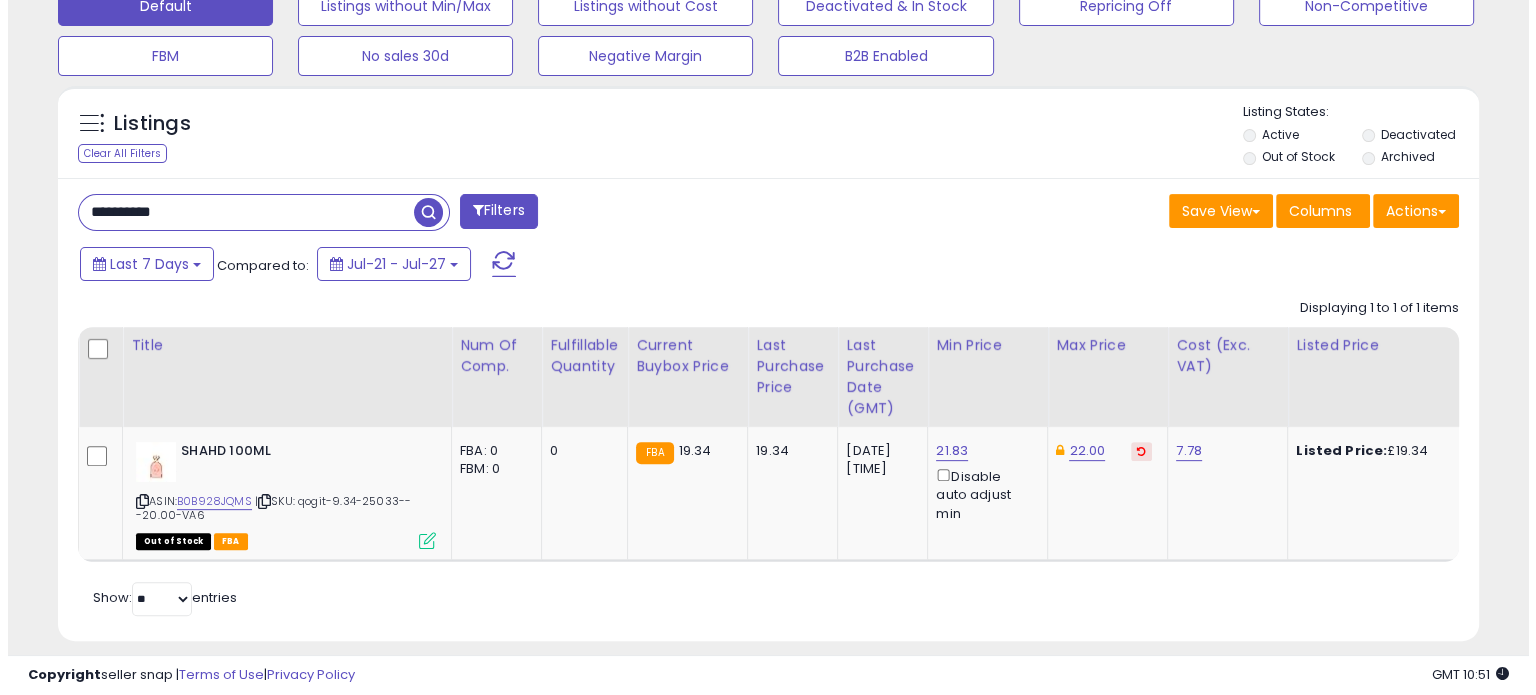 scroll, scrollTop: 544, scrollLeft: 0, axis: vertical 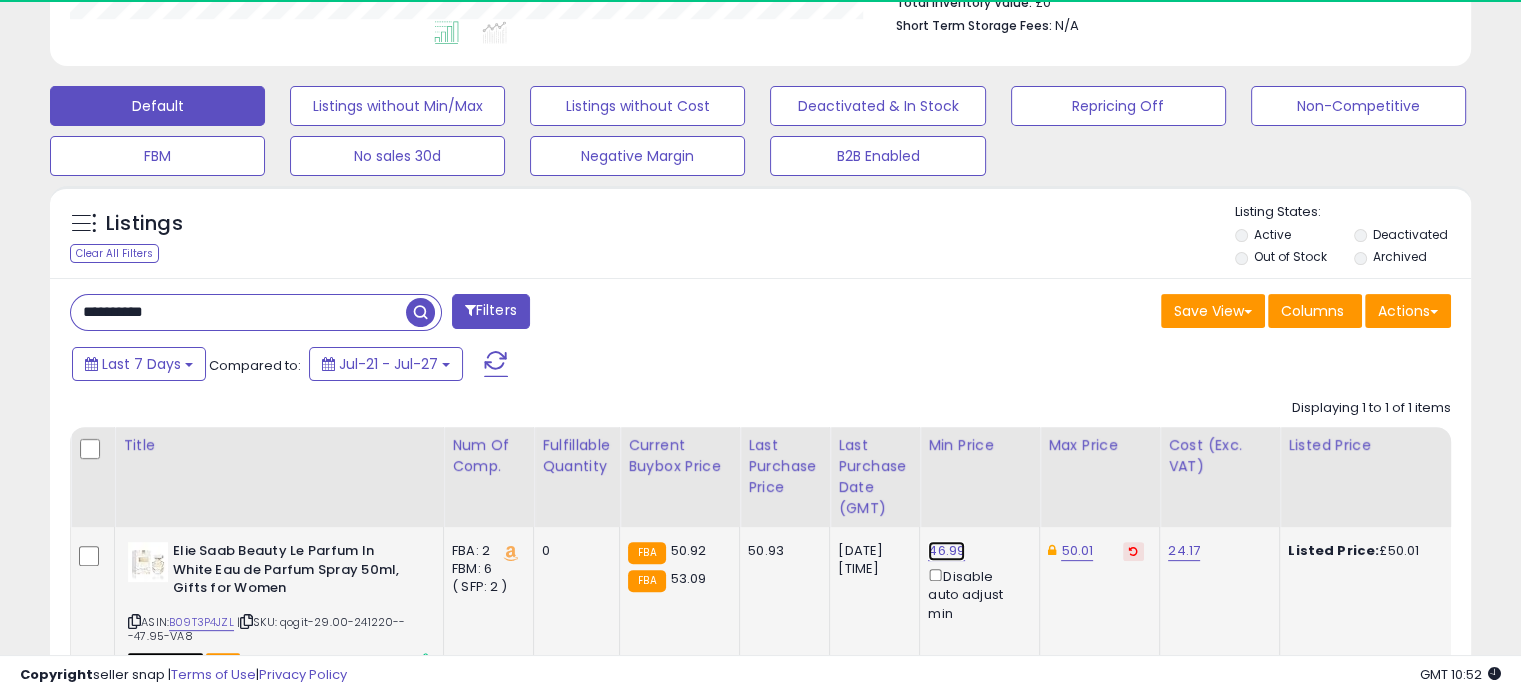 click on "46.99" at bounding box center [946, 551] 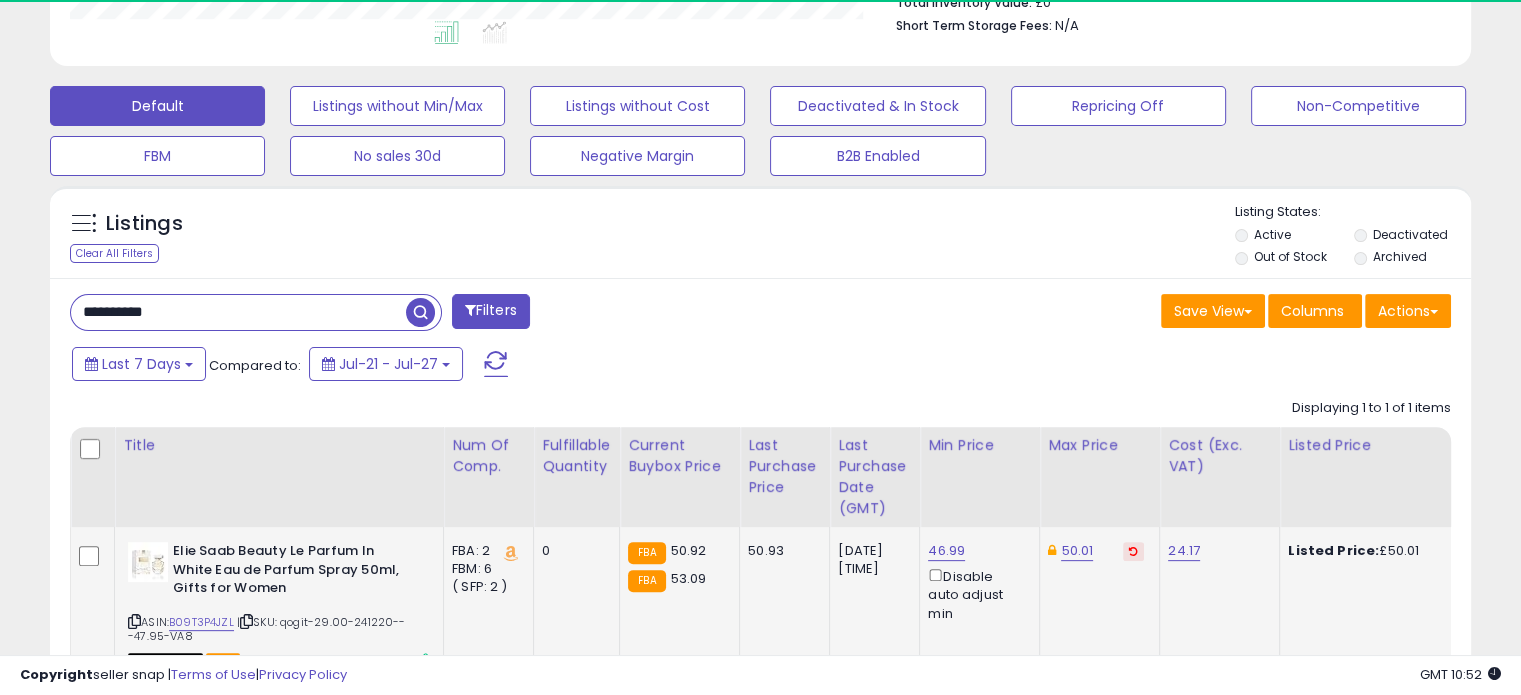 scroll, scrollTop: 999589, scrollLeft: 999176, axis: both 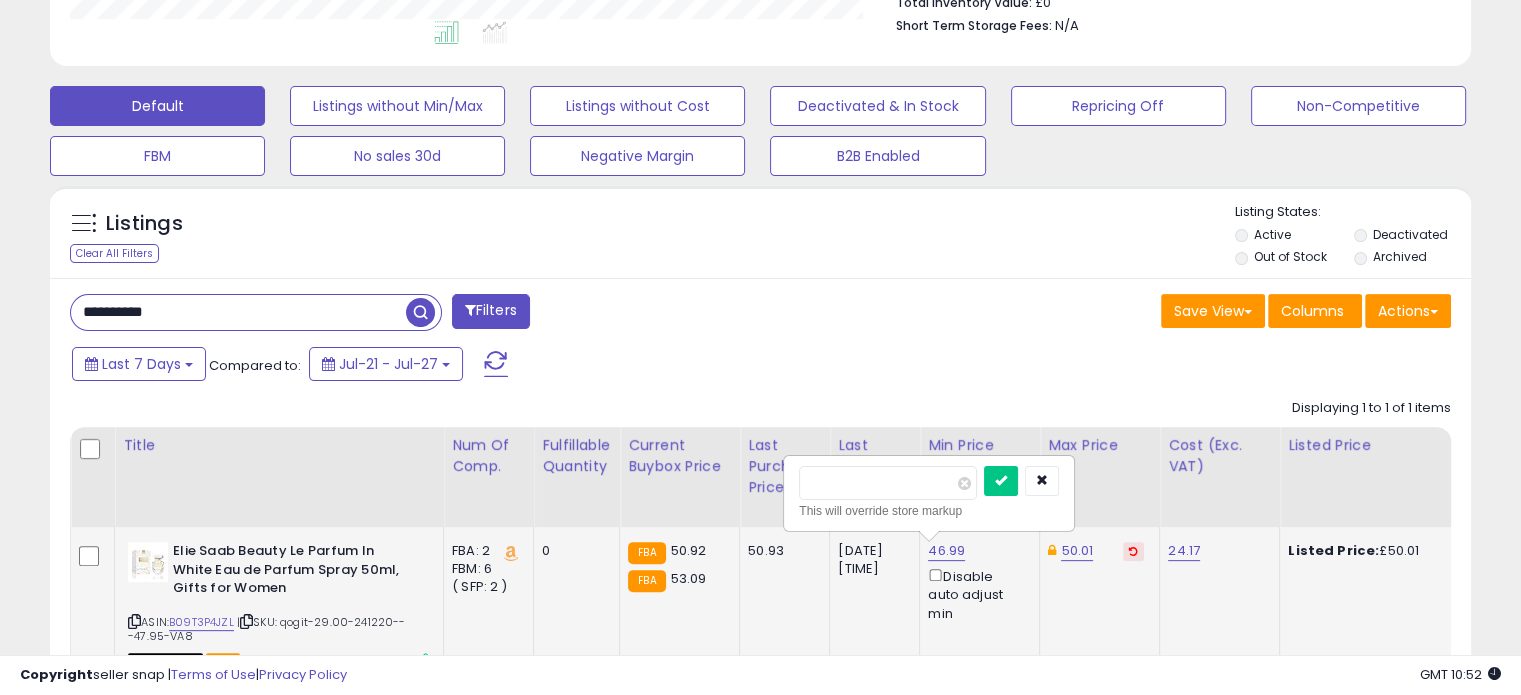 drag, startPoint x: 851, startPoint y: 480, endPoint x: 815, endPoint y: 483, distance: 36.124783 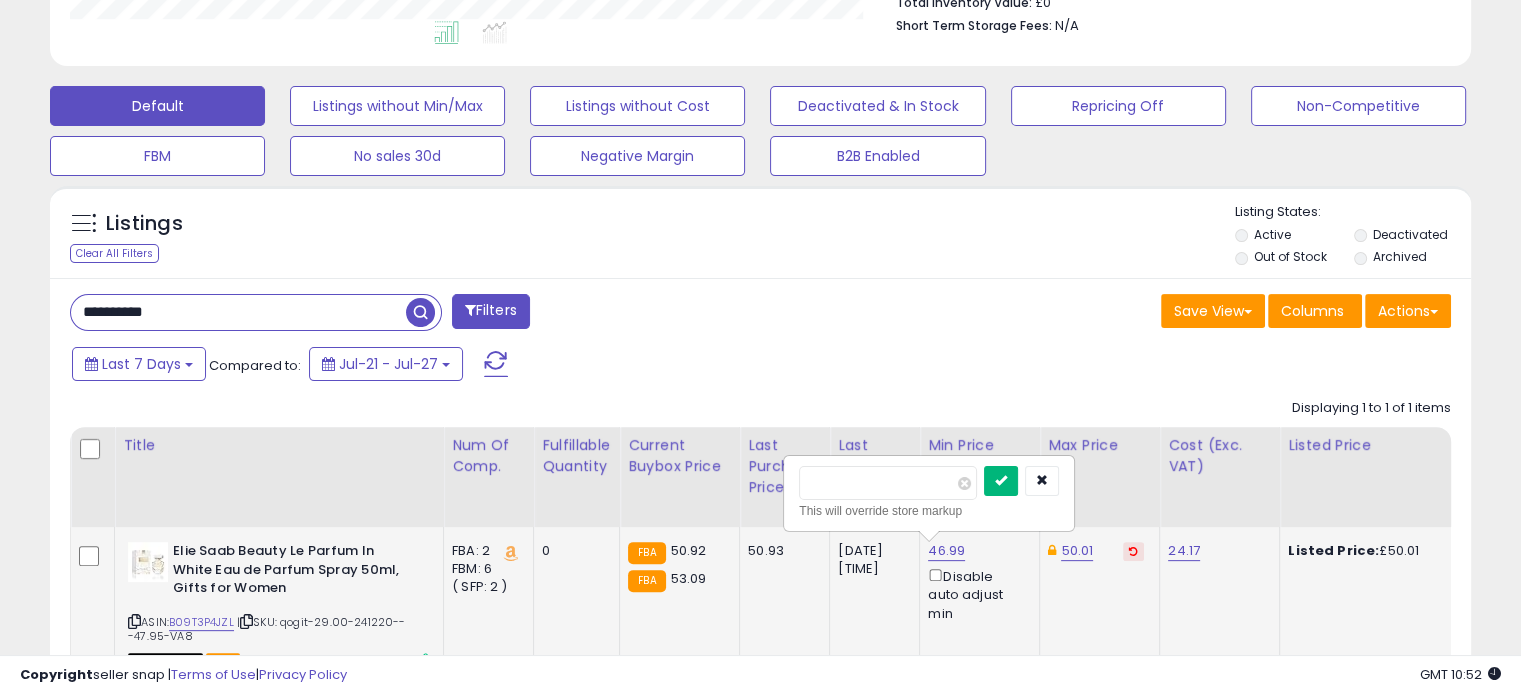 type on "**" 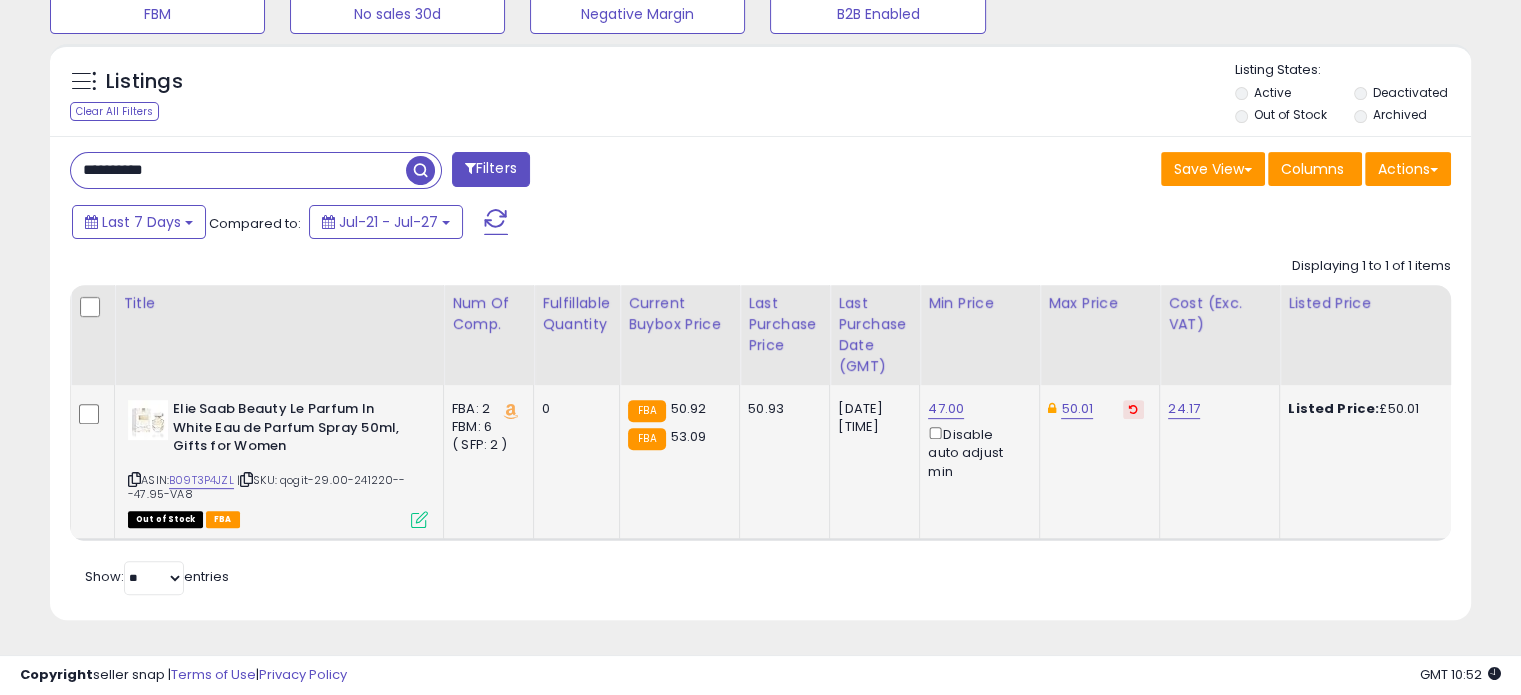 scroll, scrollTop: 699, scrollLeft: 0, axis: vertical 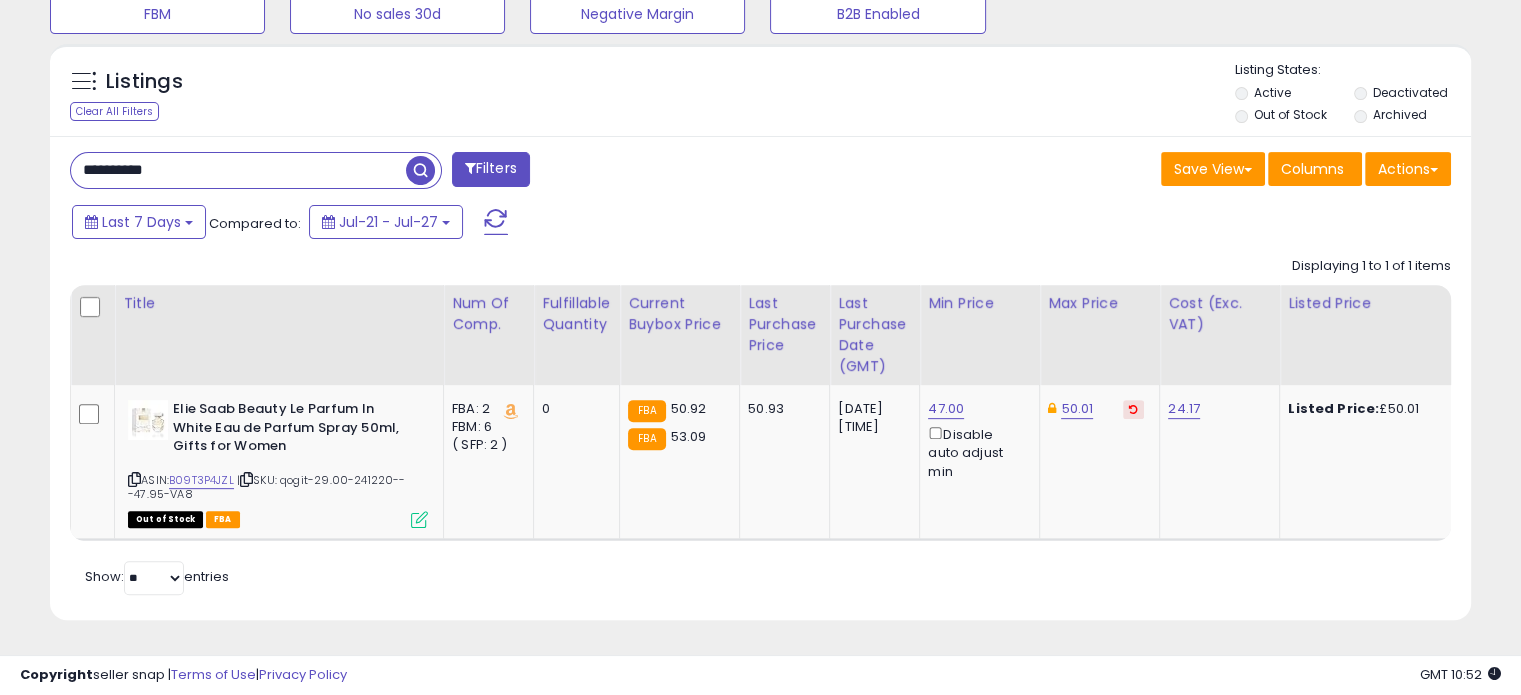 click on "**********" at bounding box center [238, 170] 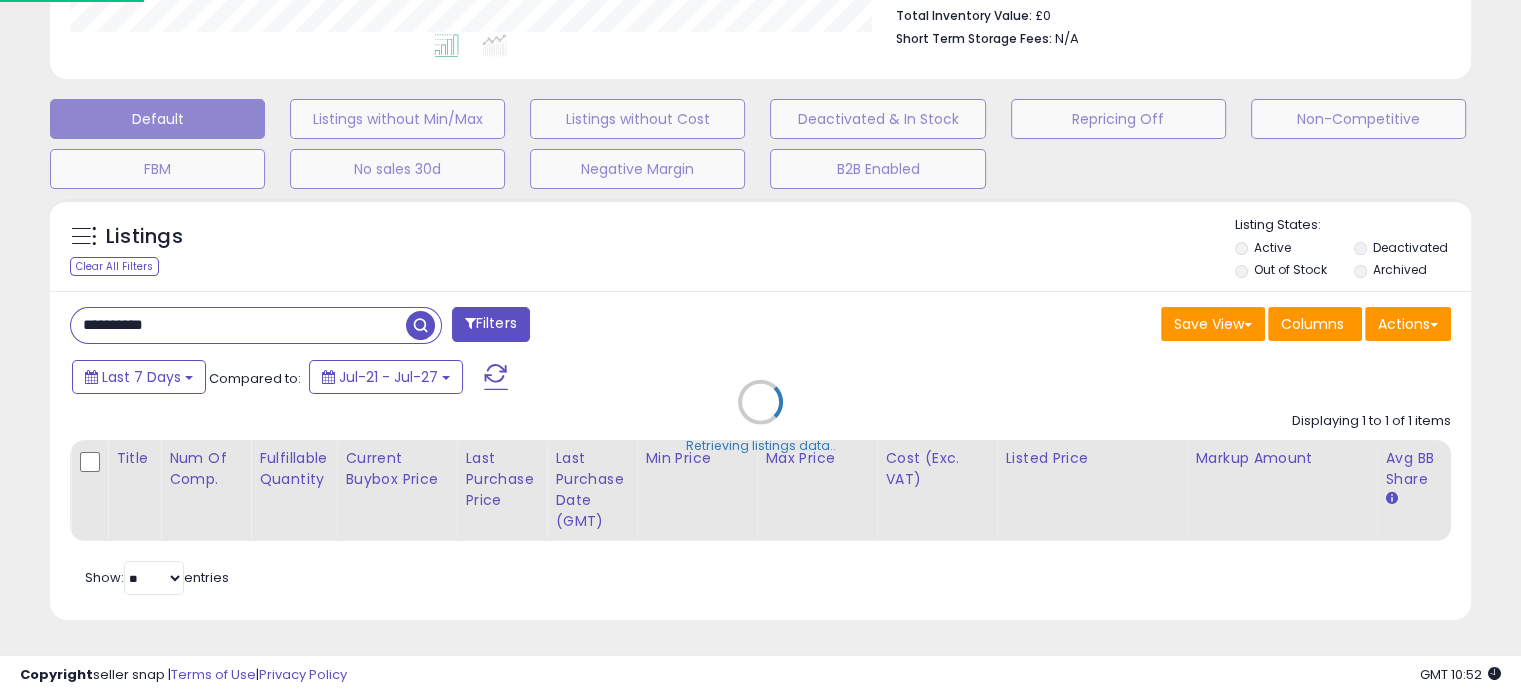 scroll, scrollTop: 999589, scrollLeft: 999168, axis: both 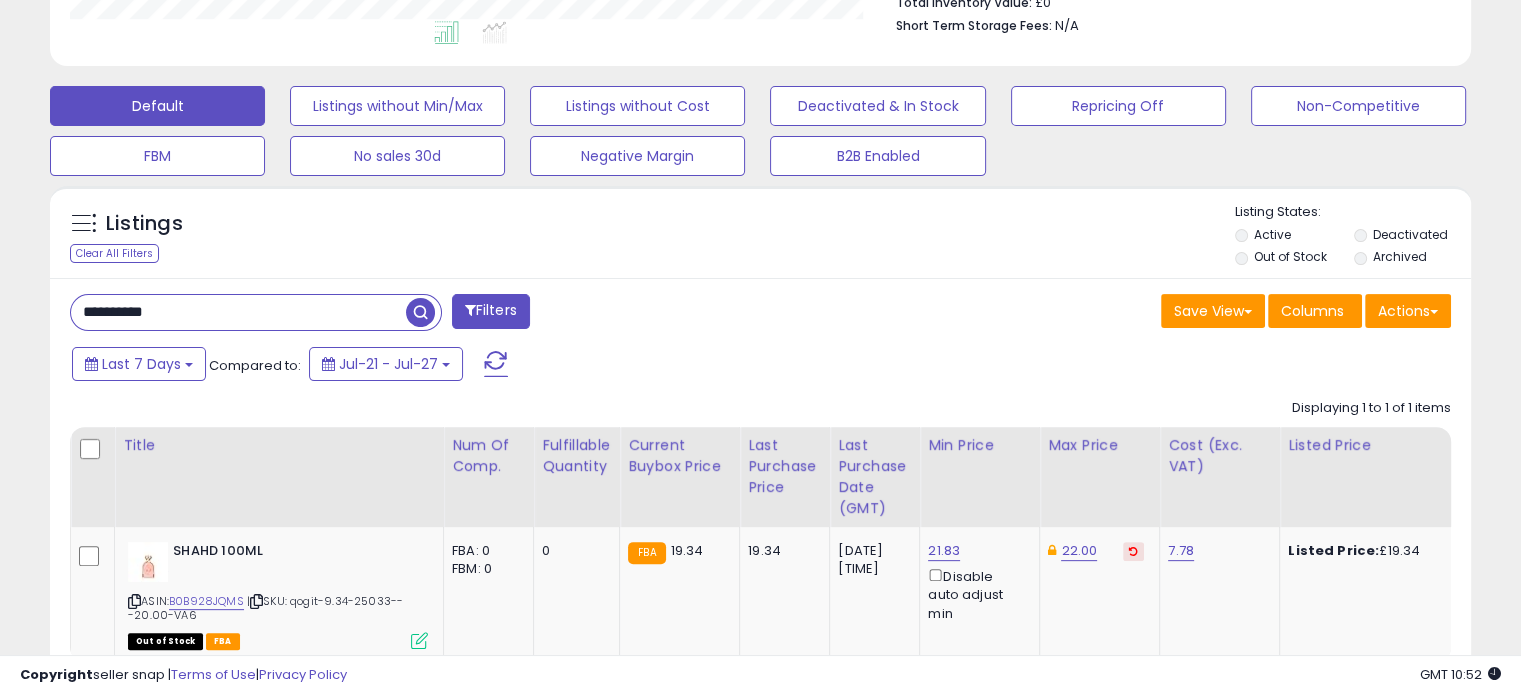 click on "**********" at bounding box center (238, 312) 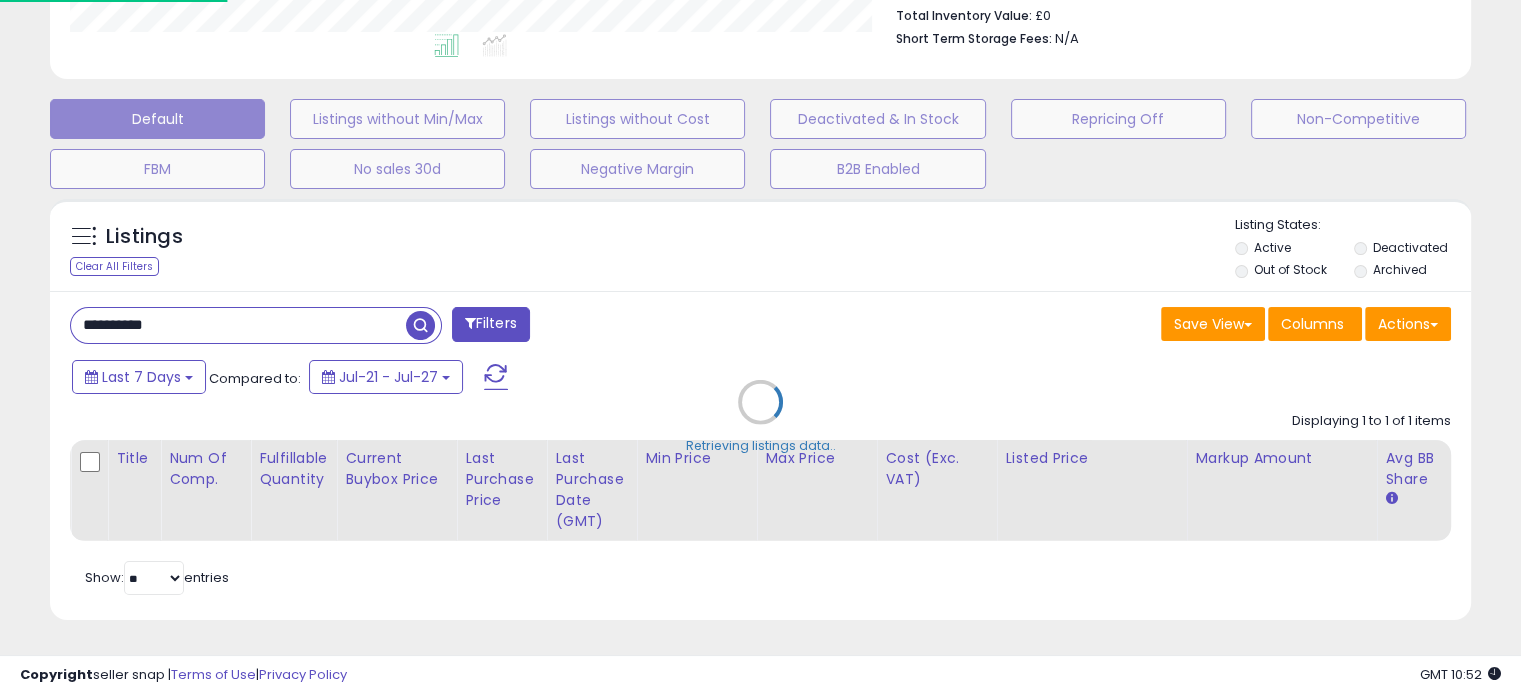 scroll, scrollTop: 999589, scrollLeft: 999168, axis: both 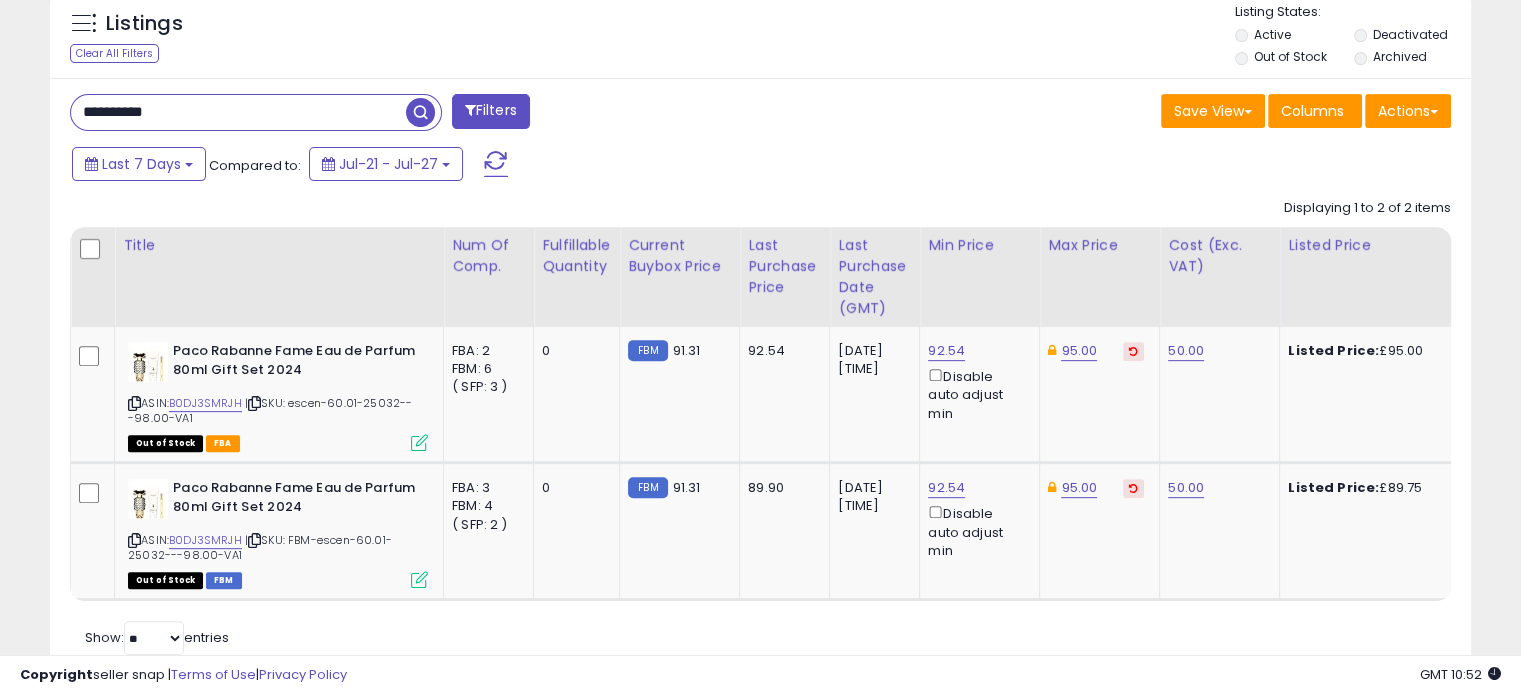 click on "**********" at bounding box center [238, 112] 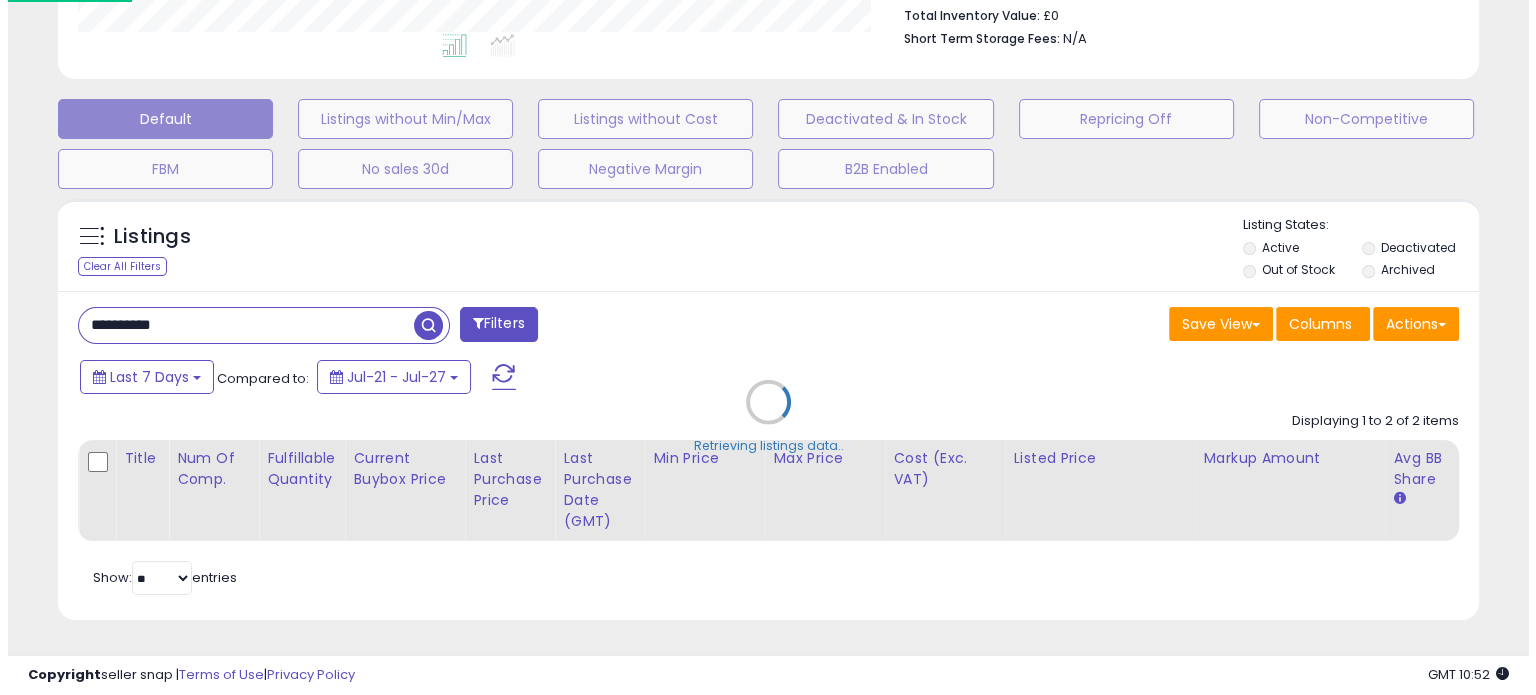 scroll, scrollTop: 544, scrollLeft: 0, axis: vertical 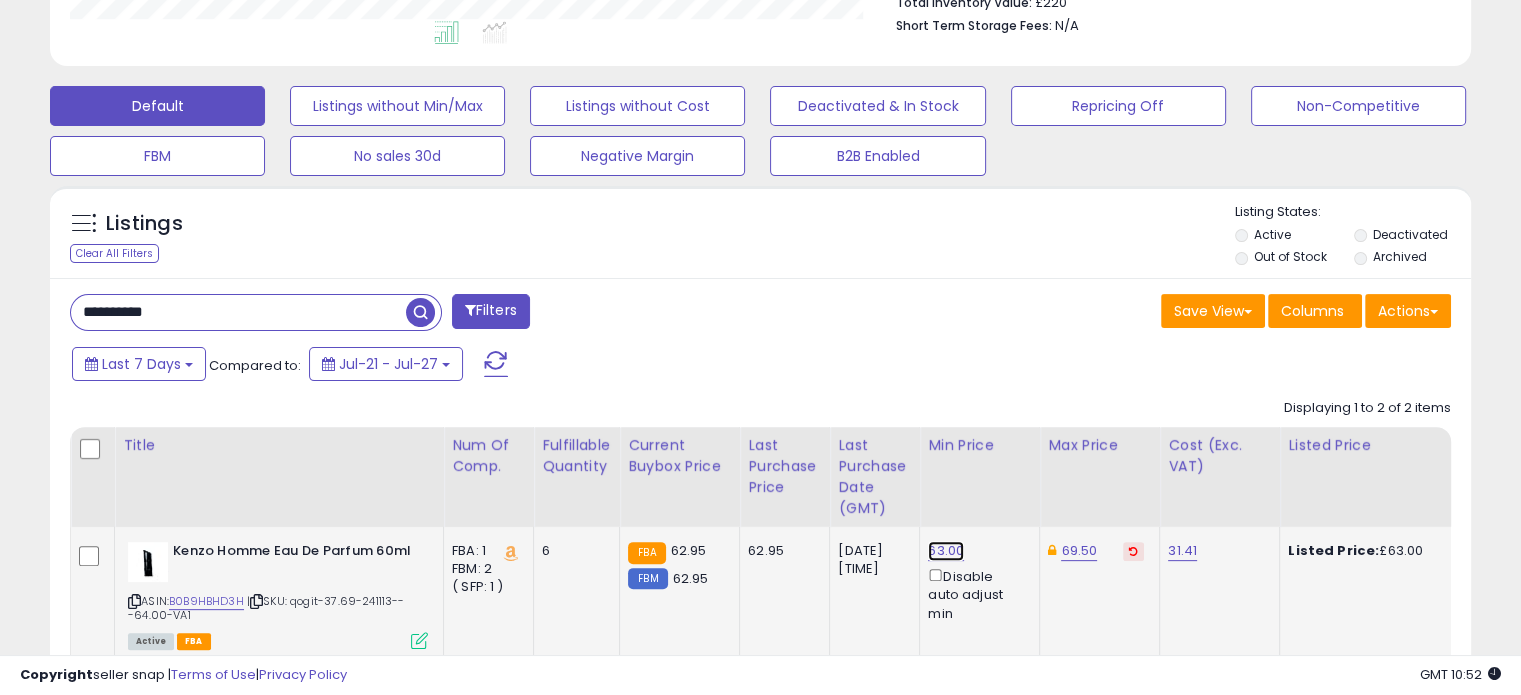 click on "63.00" at bounding box center (946, 551) 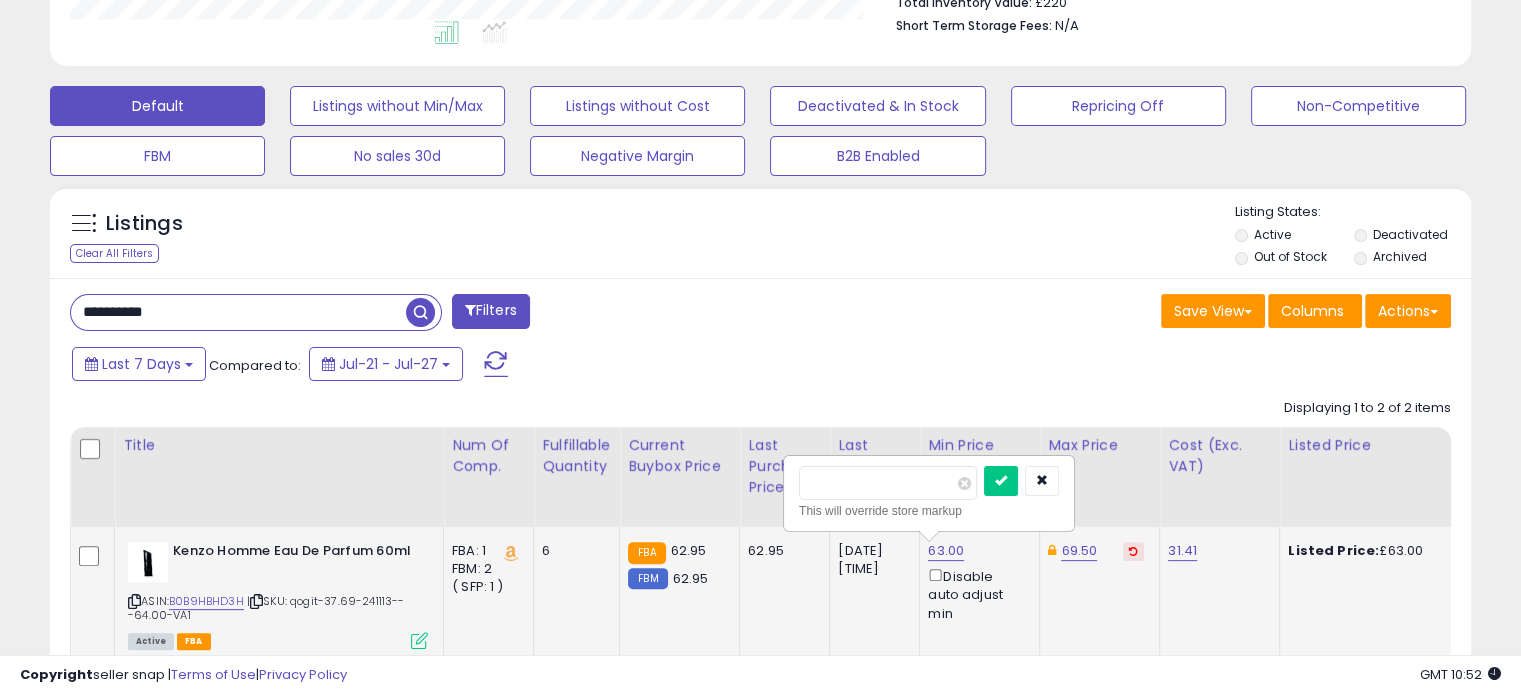 drag, startPoint x: 859, startPoint y: 477, endPoint x: 784, endPoint y: 476, distance: 75.00667 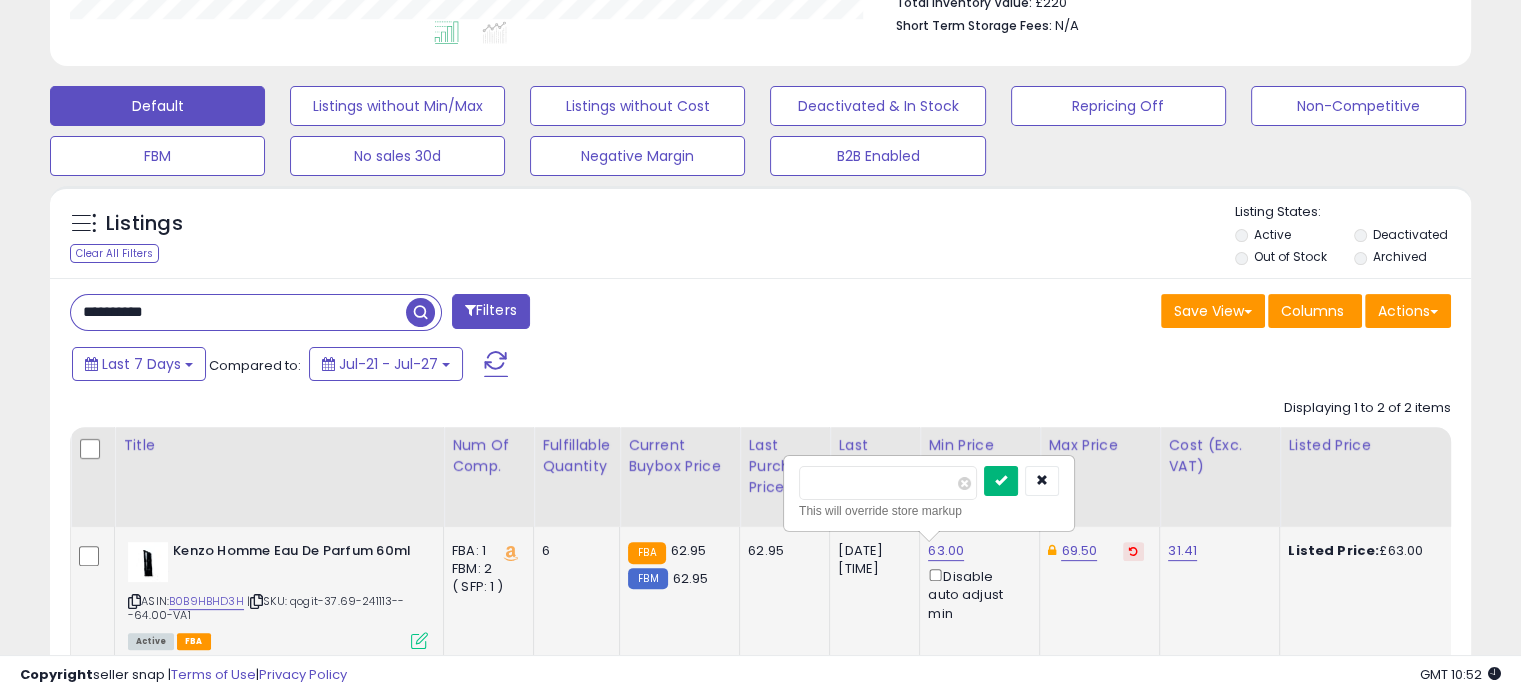 type on "*****" 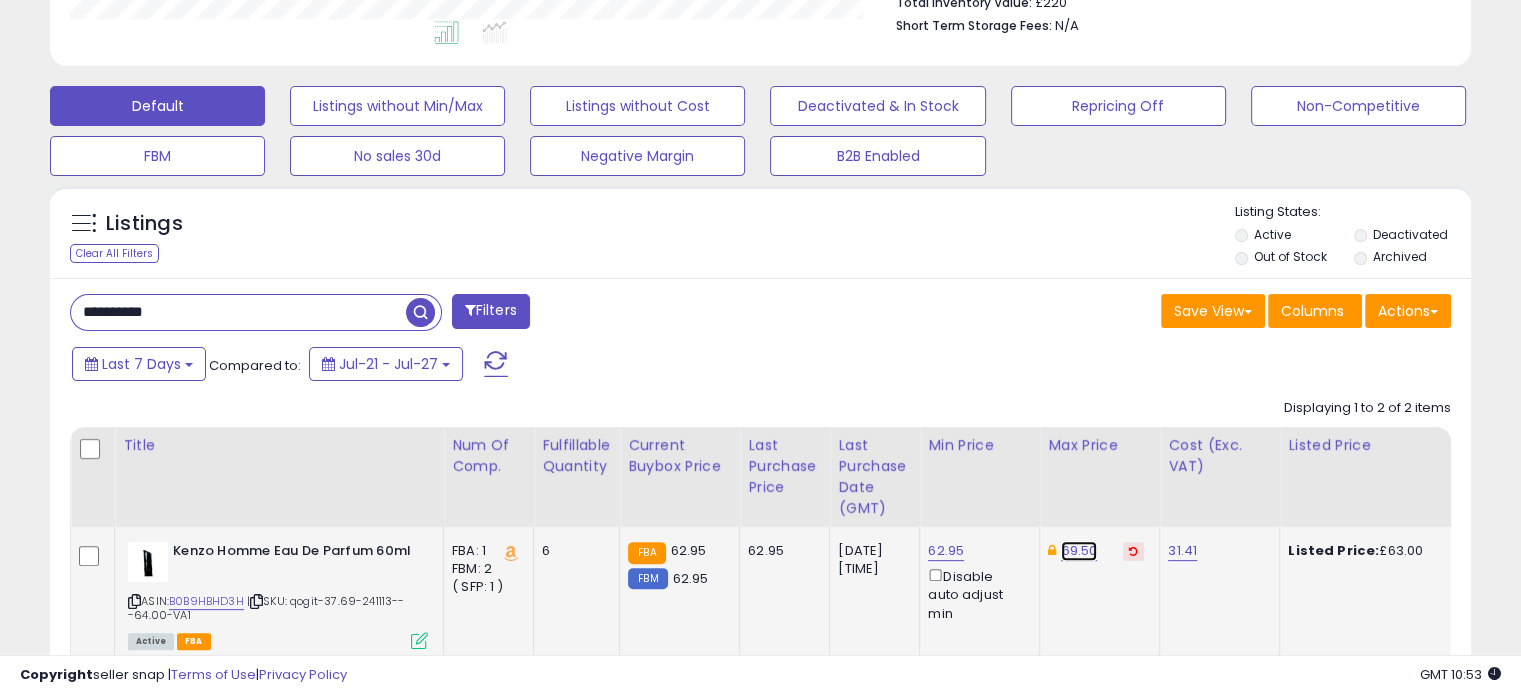 click on "69.50" at bounding box center [1079, 551] 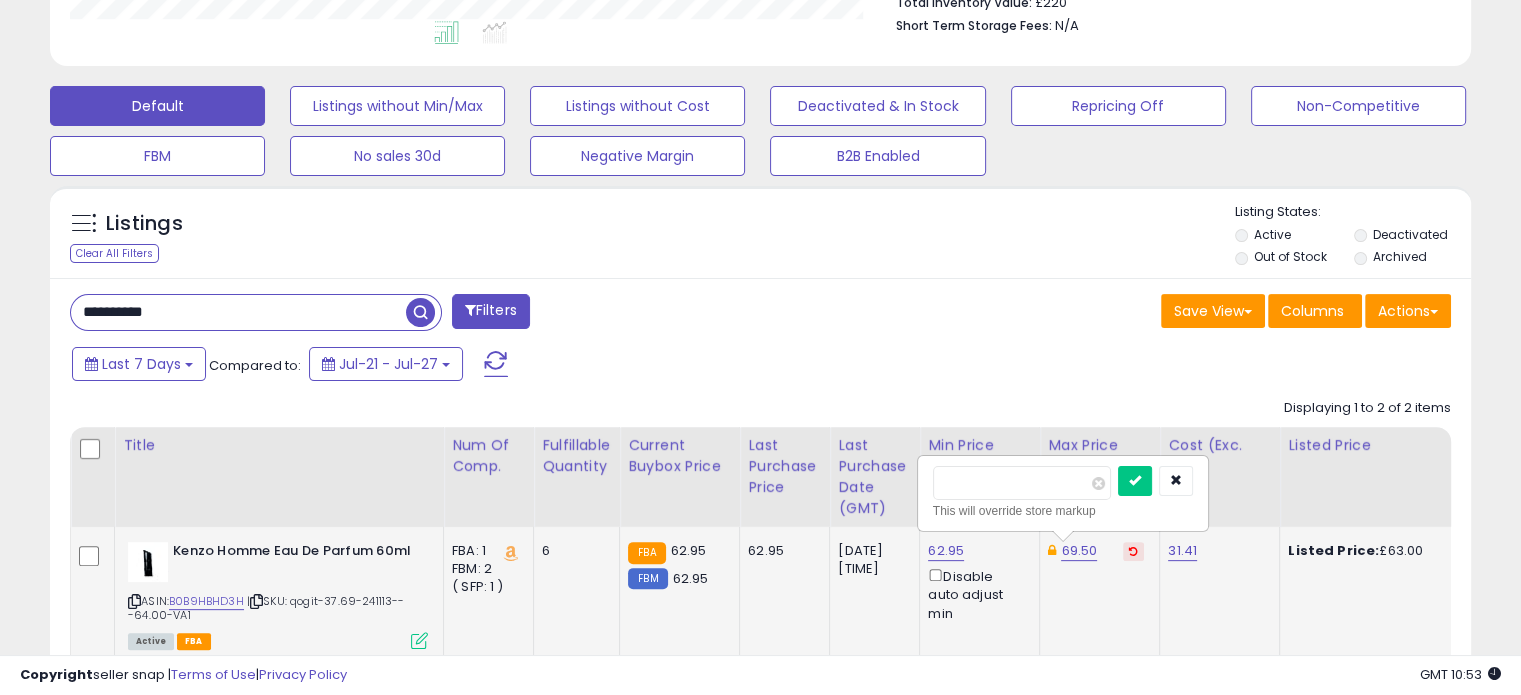 drag, startPoint x: 988, startPoint y: 483, endPoint x: 955, endPoint y: 492, distance: 34.20526 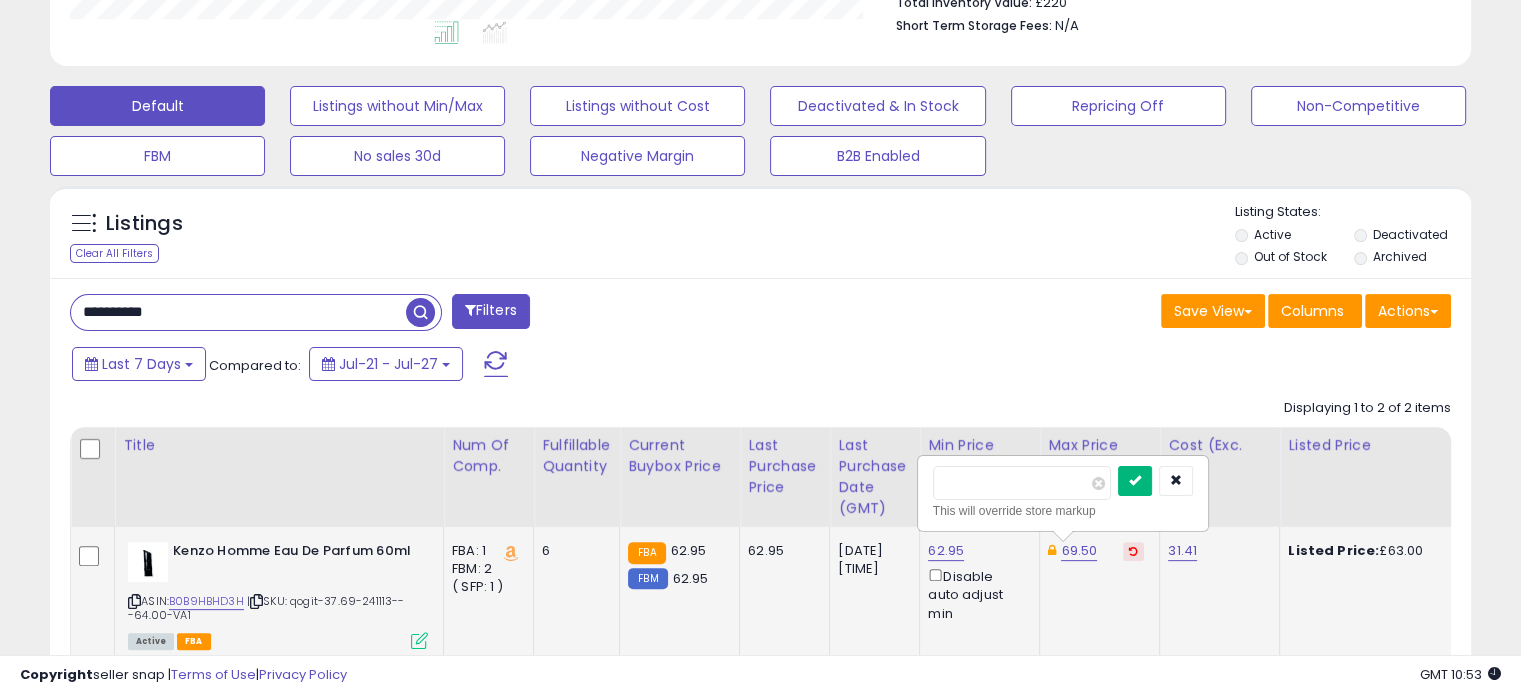 type on "**" 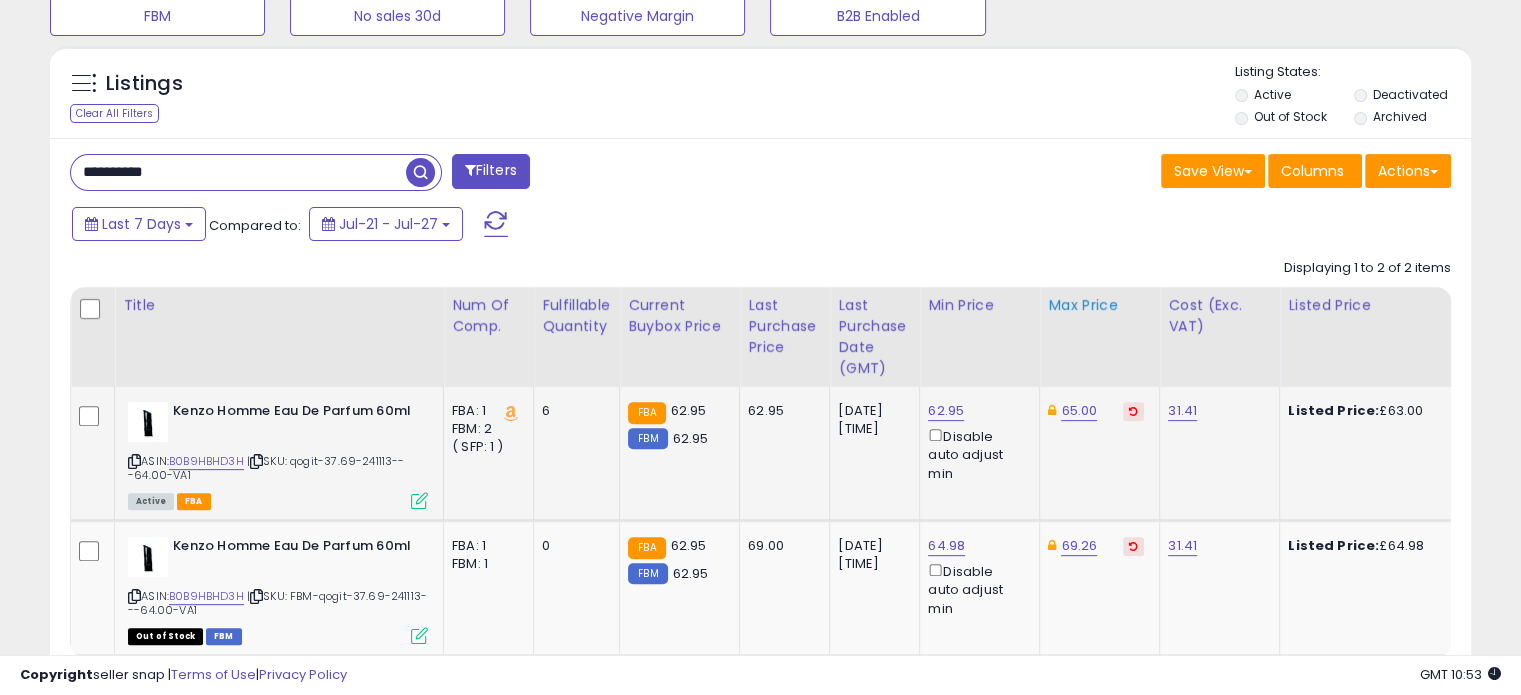 scroll, scrollTop: 812, scrollLeft: 0, axis: vertical 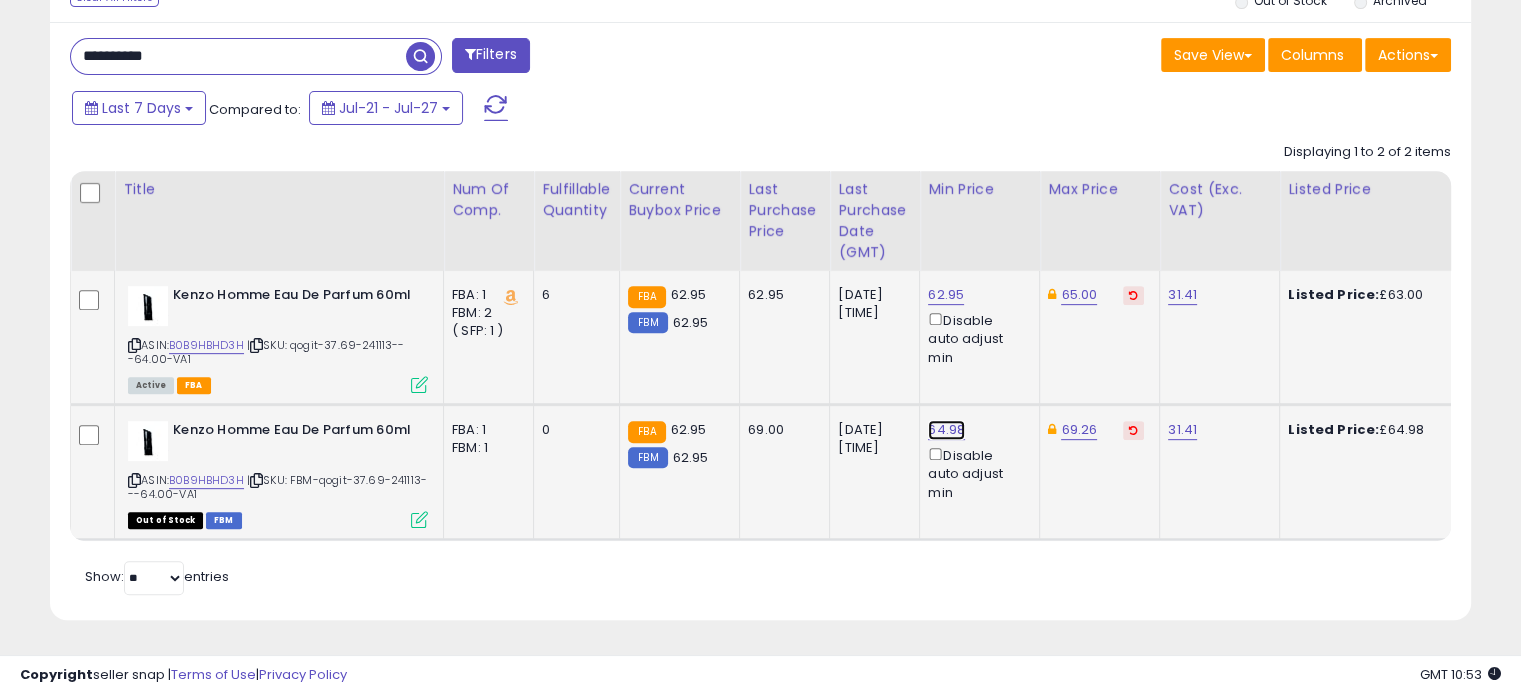 click on "64.98" at bounding box center (946, 295) 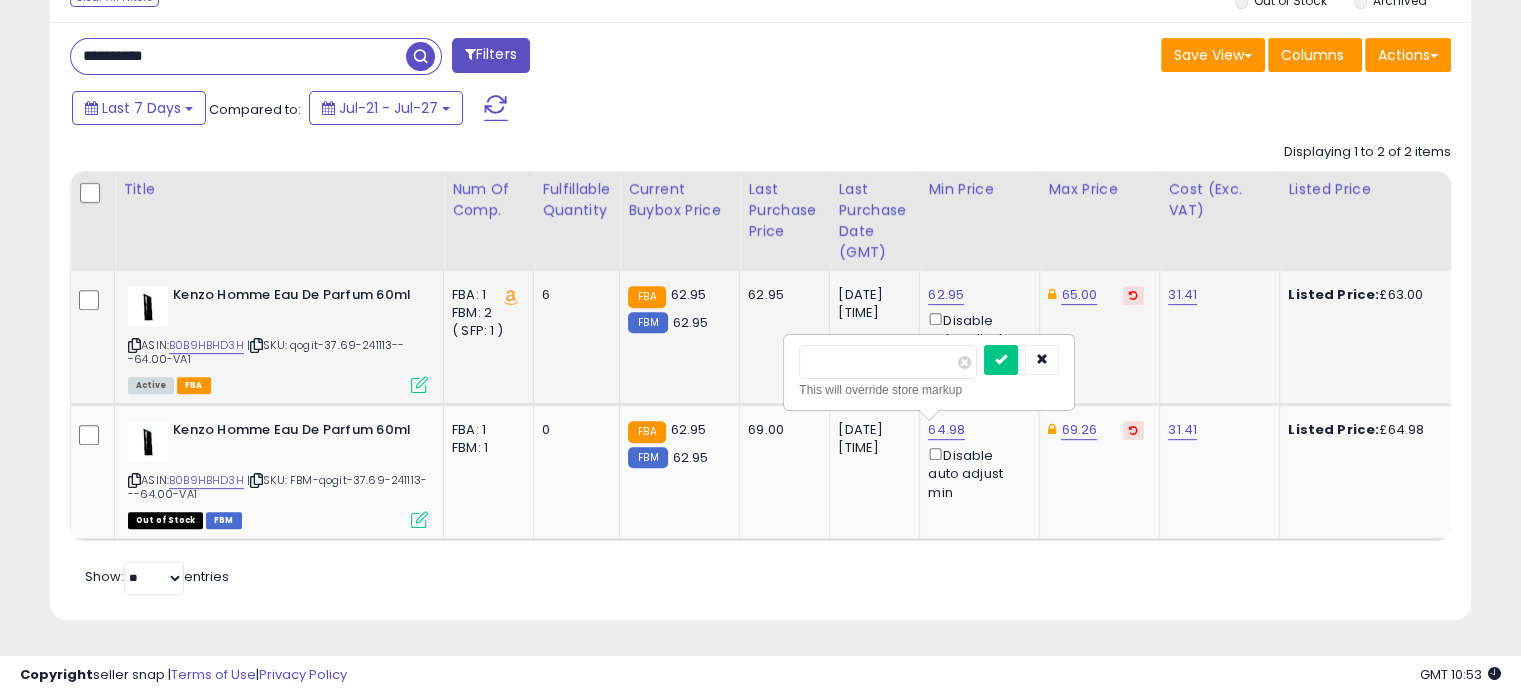 drag, startPoint x: 850, startPoint y: 355, endPoint x: 776, endPoint y: 345, distance: 74.672615 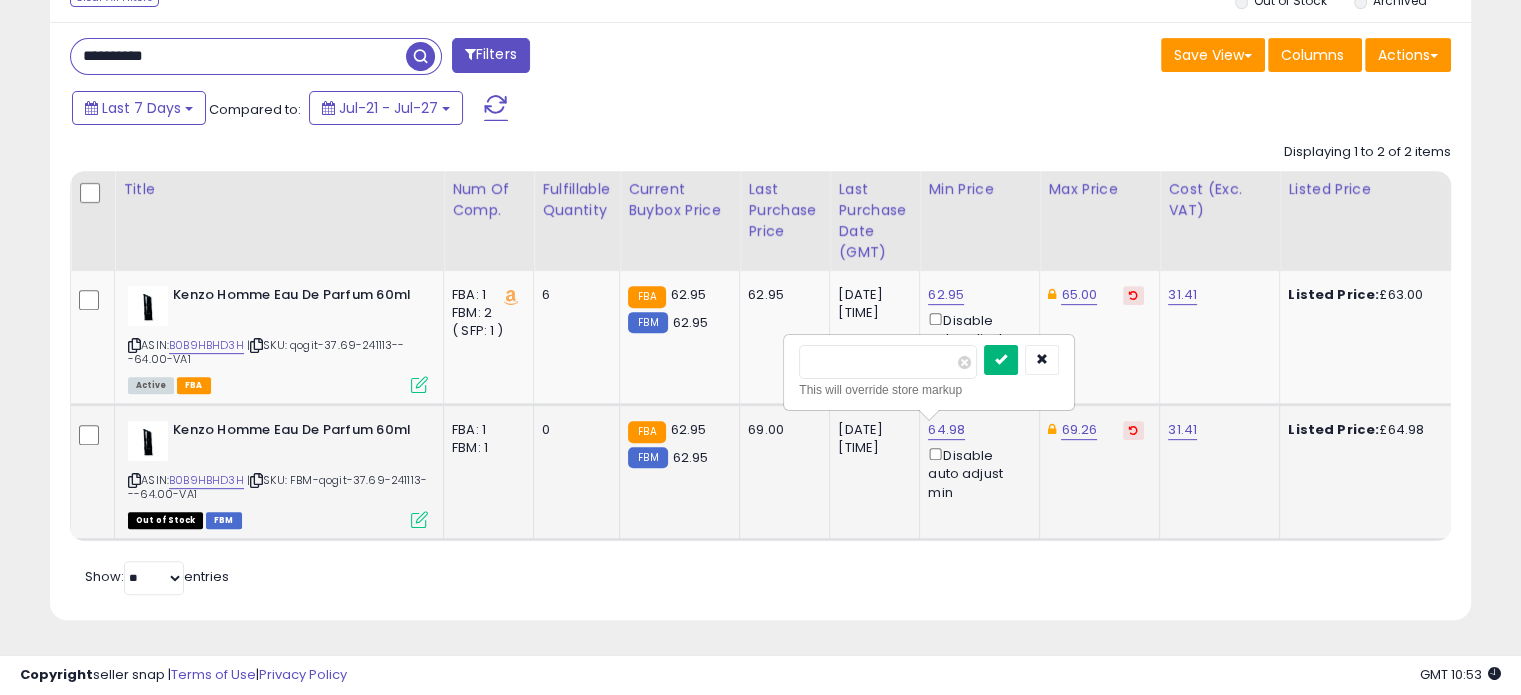 type on "*****" 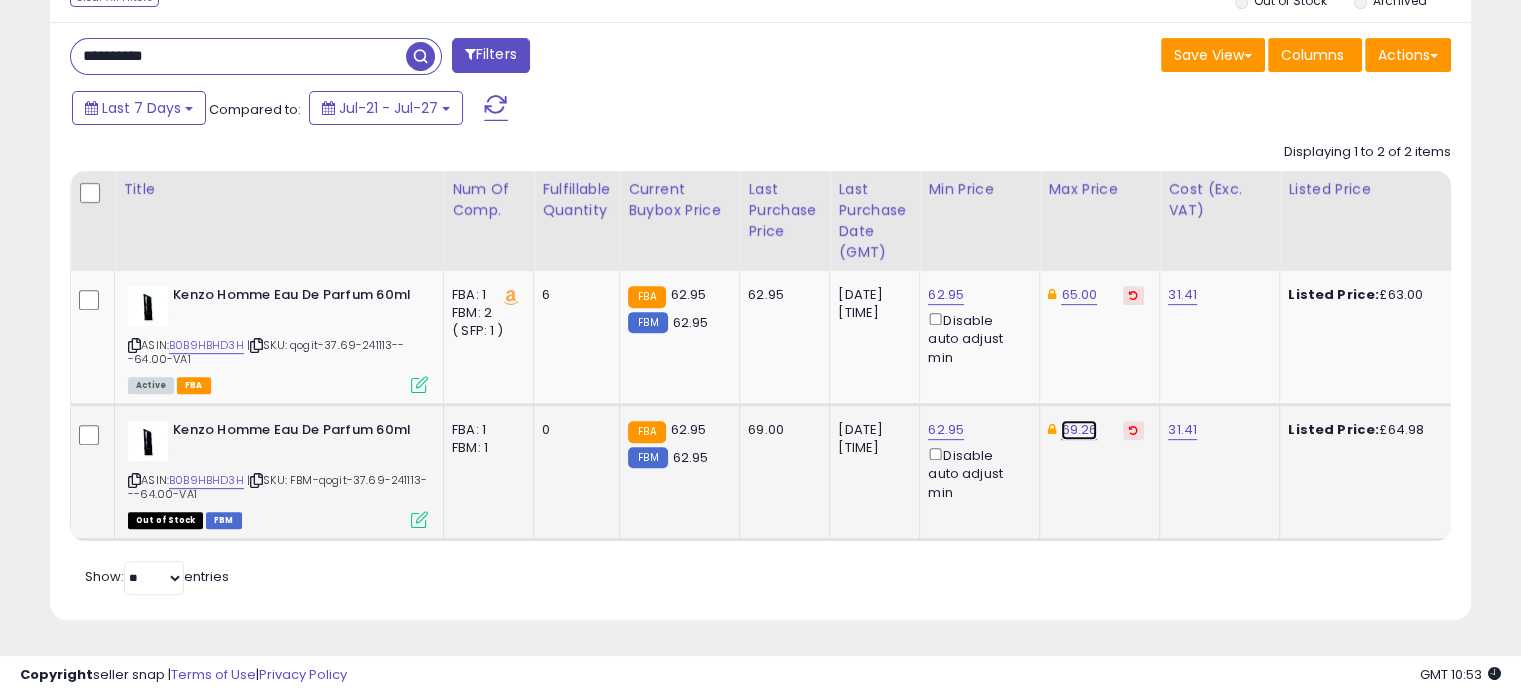 click on "69.26" at bounding box center (1079, 295) 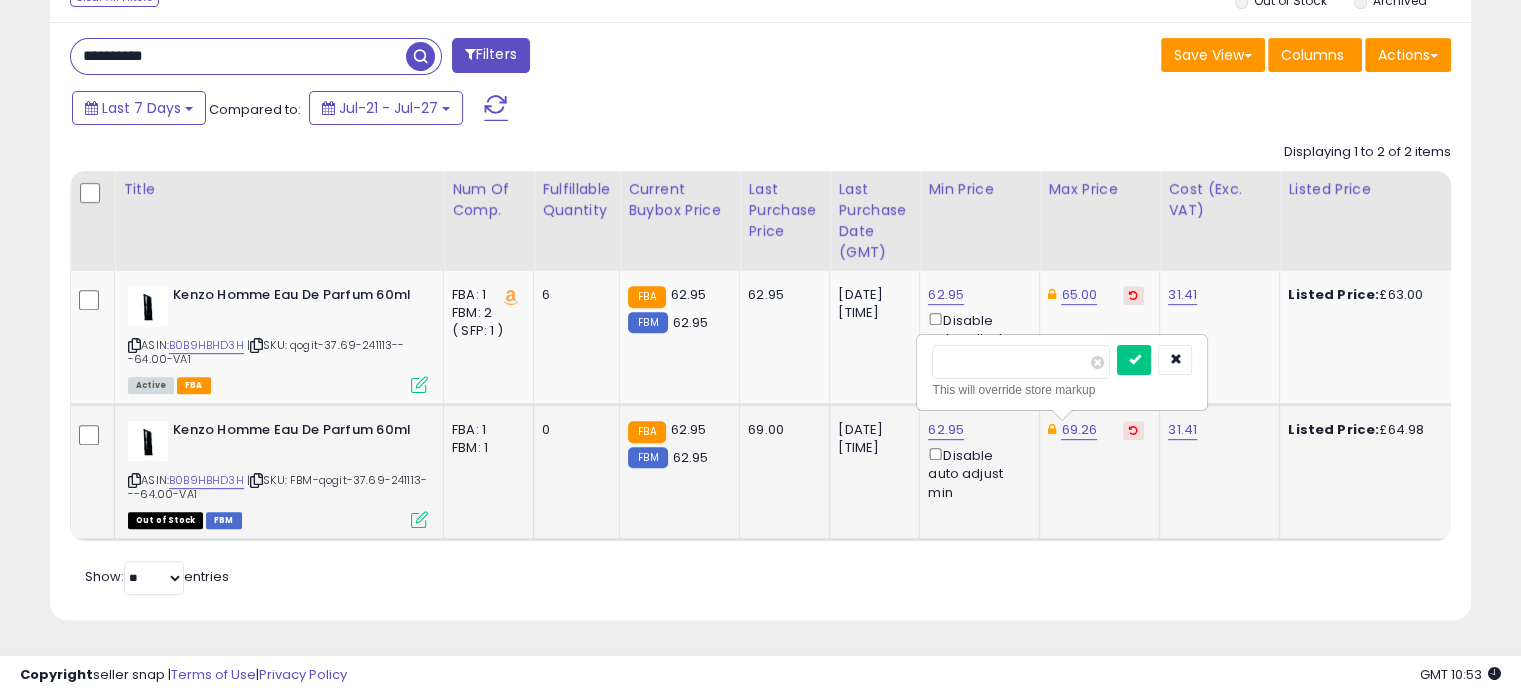 drag, startPoint x: 983, startPoint y: 359, endPoint x: 954, endPoint y: 363, distance: 29.274563 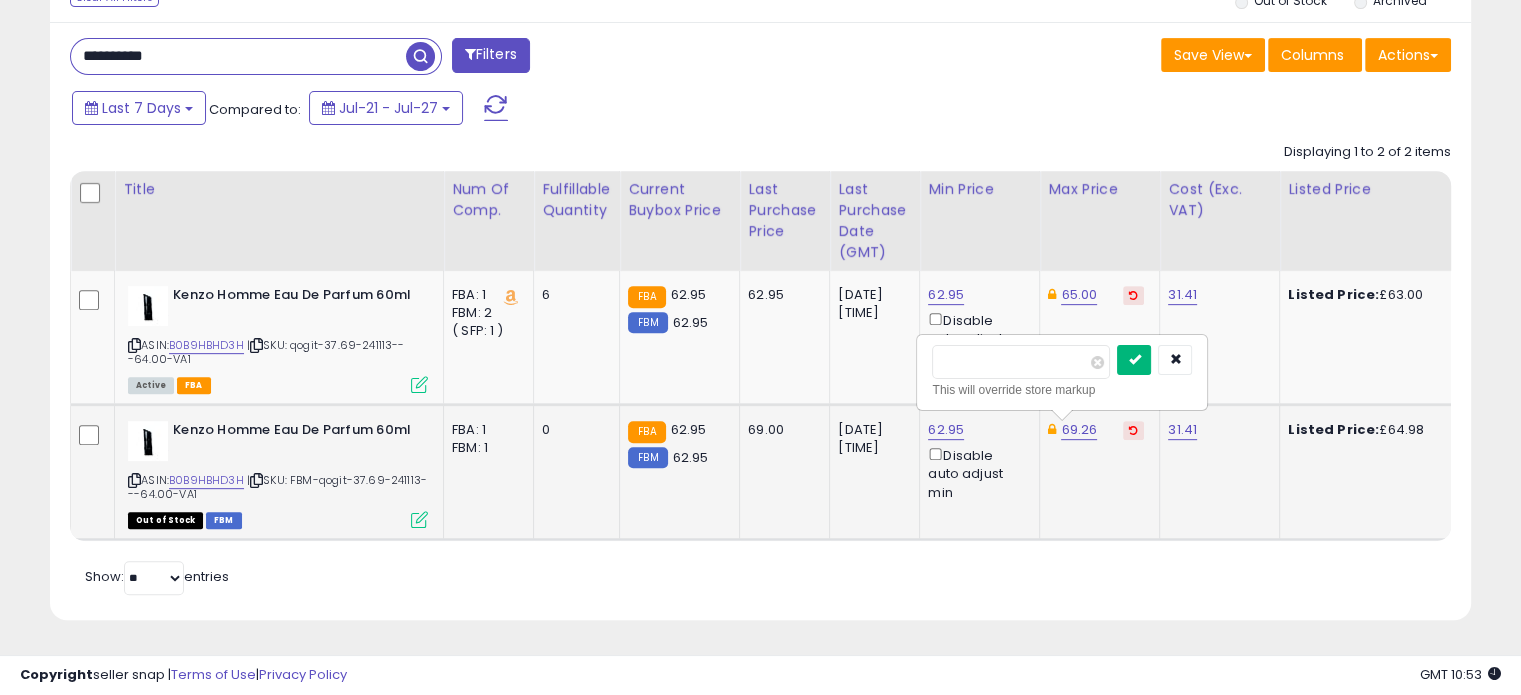 type on "**" 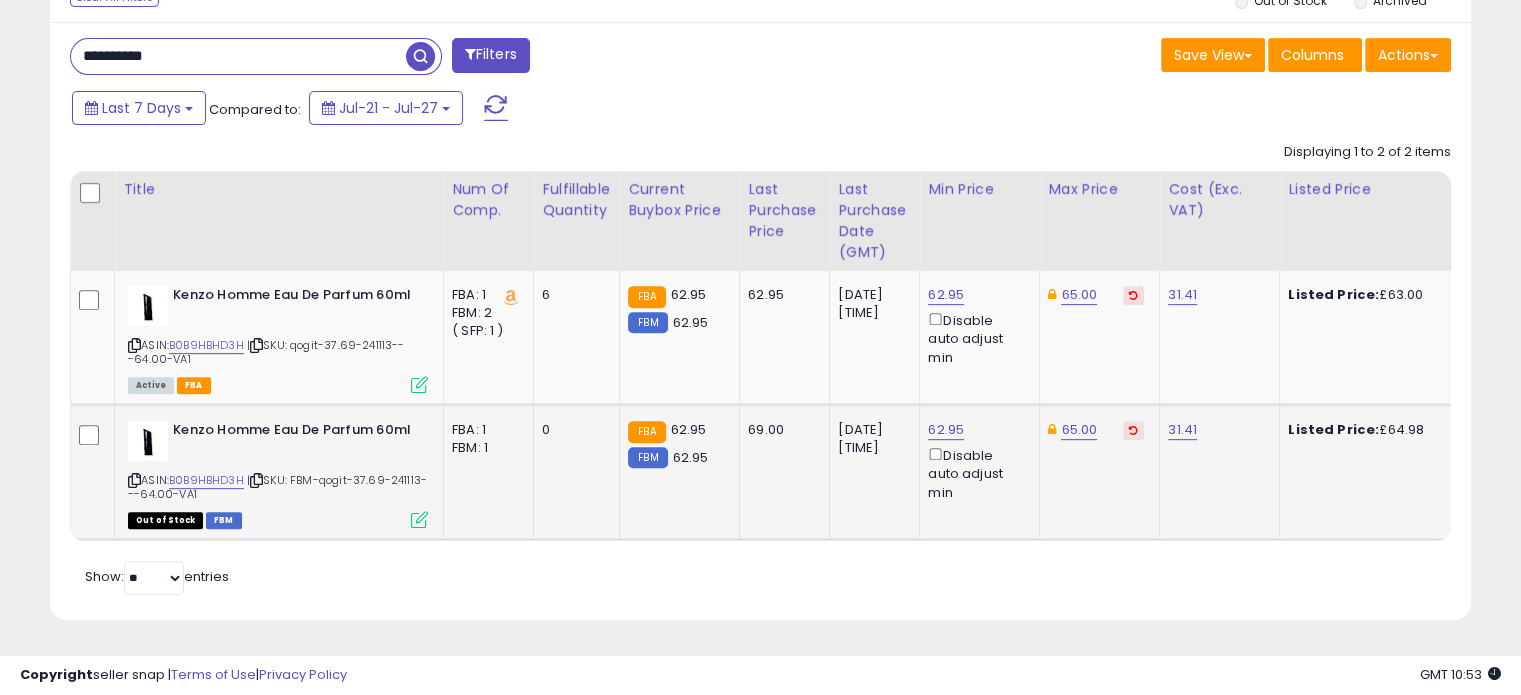 click on "**********" at bounding box center [238, 56] 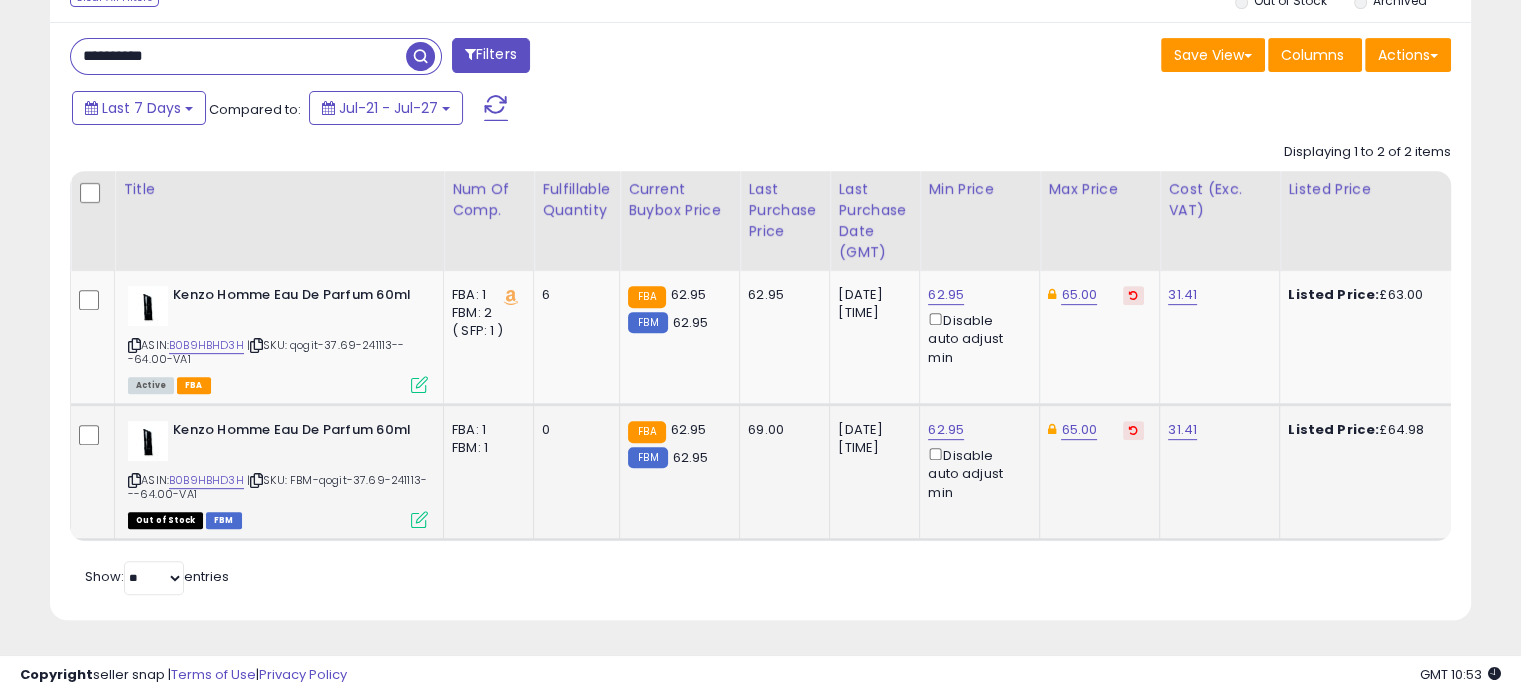 paste 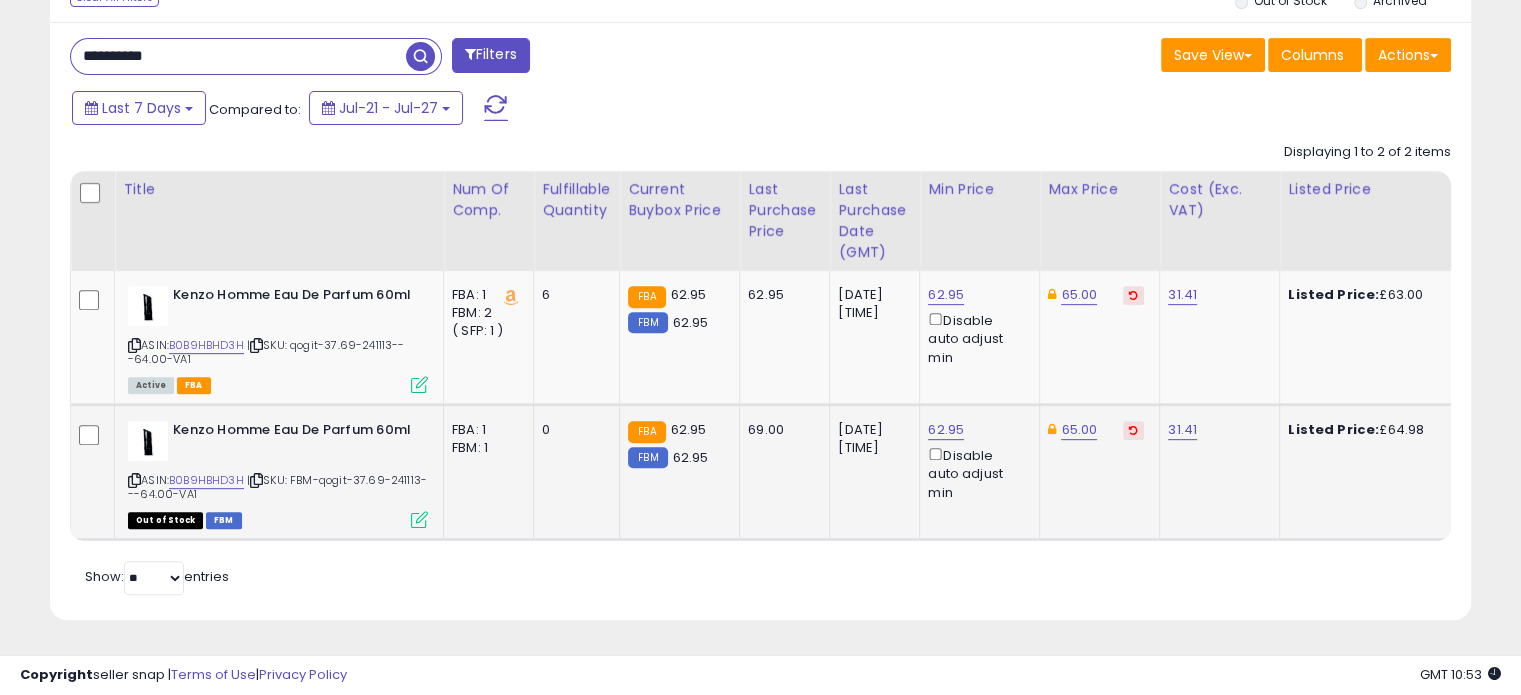 type on "**********" 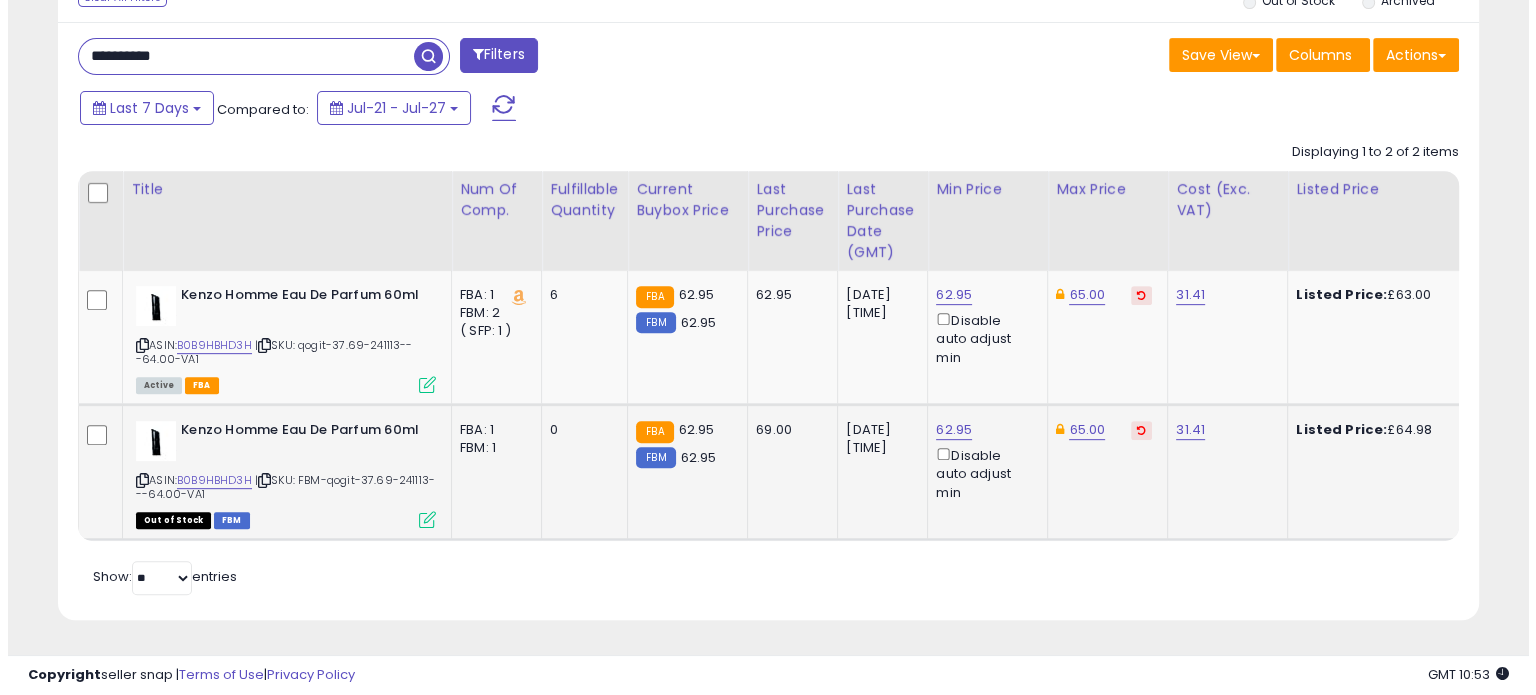 scroll, scrollTop: 544, scrollLeft: 0, axis: vertical 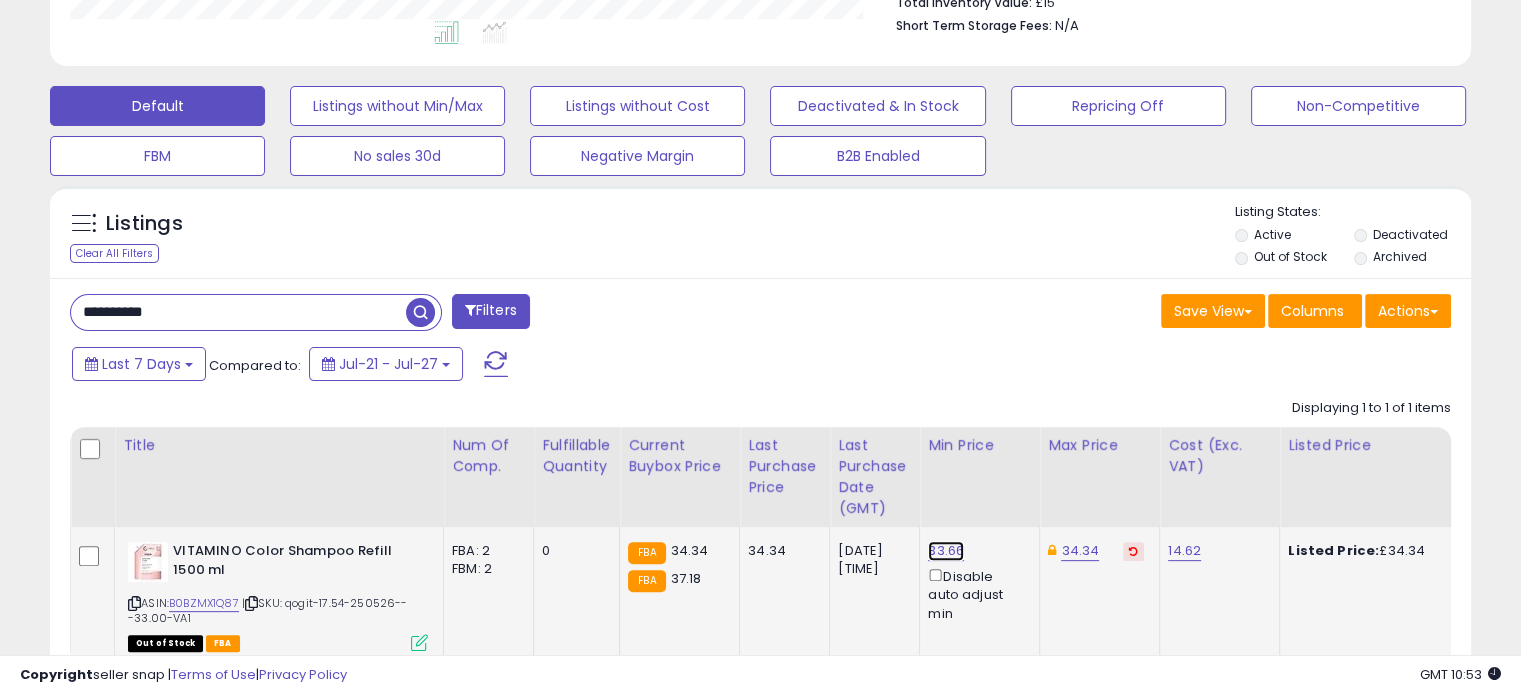click on "33.66" at bounding box center [946, 551] 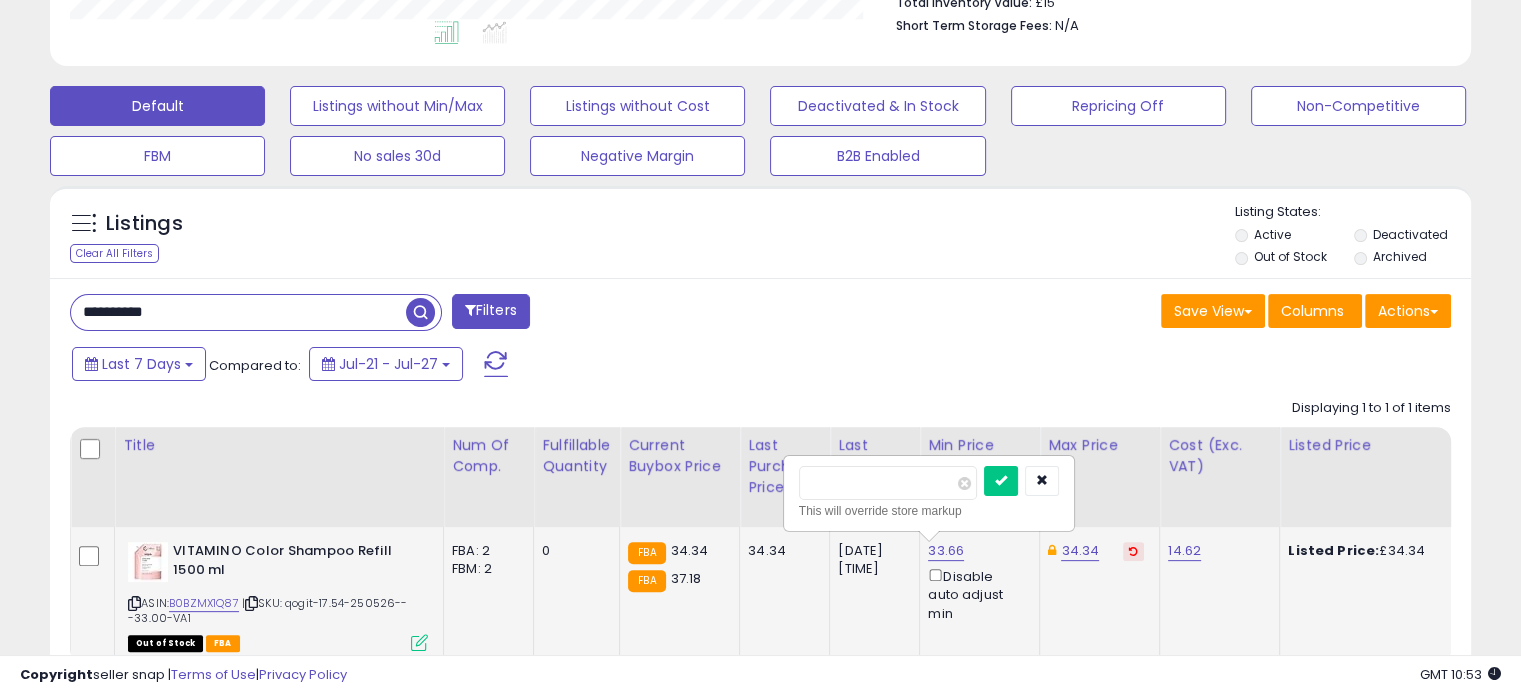 drag, startPoint x: 853, startPoint y: 477, endPoint x: 834, endPoint y: 483, distance: 19.924858 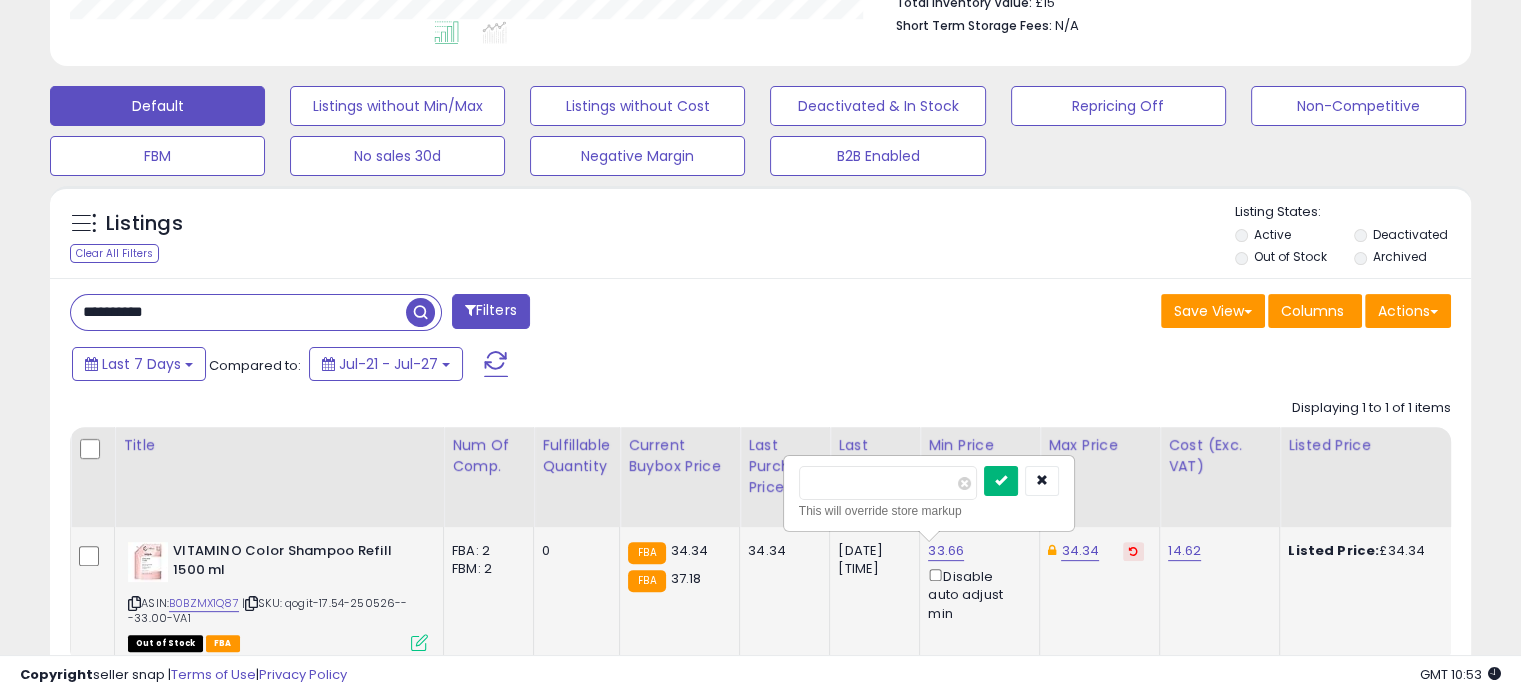 type on "*****" 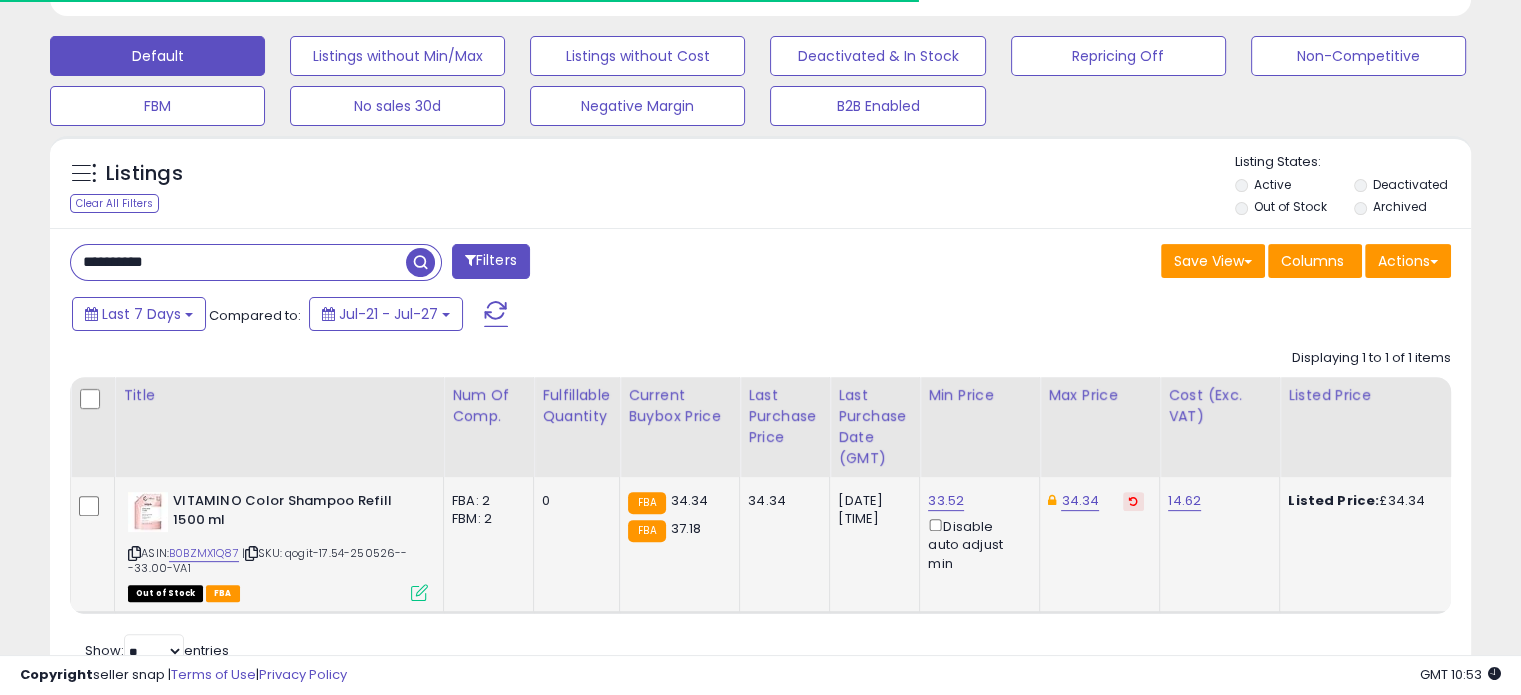 scroll, scrollTop: 680, scrollLeft: 0, axis: vertical 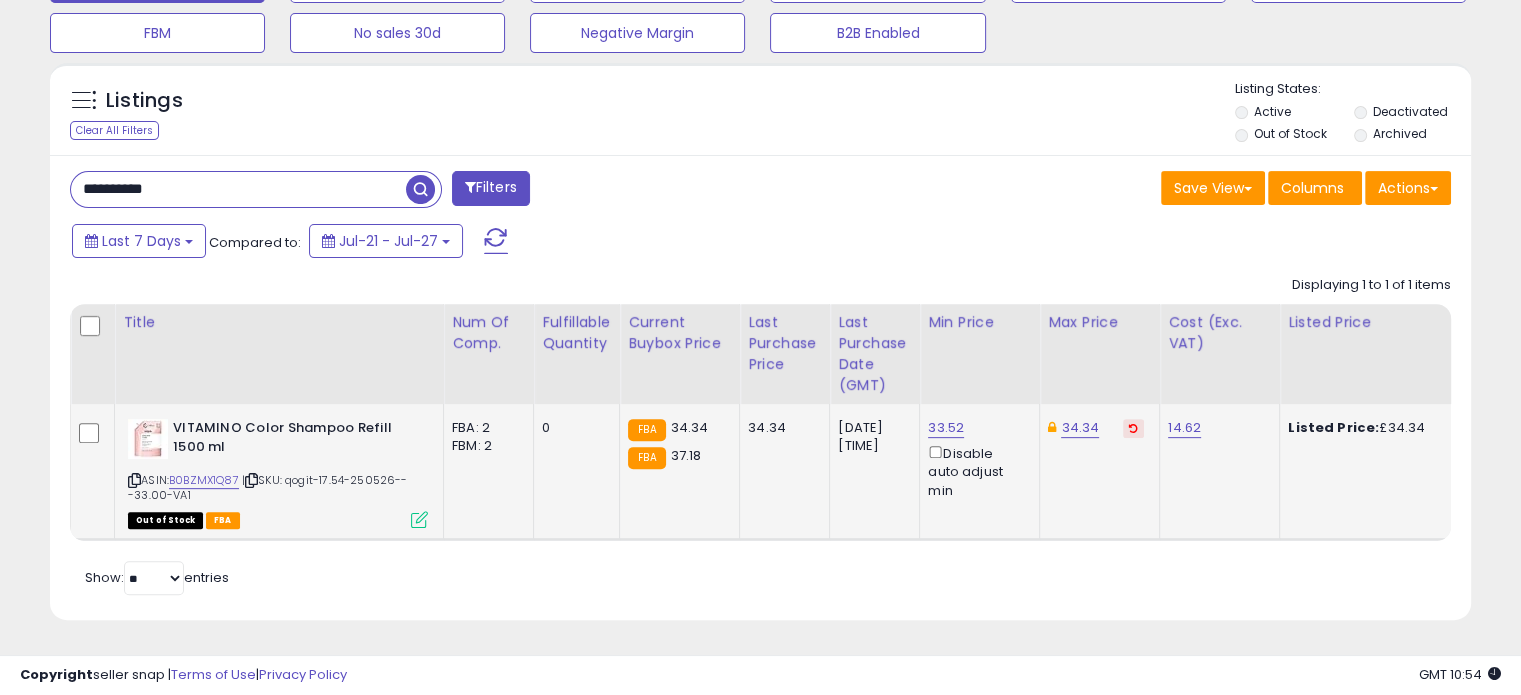 click on "**********" at bounding box center (238, 189) 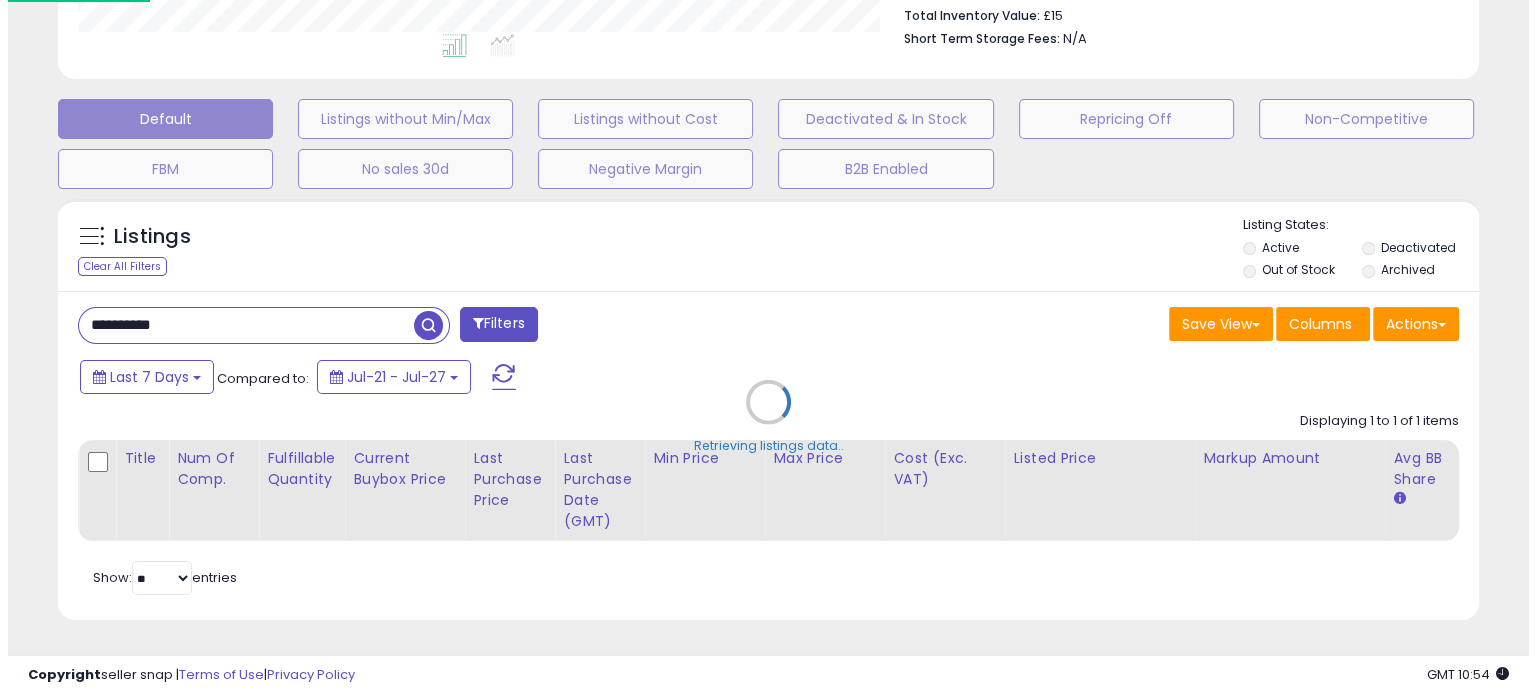 scroll, scrollTop: 544, scrollLeft: 0, axis: vertical 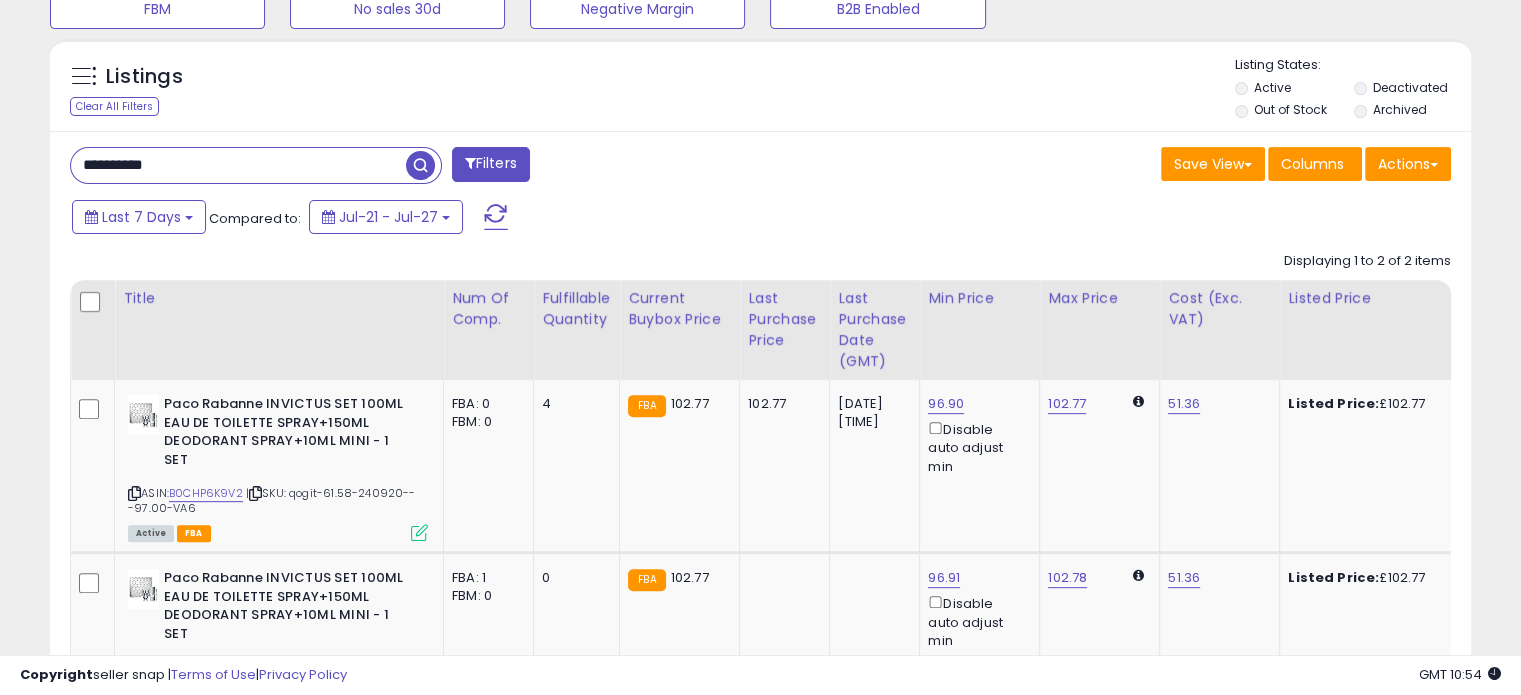 click on "**********" at bounding box center (238, 165) 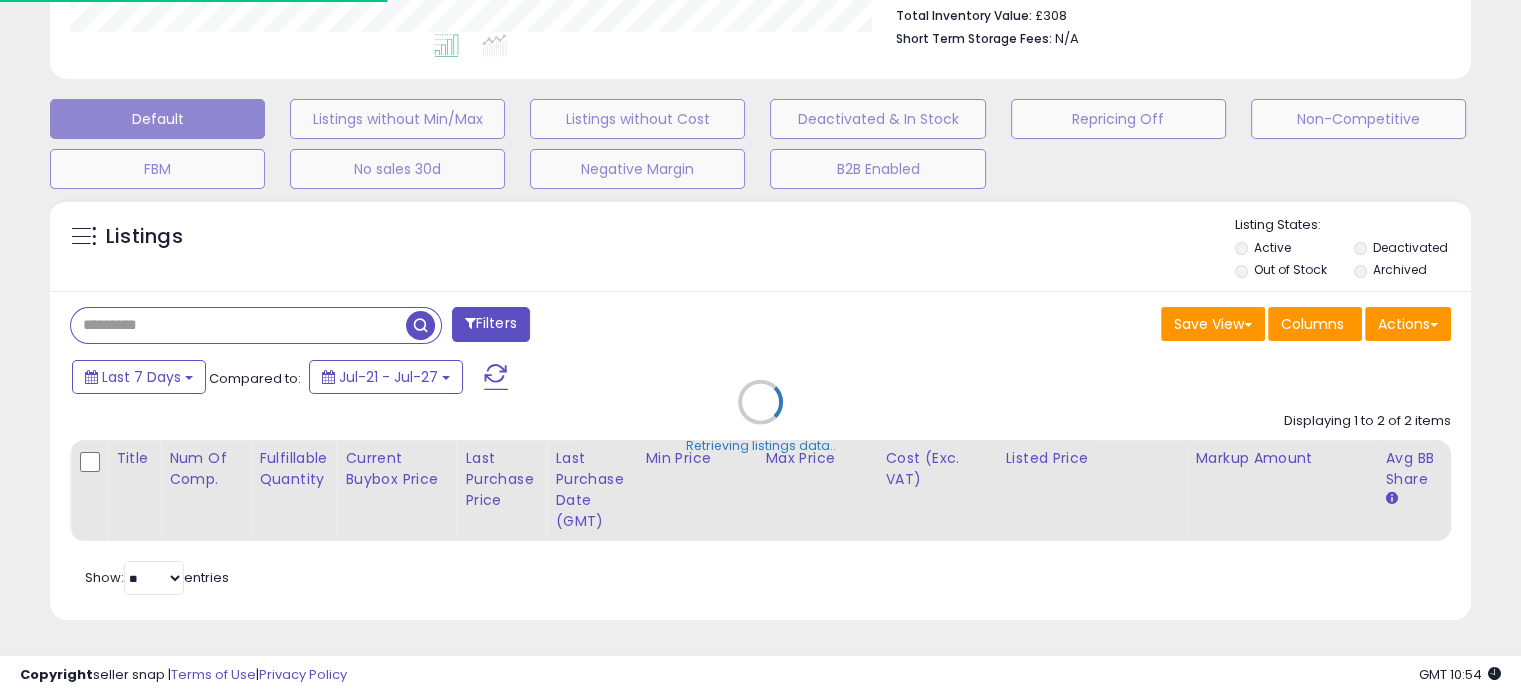 scroll, scrollTop: 999589, scrollLeft: 999168, axis: both 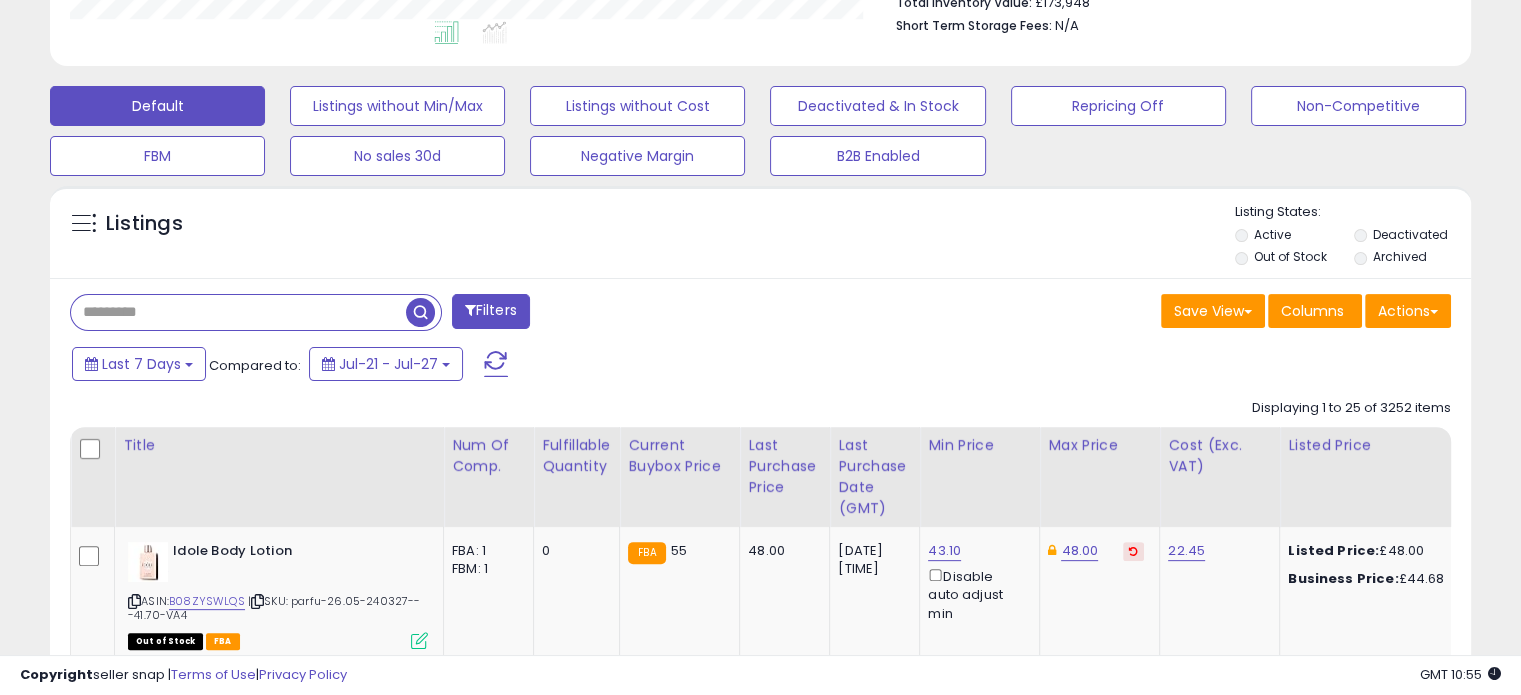 click at bounding box center [238, 312] 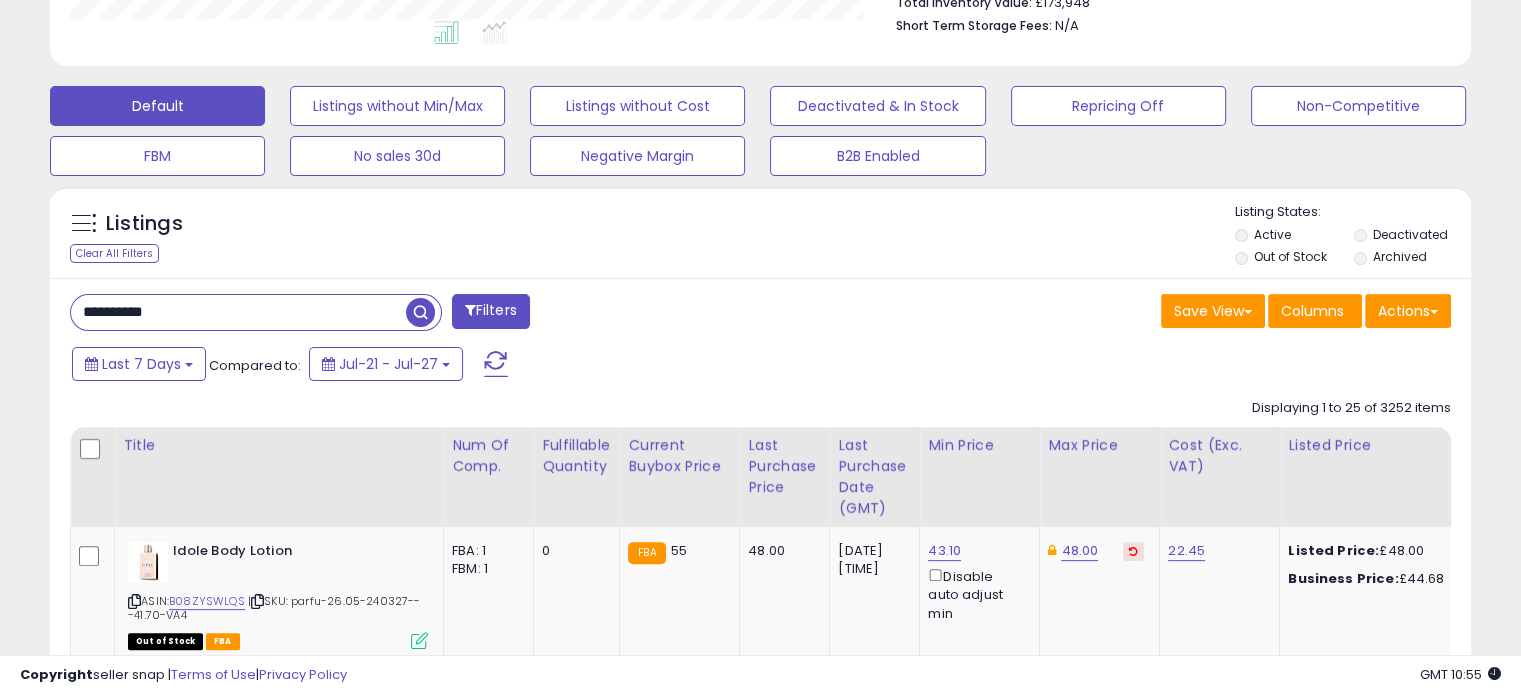 type on "**********" 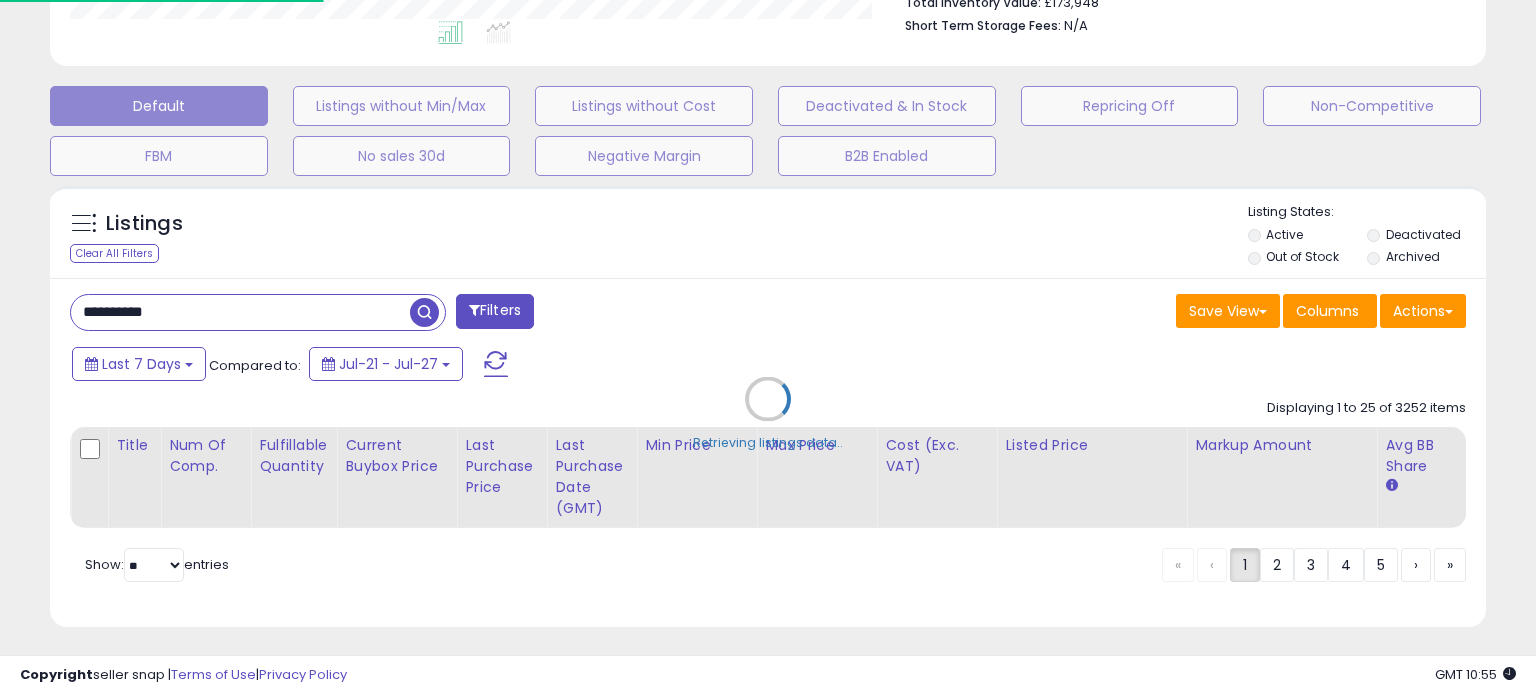 scroll, scrollTop: 999589, scrollLeft: 999168, axis: both 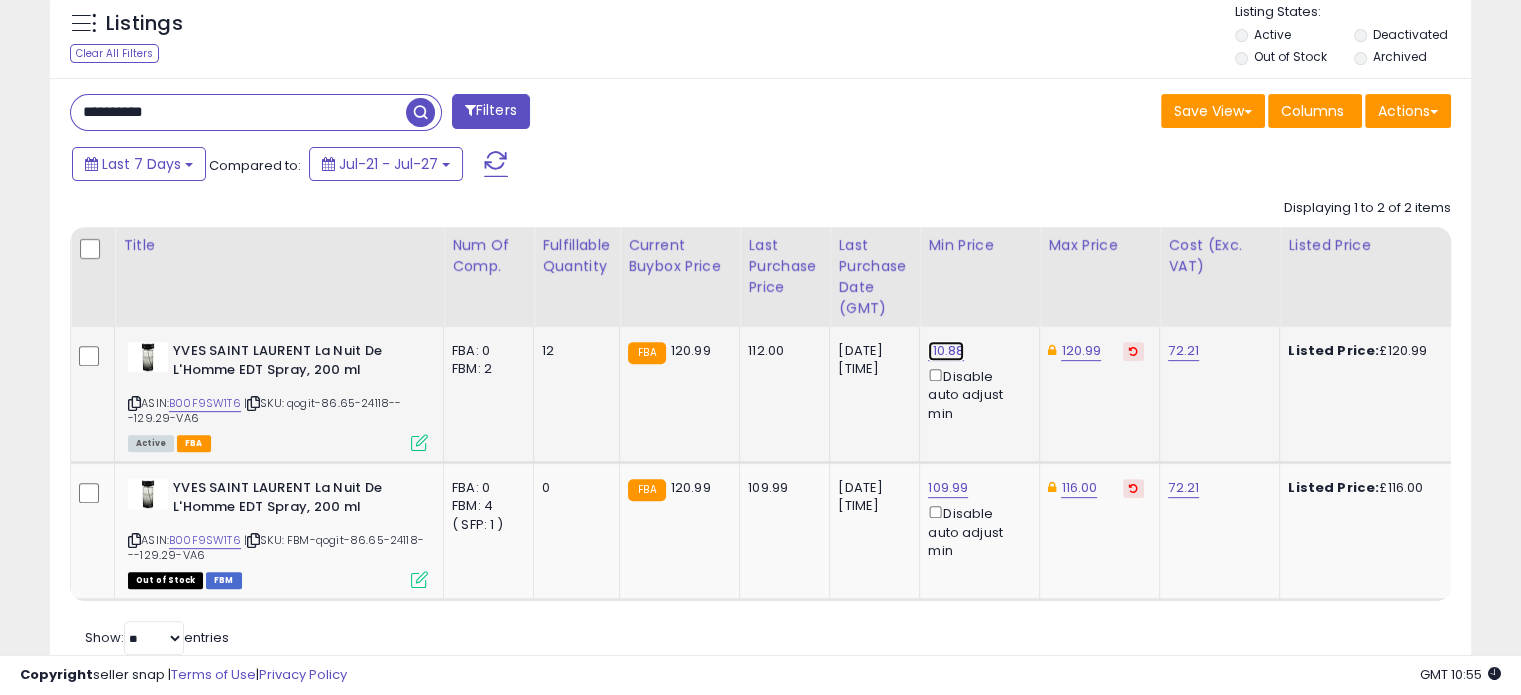click on "110.88" at bounding box center [946, 351] 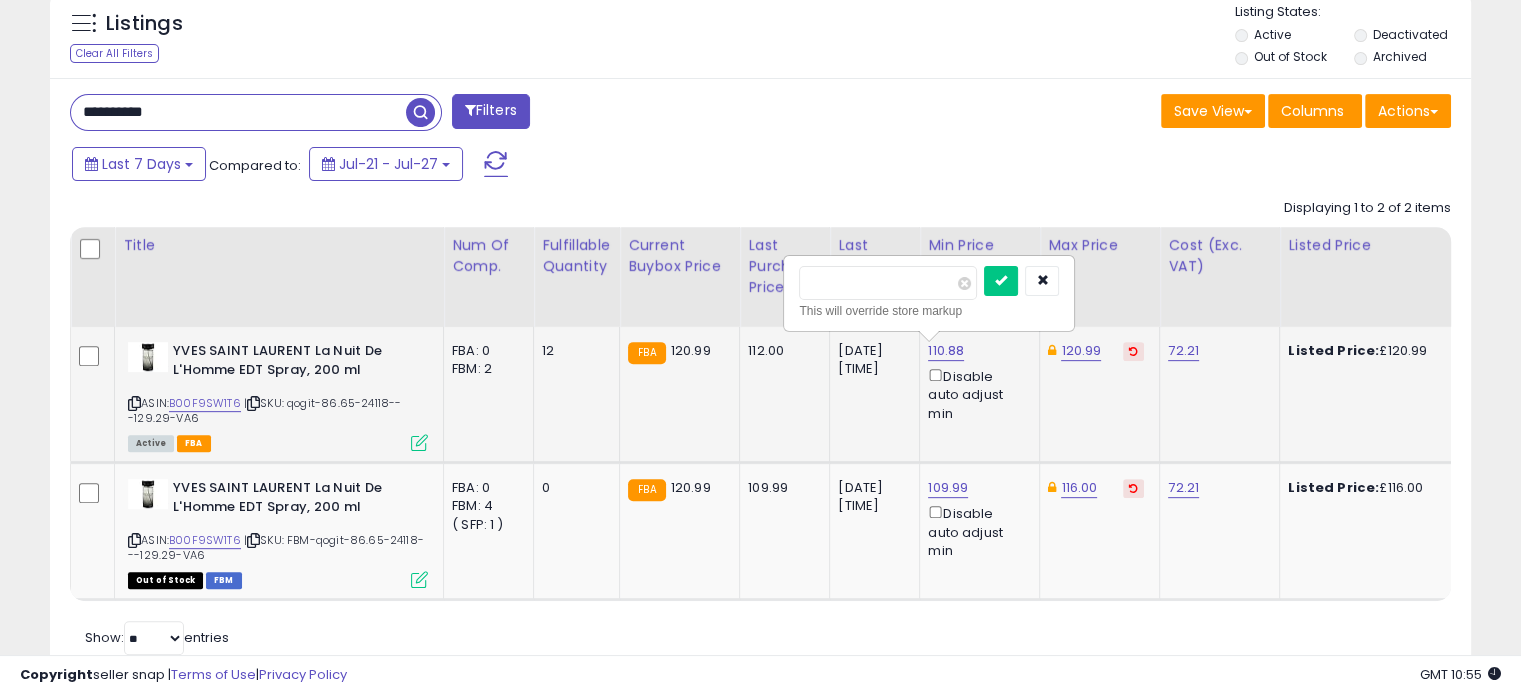 drag, startPoint x: 856, startPoint y: 283, endPoint x: 829, endPoint y: 288, distance: 27.45906 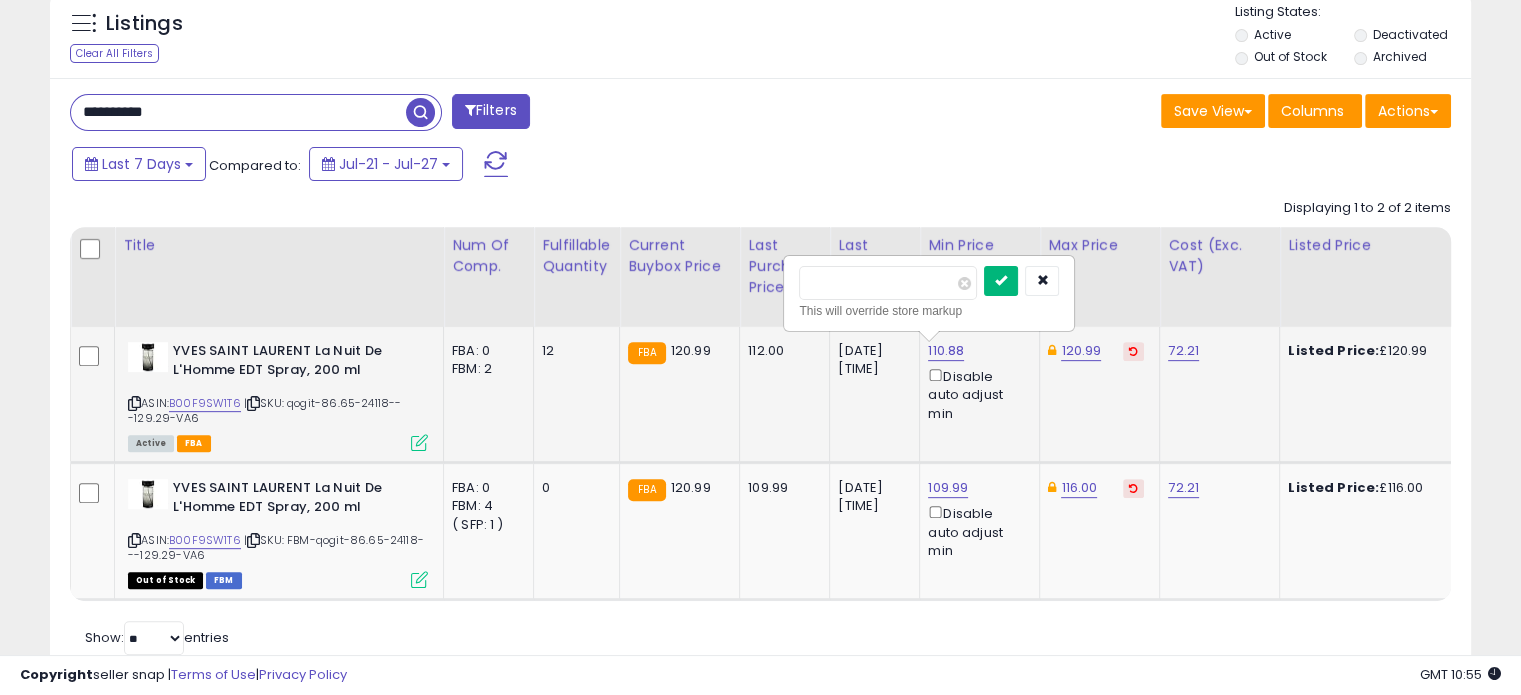 type on "***" 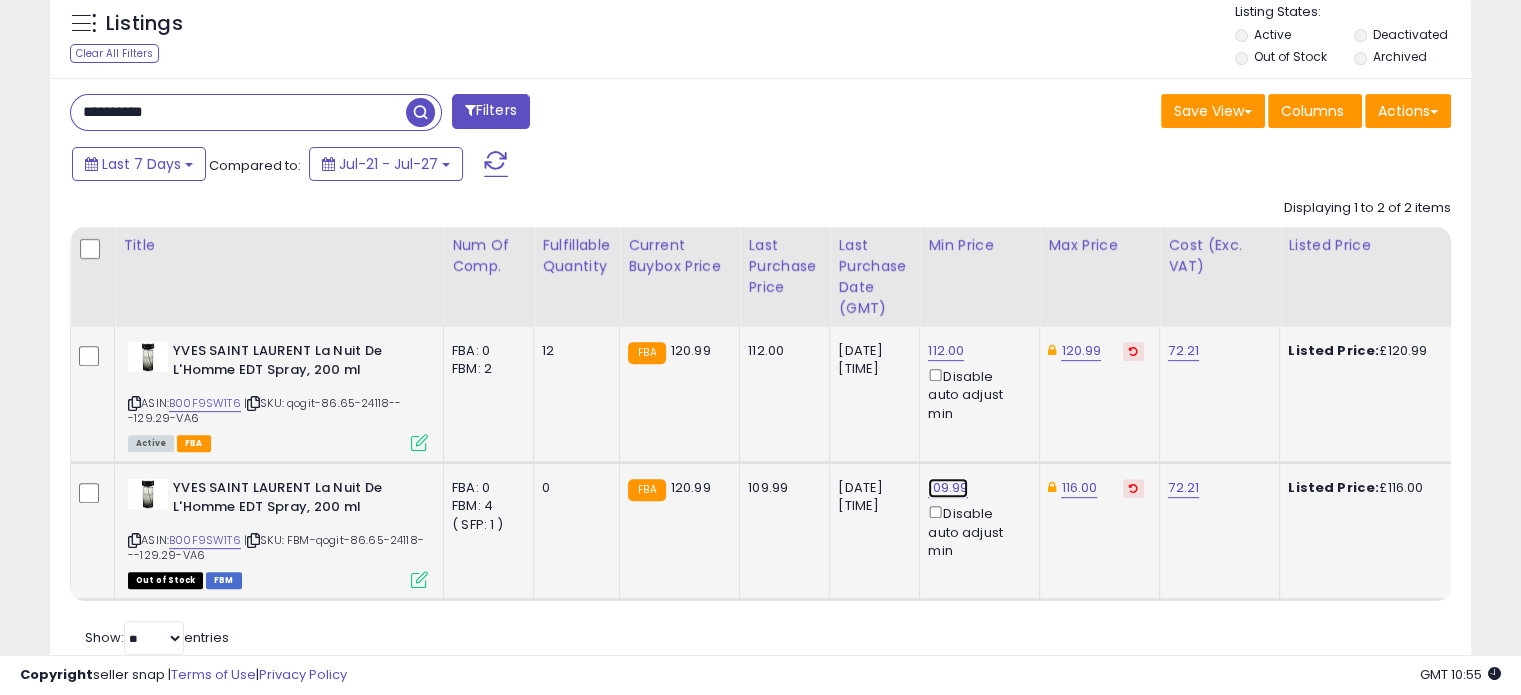 click on "109.99" at bounding box center [946, 351] 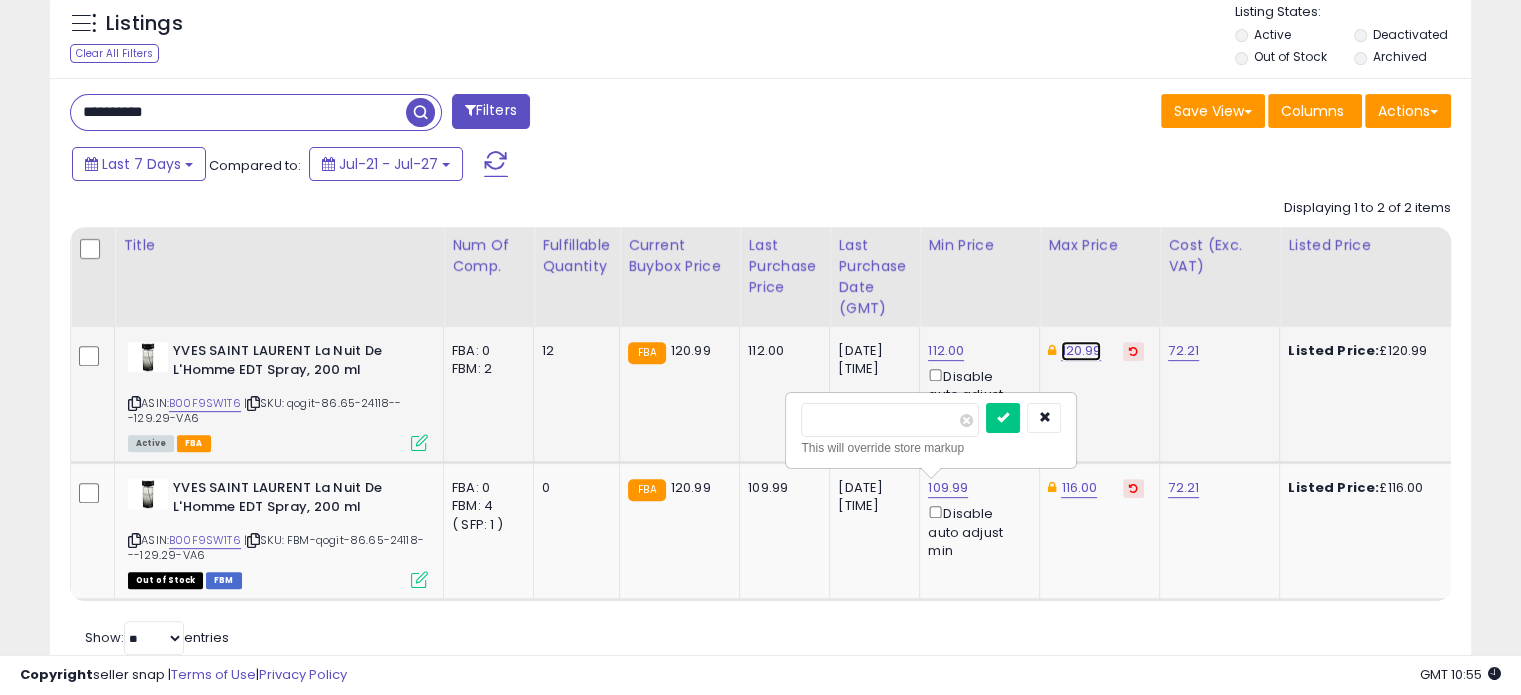 click on "120.99" at bounding box center (1081, 351) 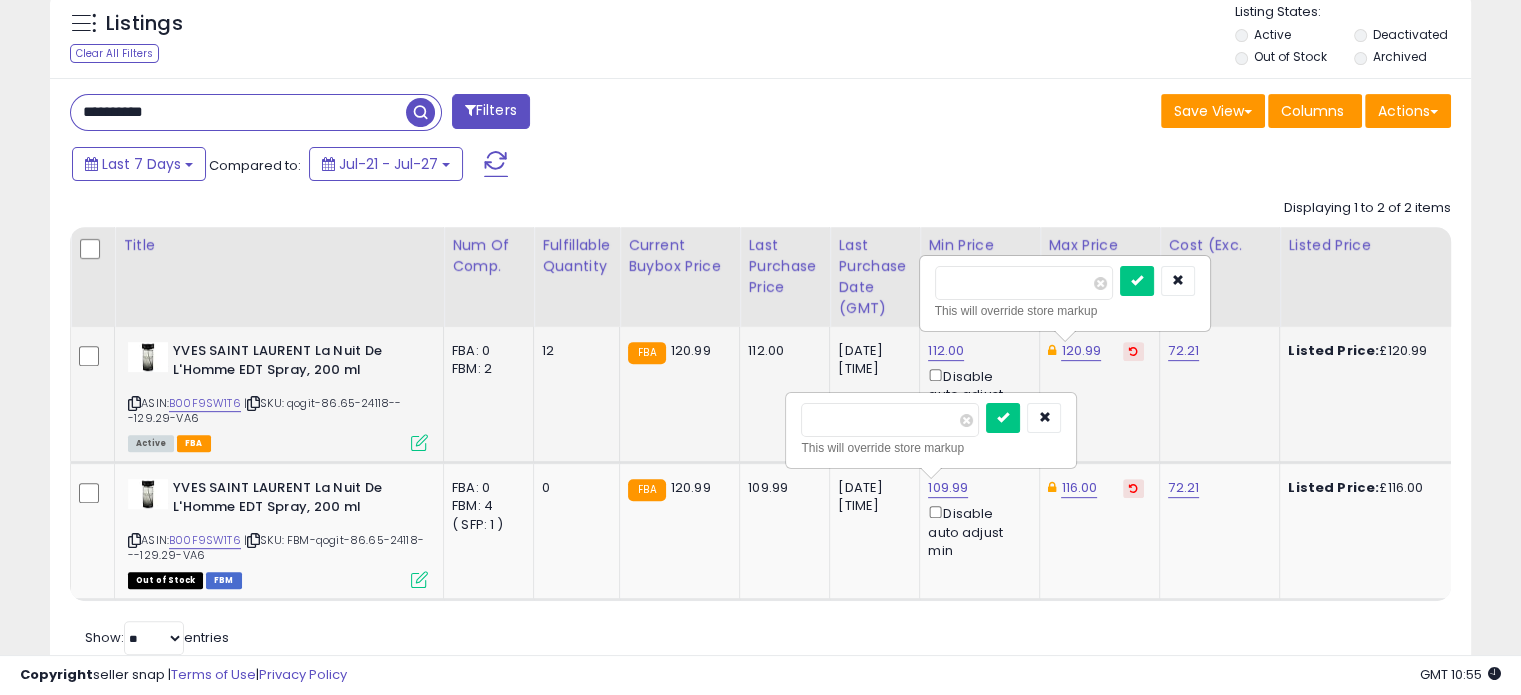 drag, startPoint x: 1001, startPoint y: 285, endPoint x: 950, endPoint y: 286, distance: 51.009804 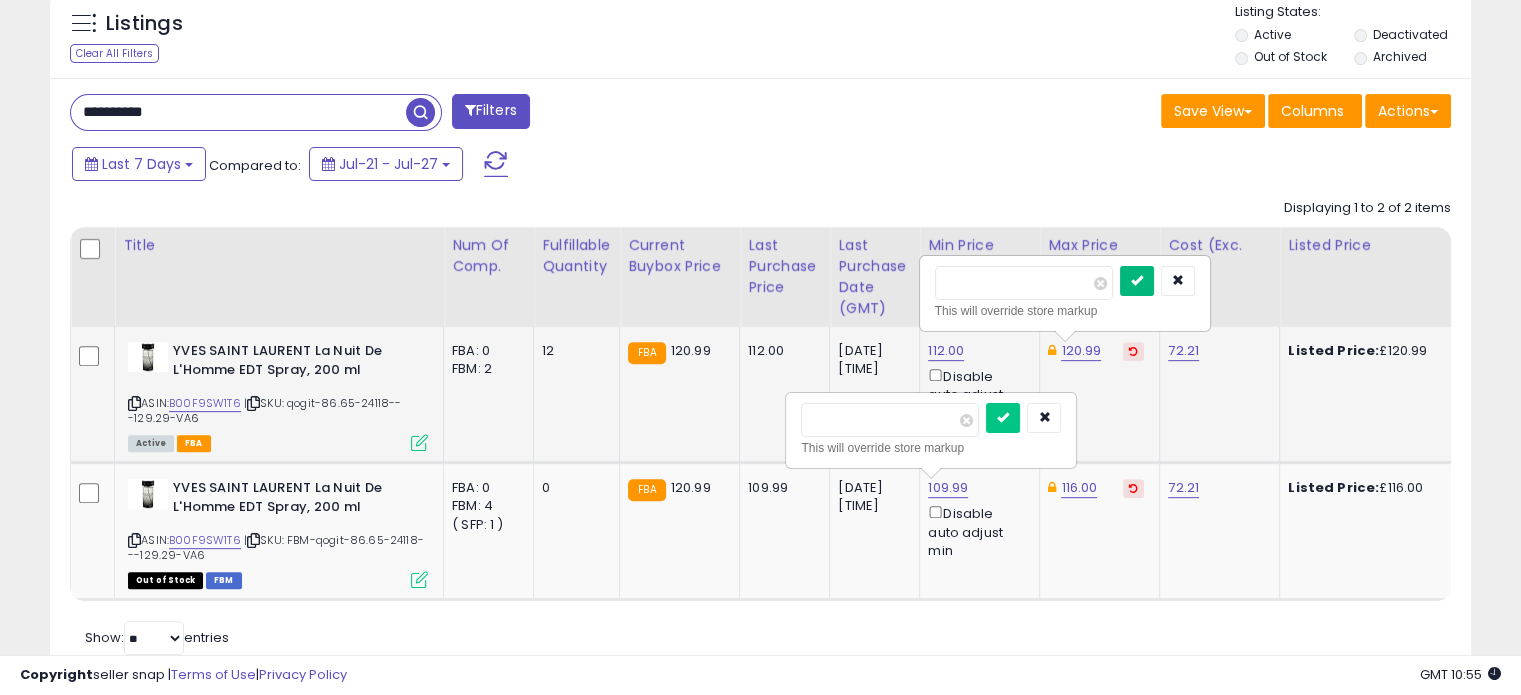 type on "***" 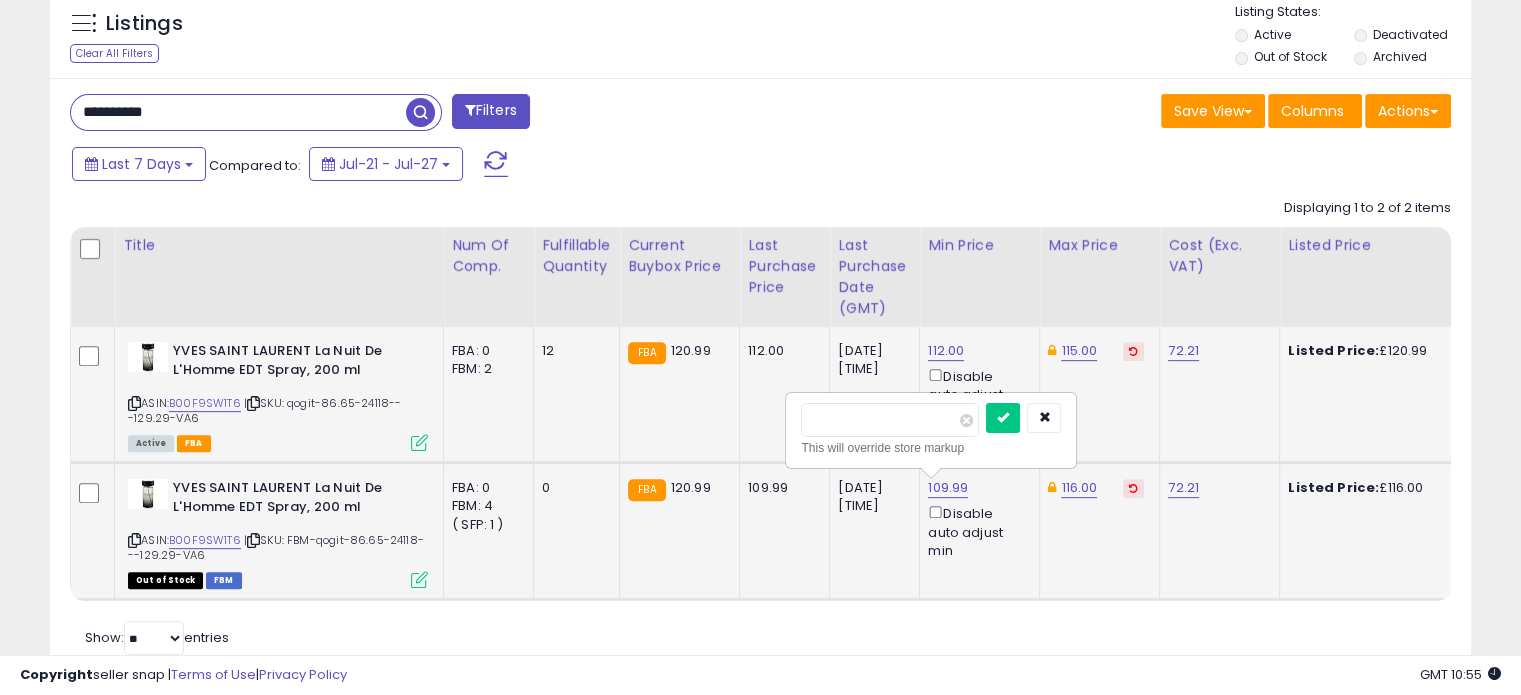 click on "116.00" 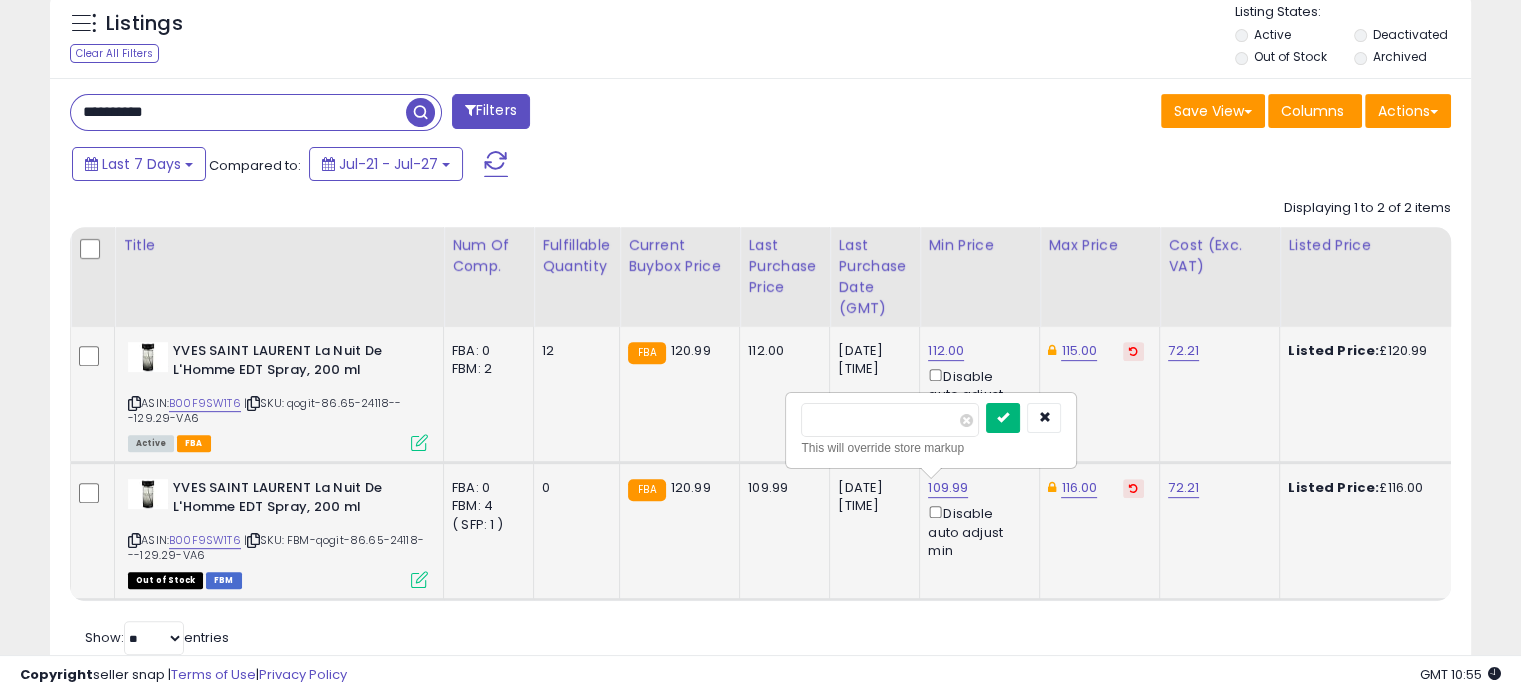 click at bounding box center [1003, 417] 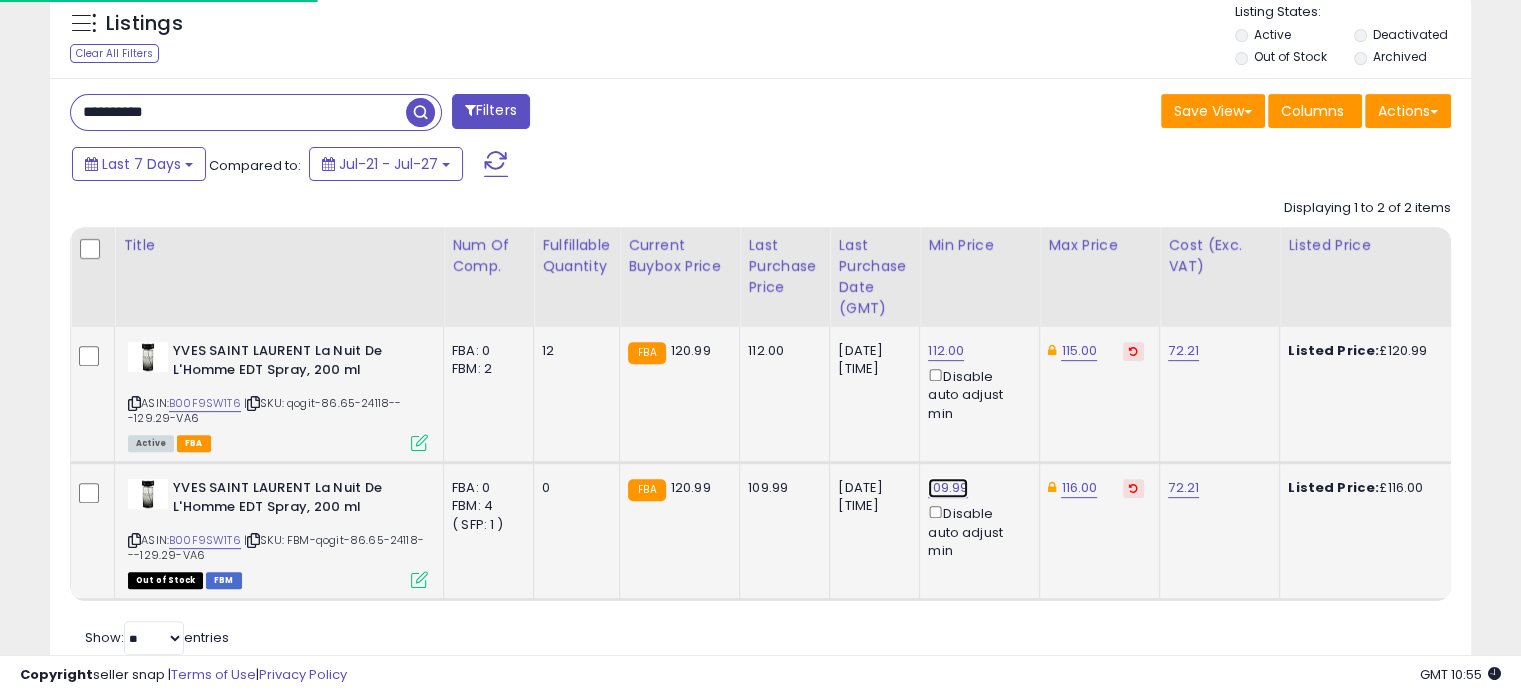 click on "109.99" at bounding box center (946, 351) 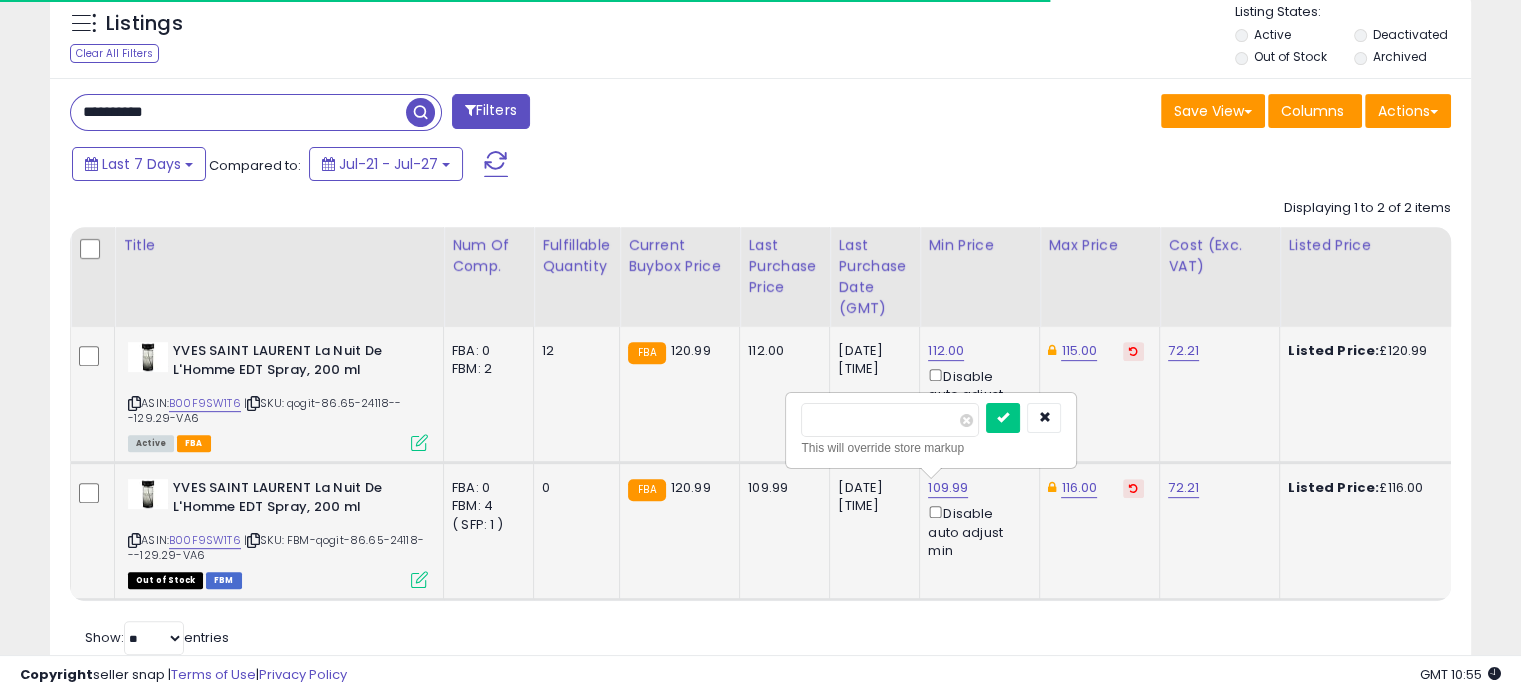 drag, startPoint x: 875, startPoint y: 418, endPoint x: 808, endPoint y: 426, distance: 67.47592 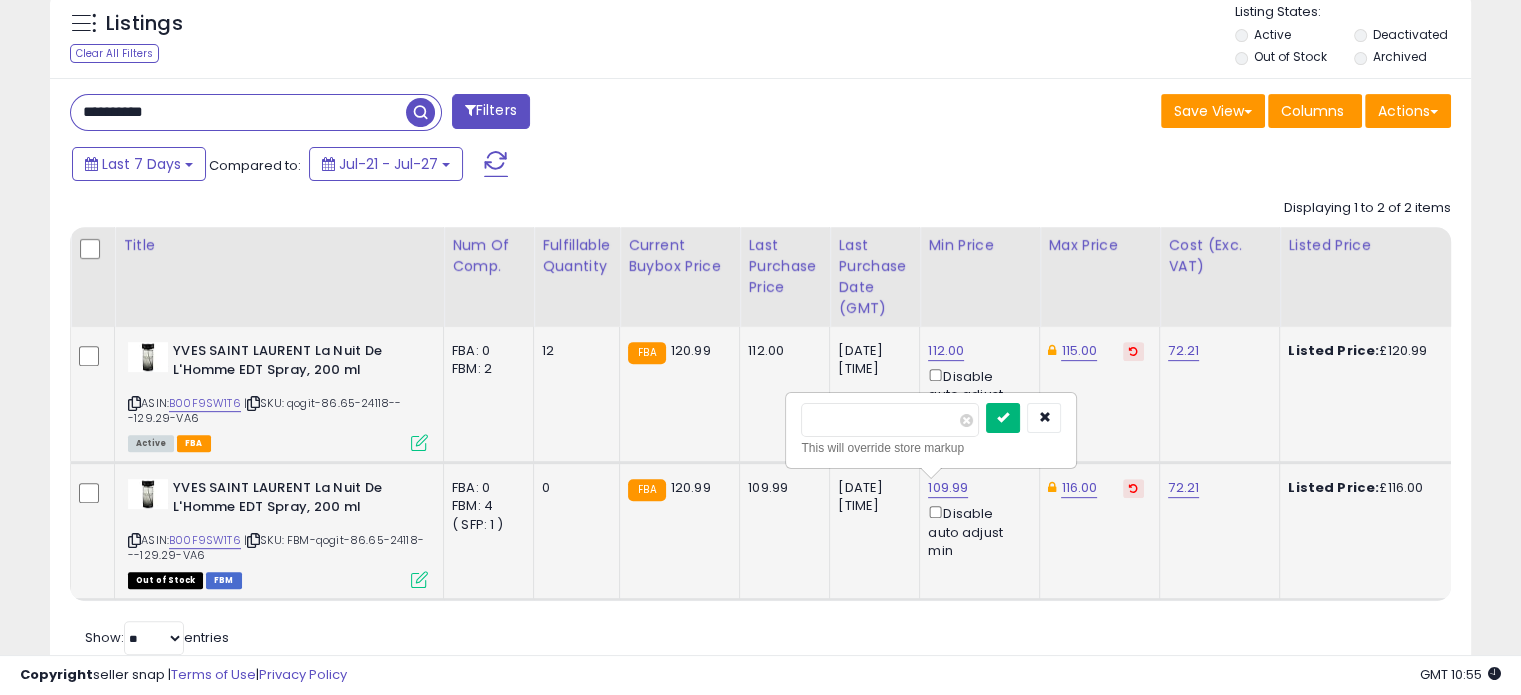 type on "******" 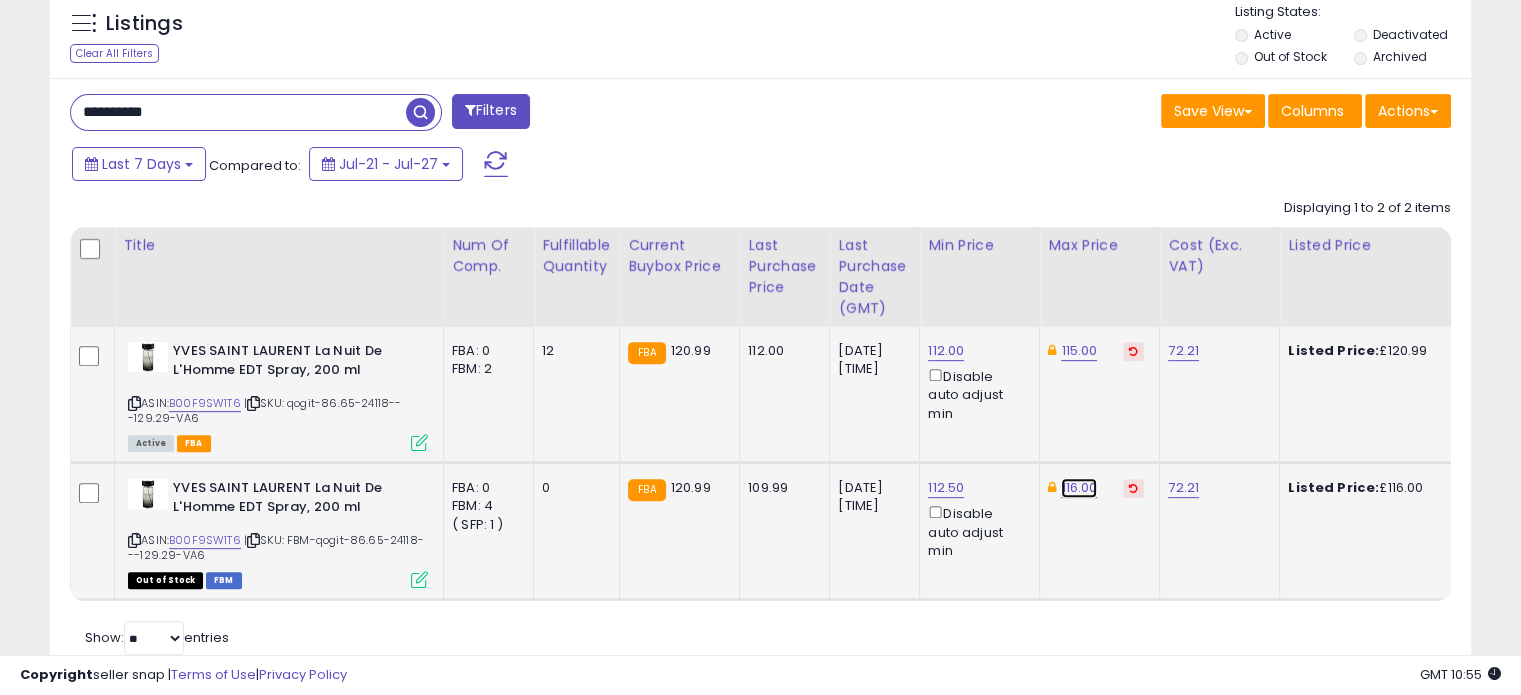 click on "116.00" at bounding box center (1079, 351) 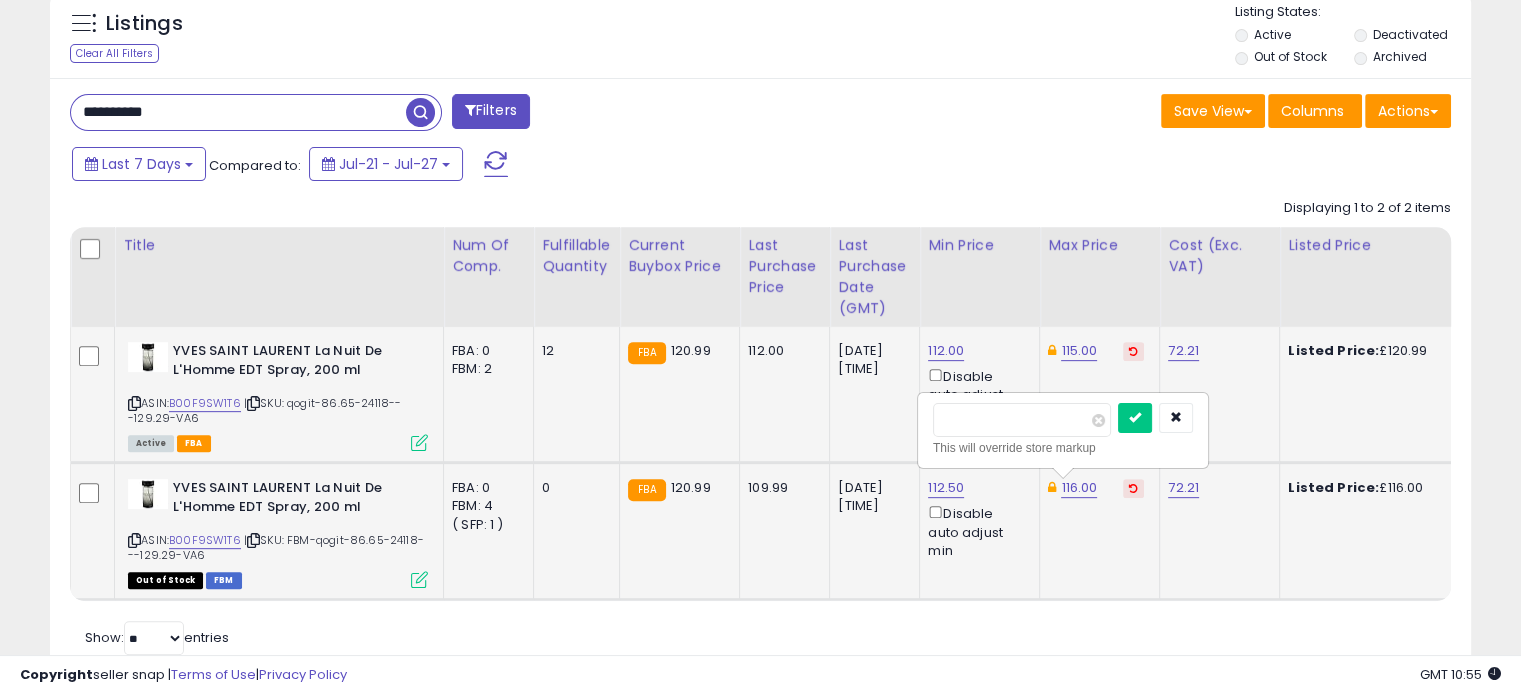 drag, startPoint x: 995, startPoint y: 427, endPoint x: 964, endPoint y: 432, distance: 31.400637 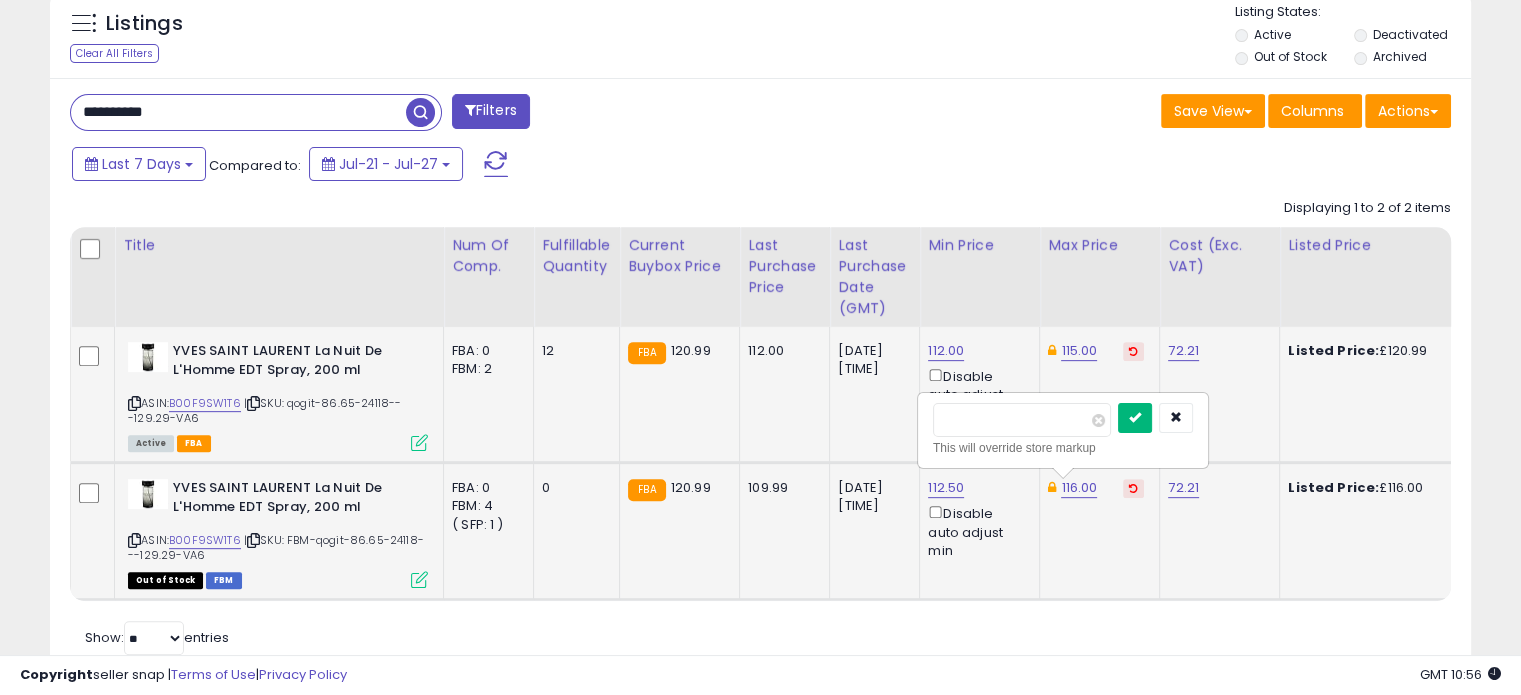 type on "***" 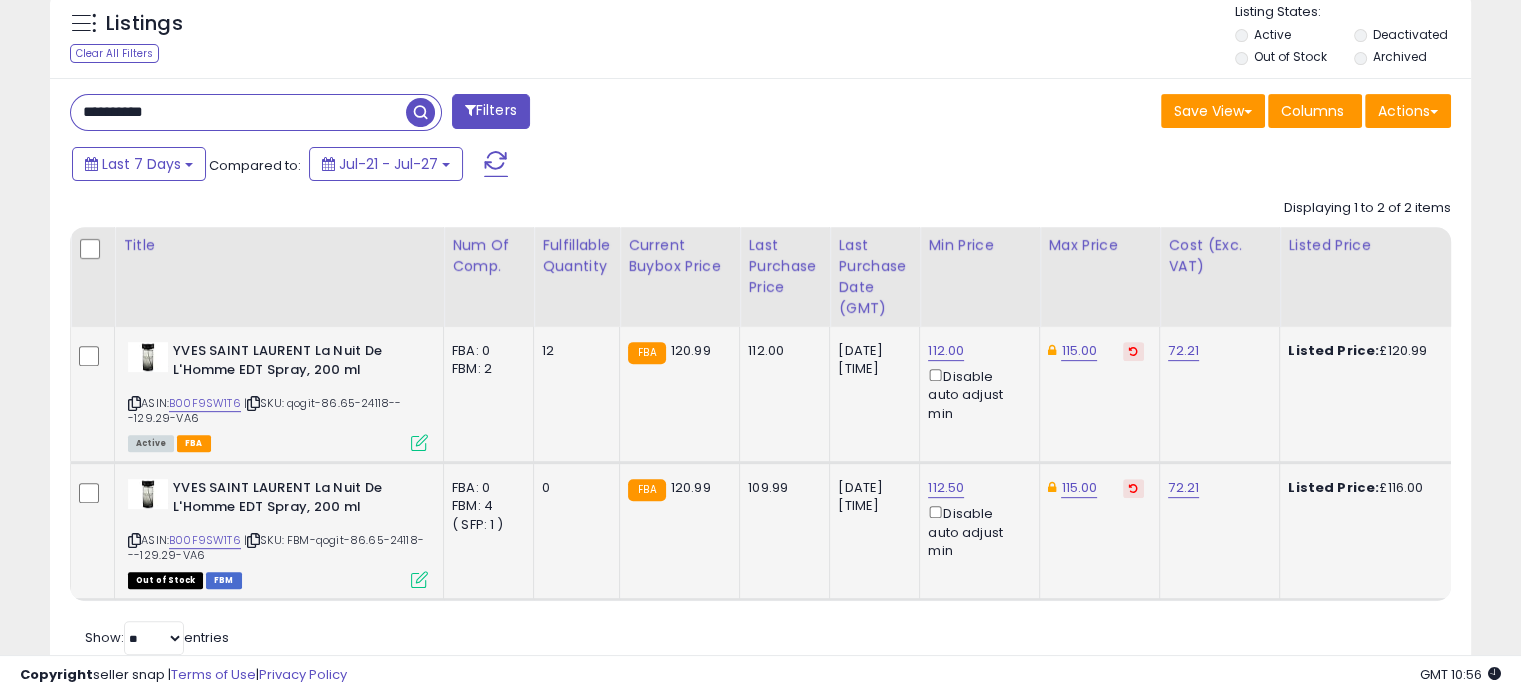 click on "115.00" 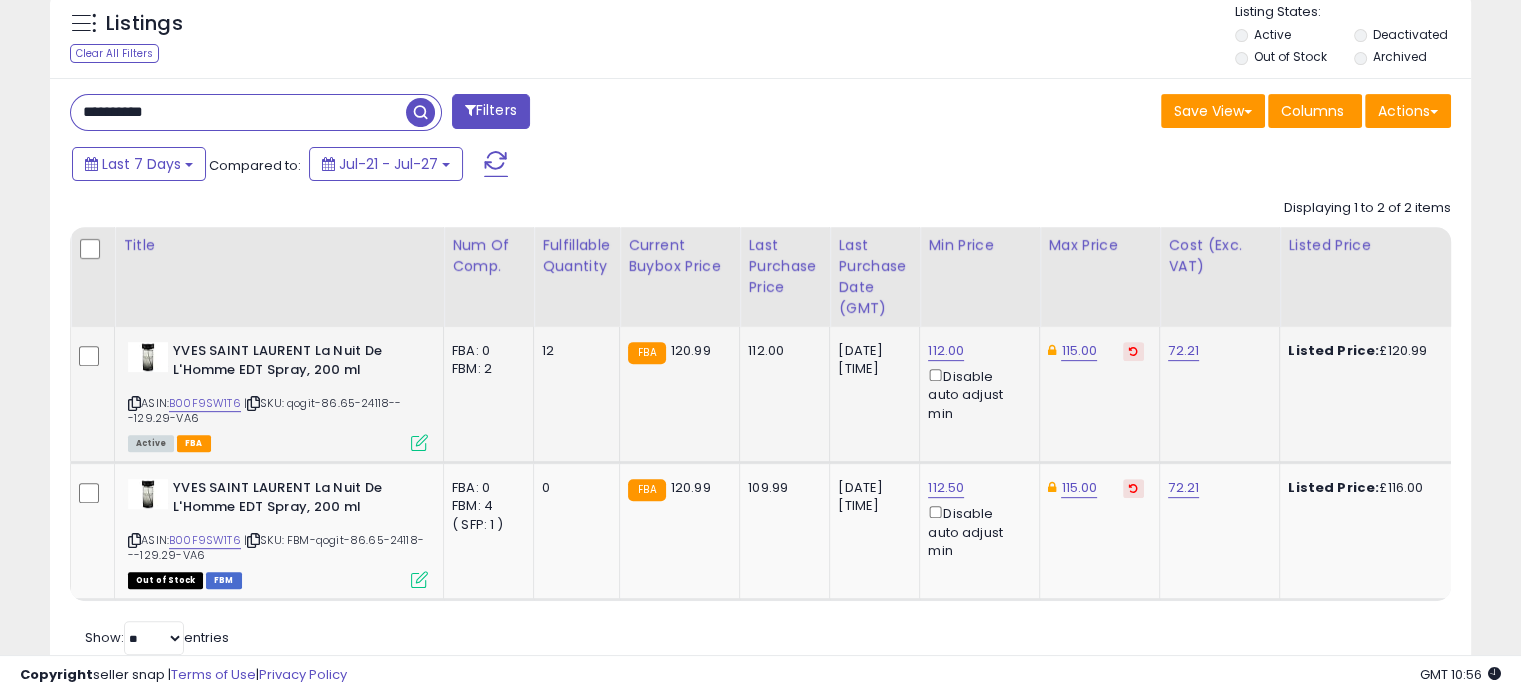 click on "**********" at bounding box center (238, 112) 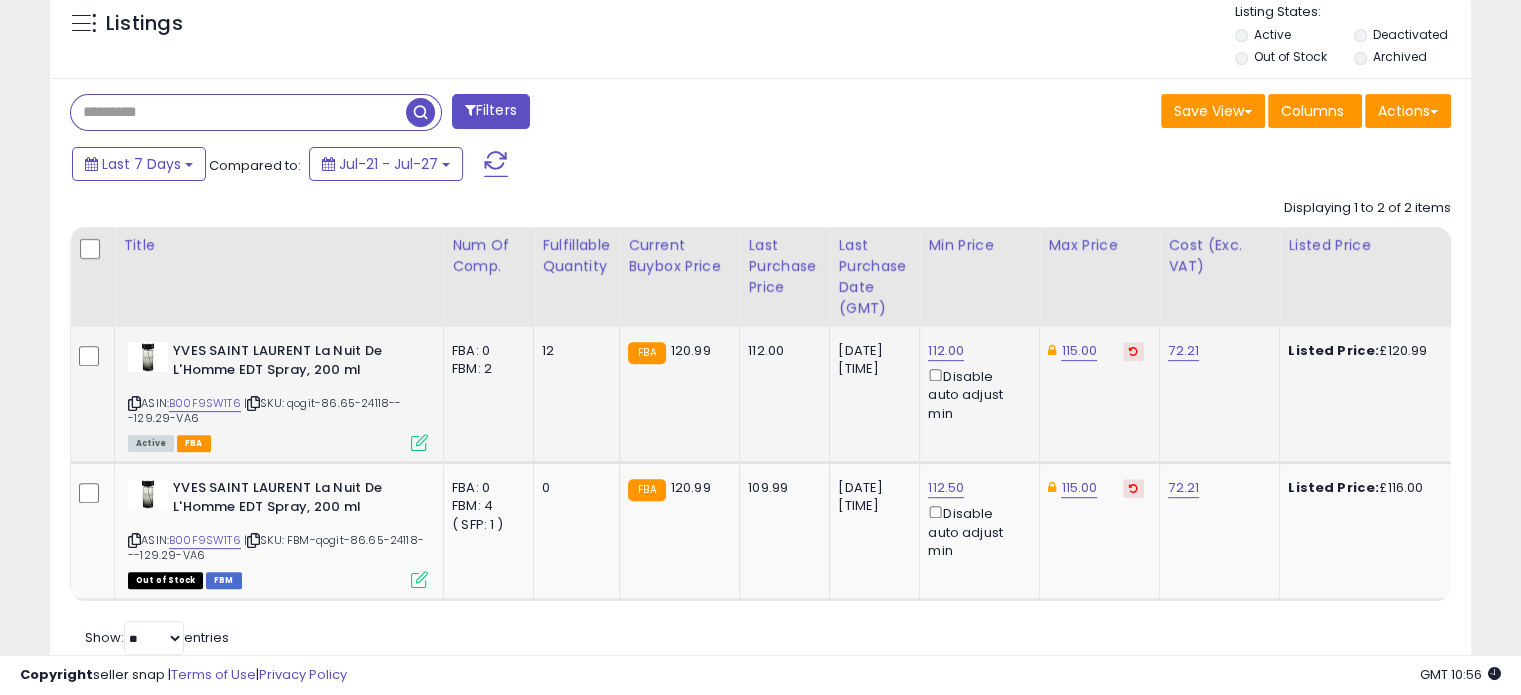 type 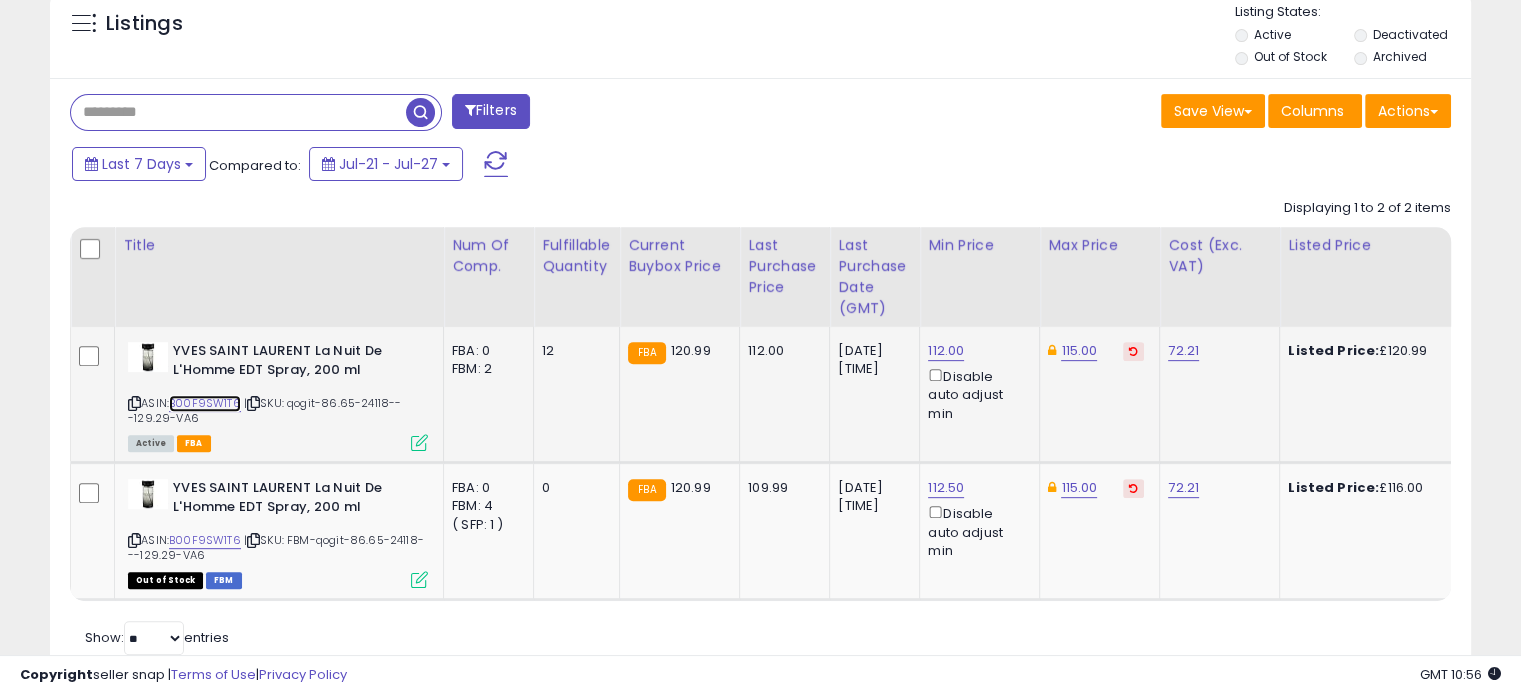 click on "B00F9SW1T6" at bounding box center (205, 403) 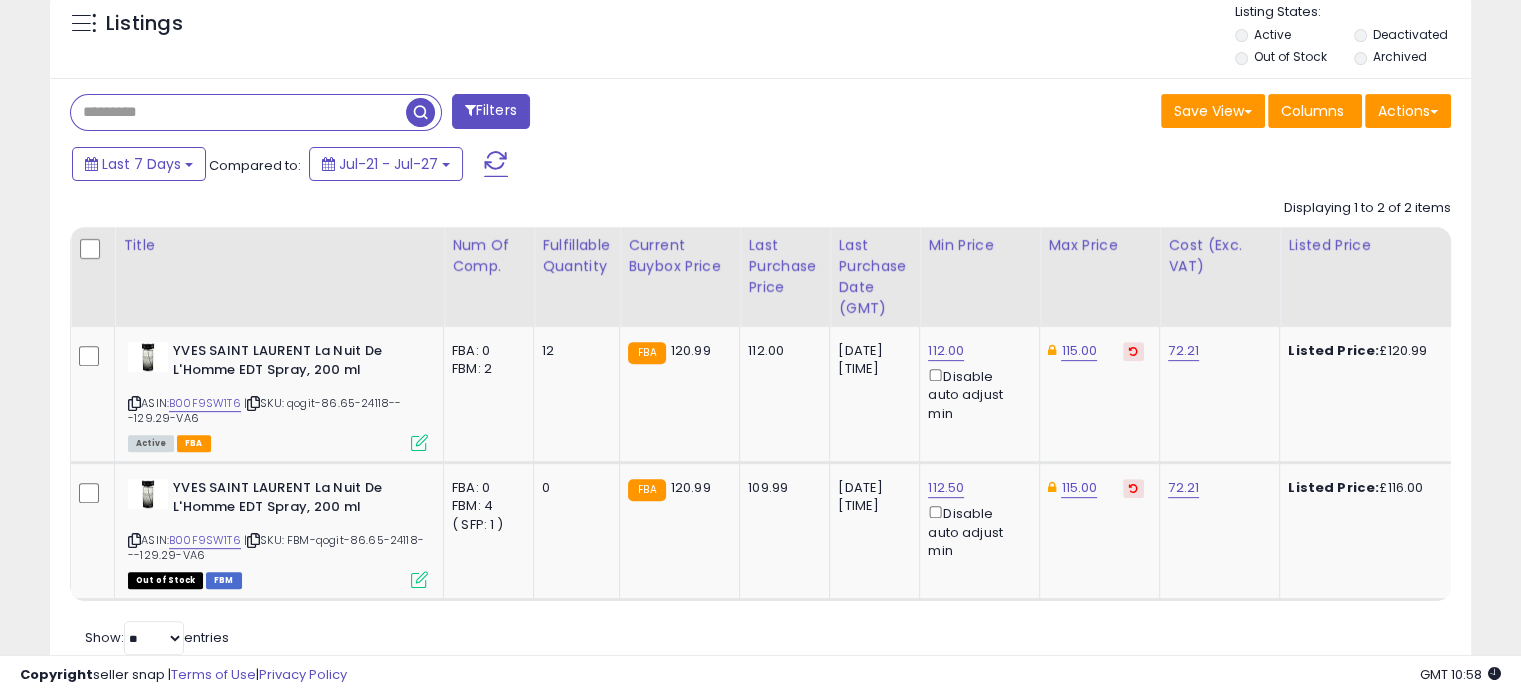 click at bounding box center [238, 112] 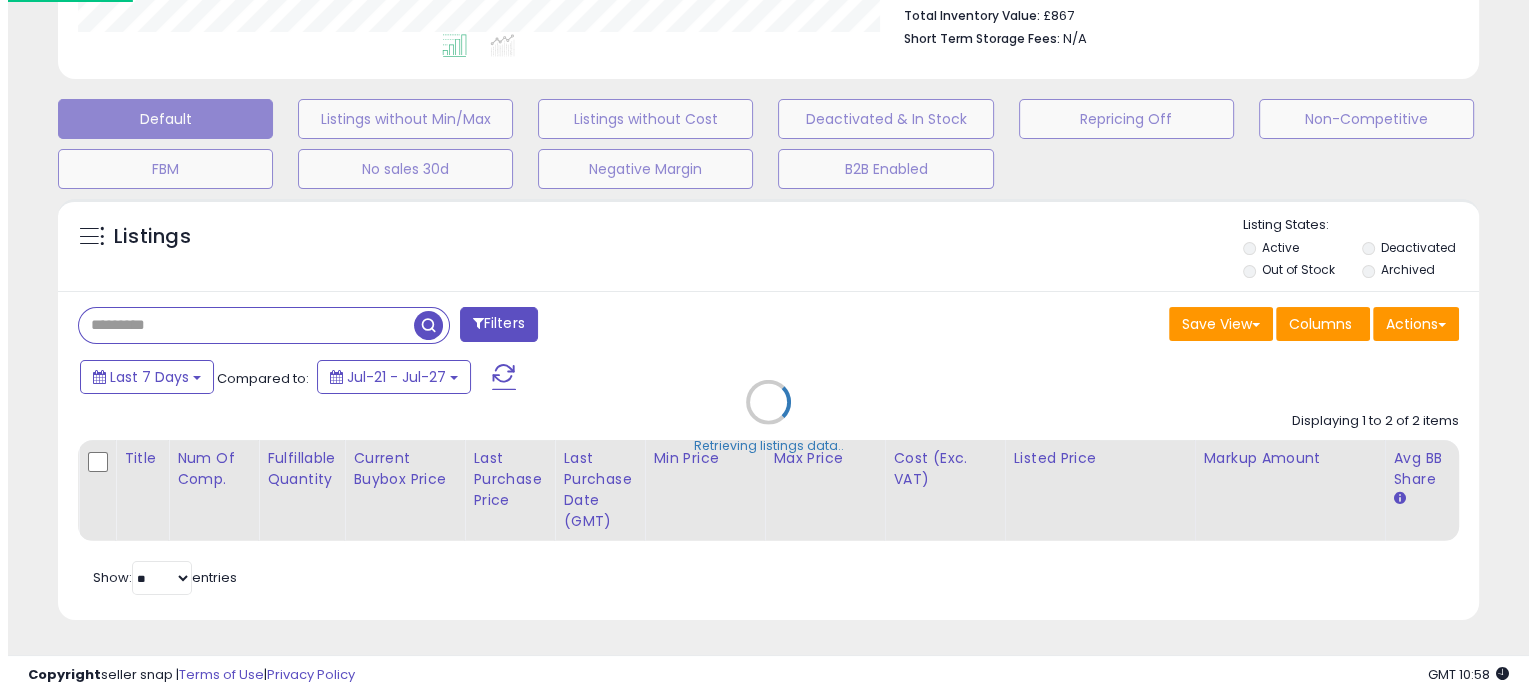 scroll, scrollTop: 544, scrollLeft: 0, axis: vertical 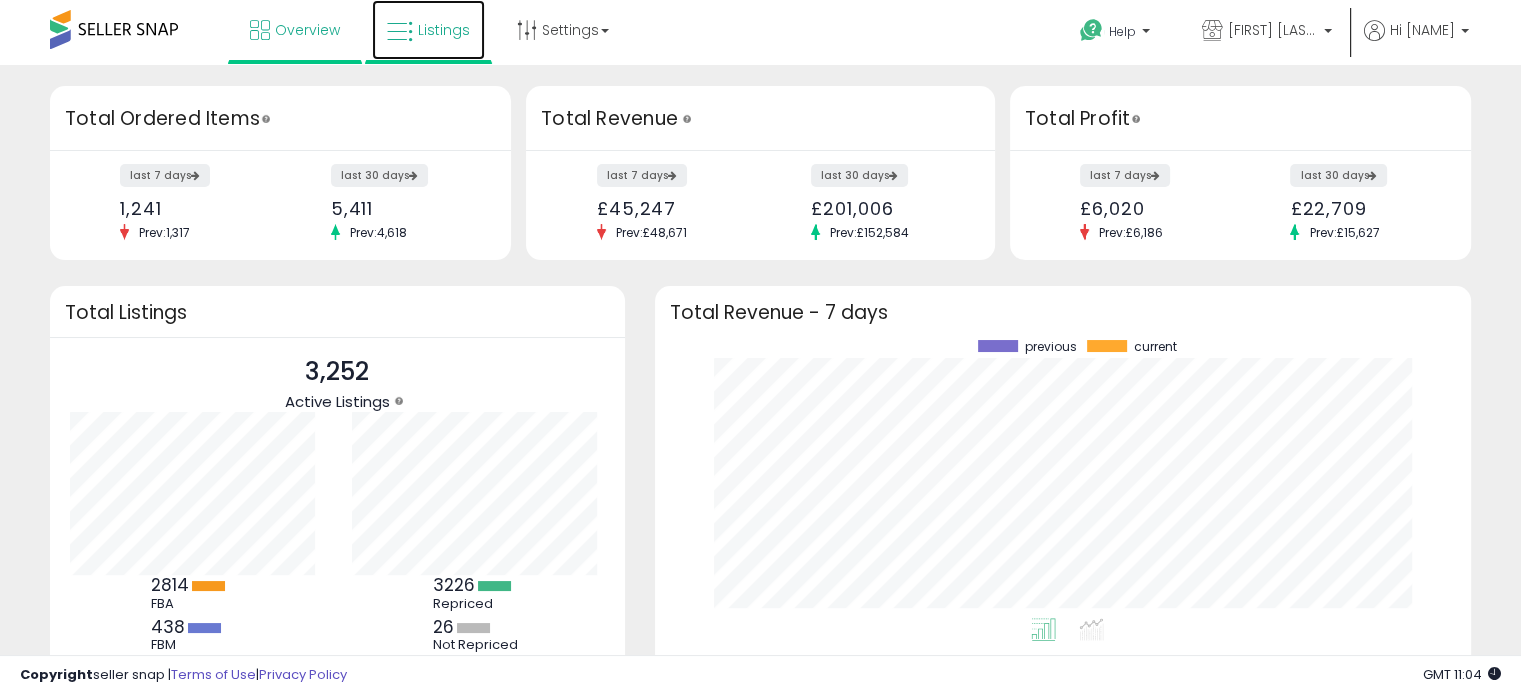 click on "Listings" at bounding box center (428, 30) 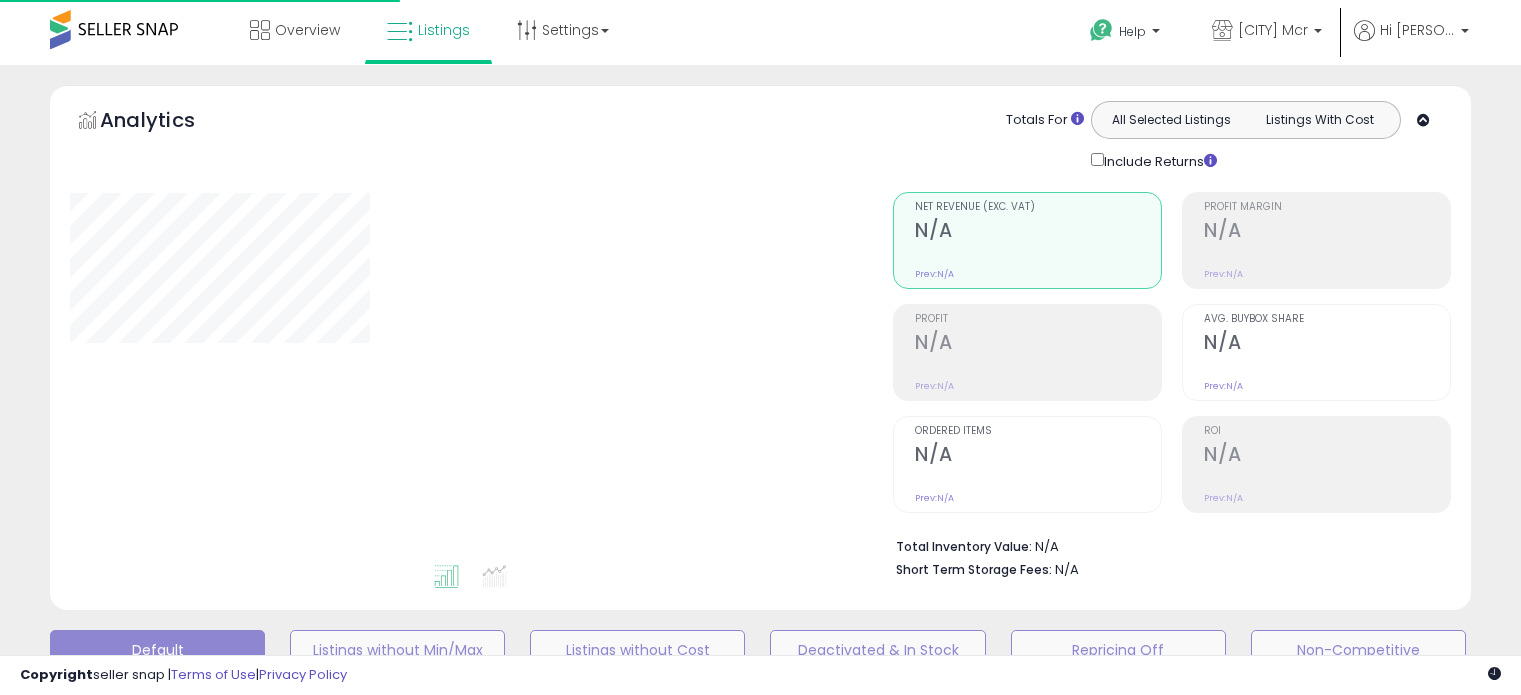 scroll, scrollTop: 0, scrollLeft: 0, axis: both 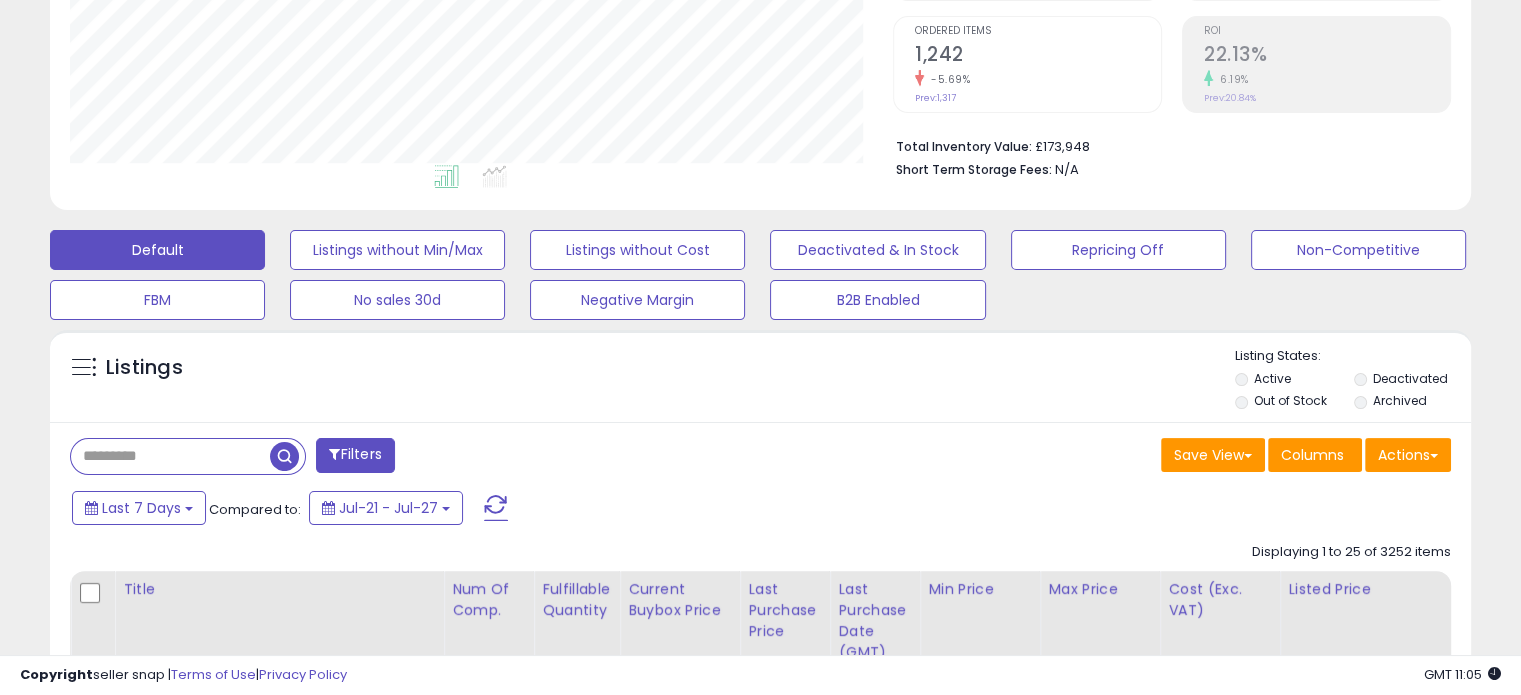 click at bounding box center (170, 456) 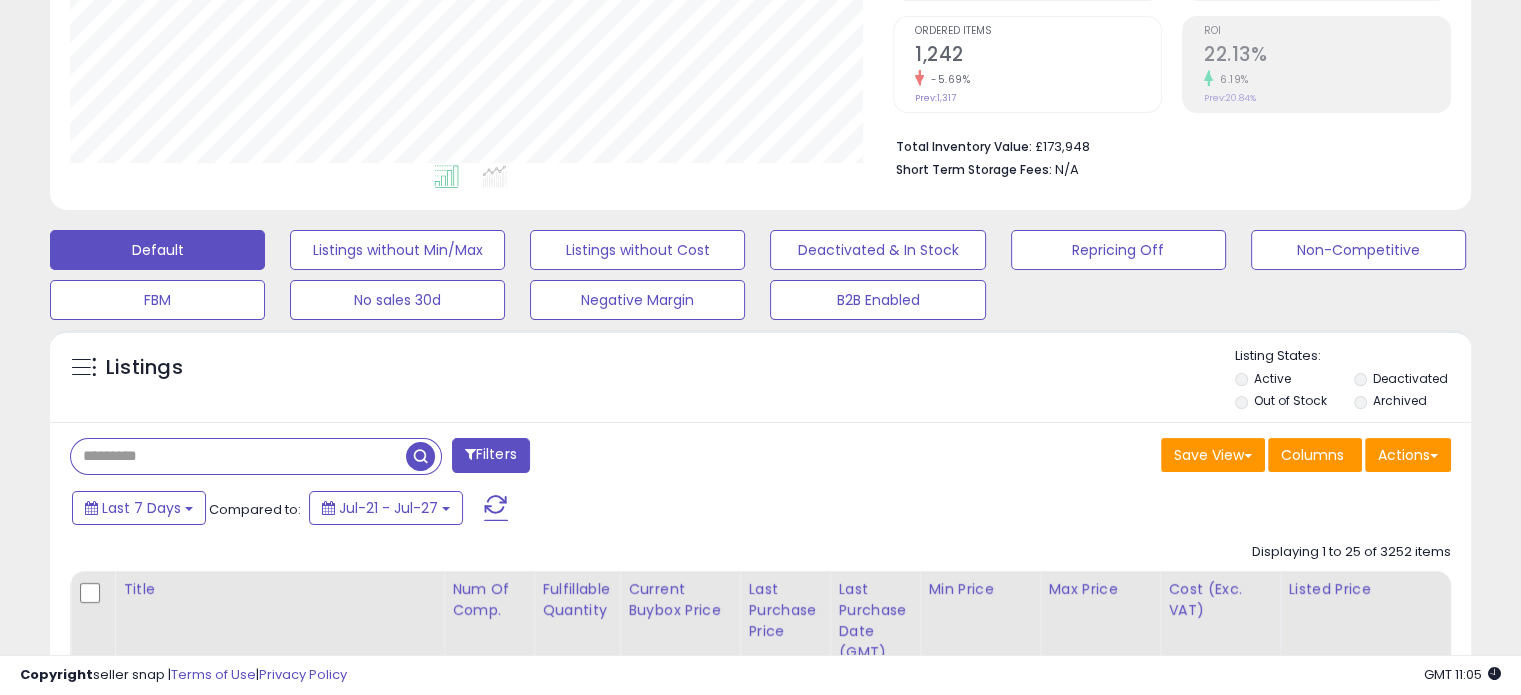 paste on "**********" 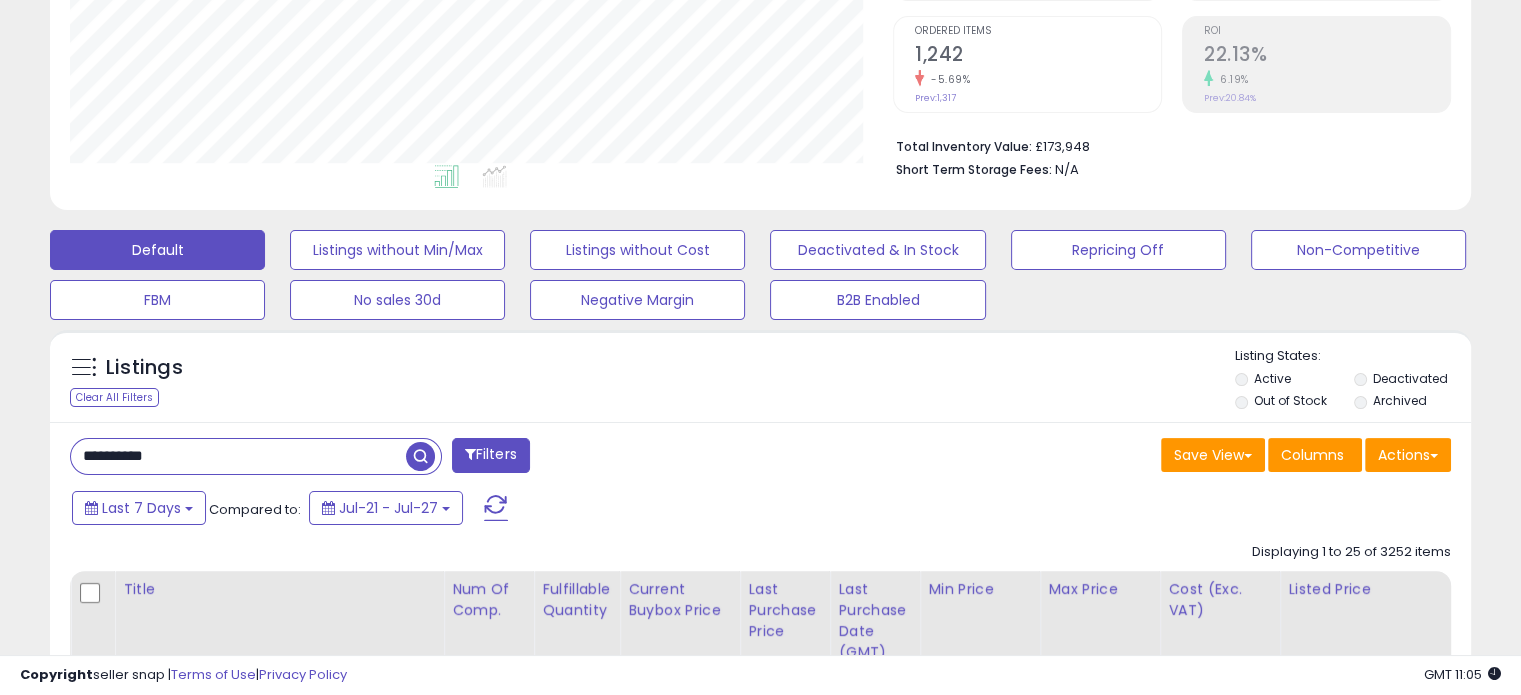 type on "**********" 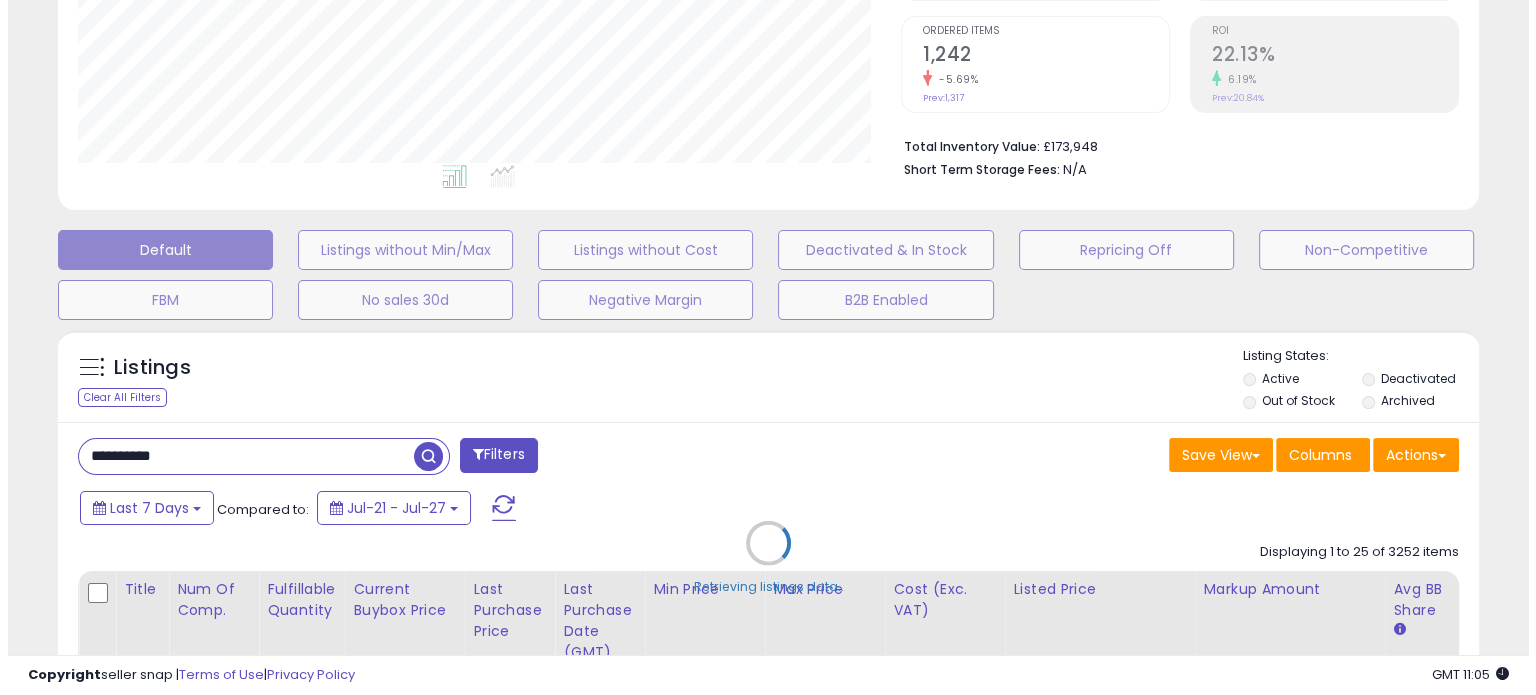 scroll, scrollTop: 999589, scrollLeft: 999168, axis: both 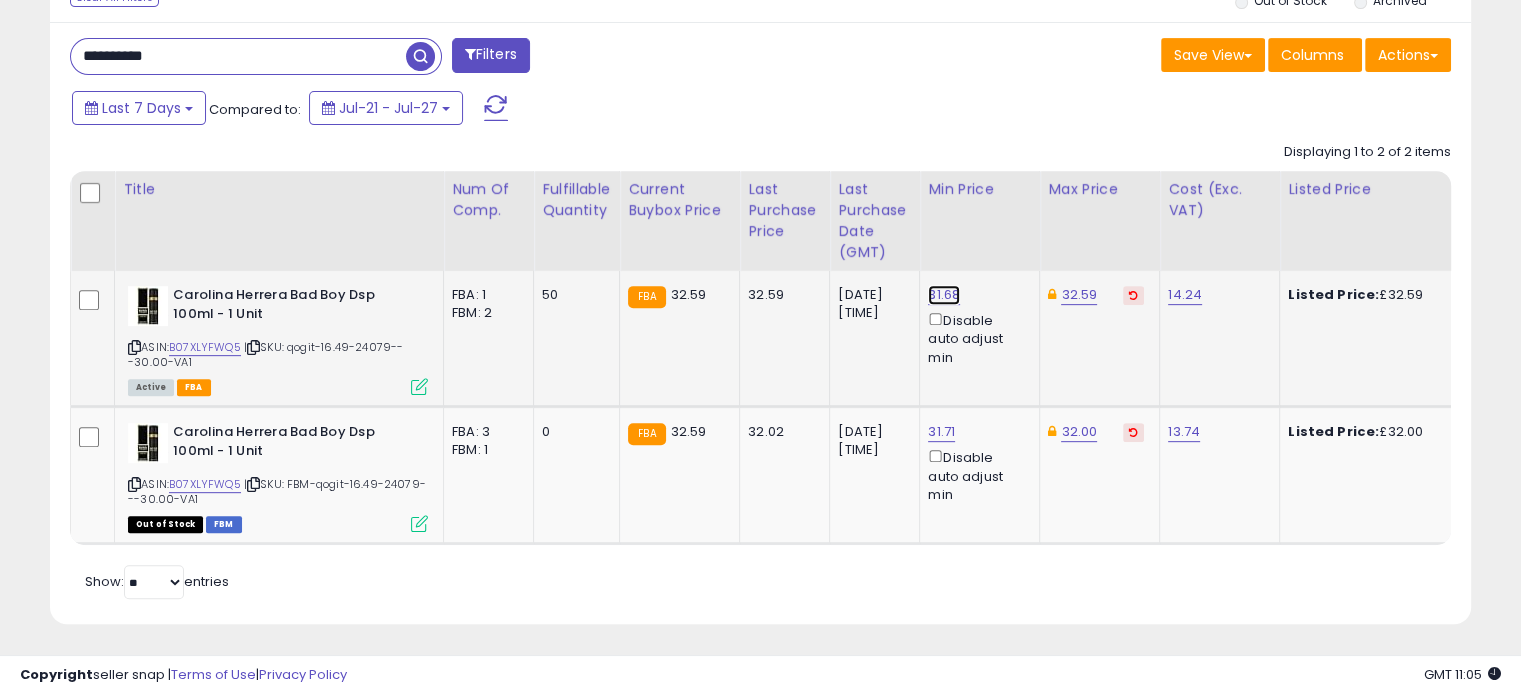 click on "31.68" at bounding box center (944, 295) 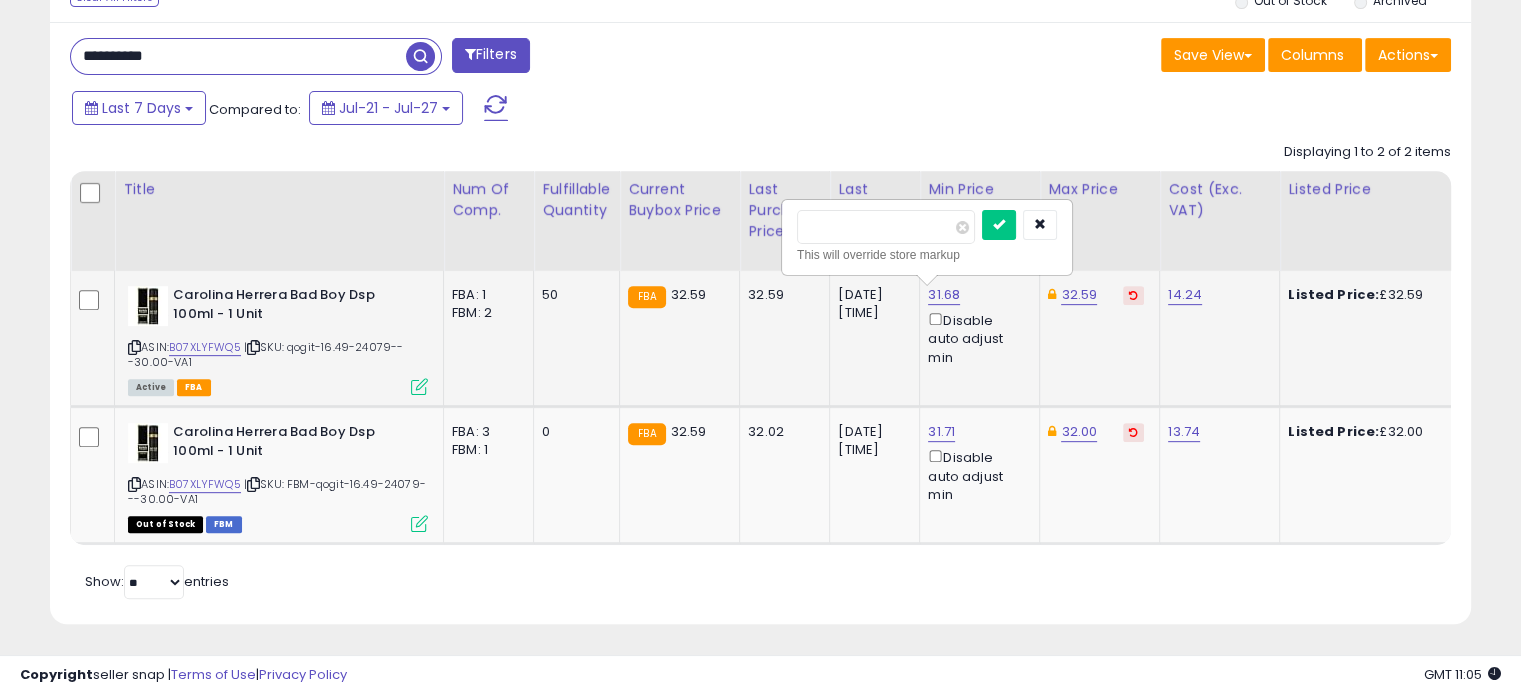 drag, startPoint x: 860, startPoint y: 220, endPoint x: 815, endPoint y: 223, distance: 45.099888 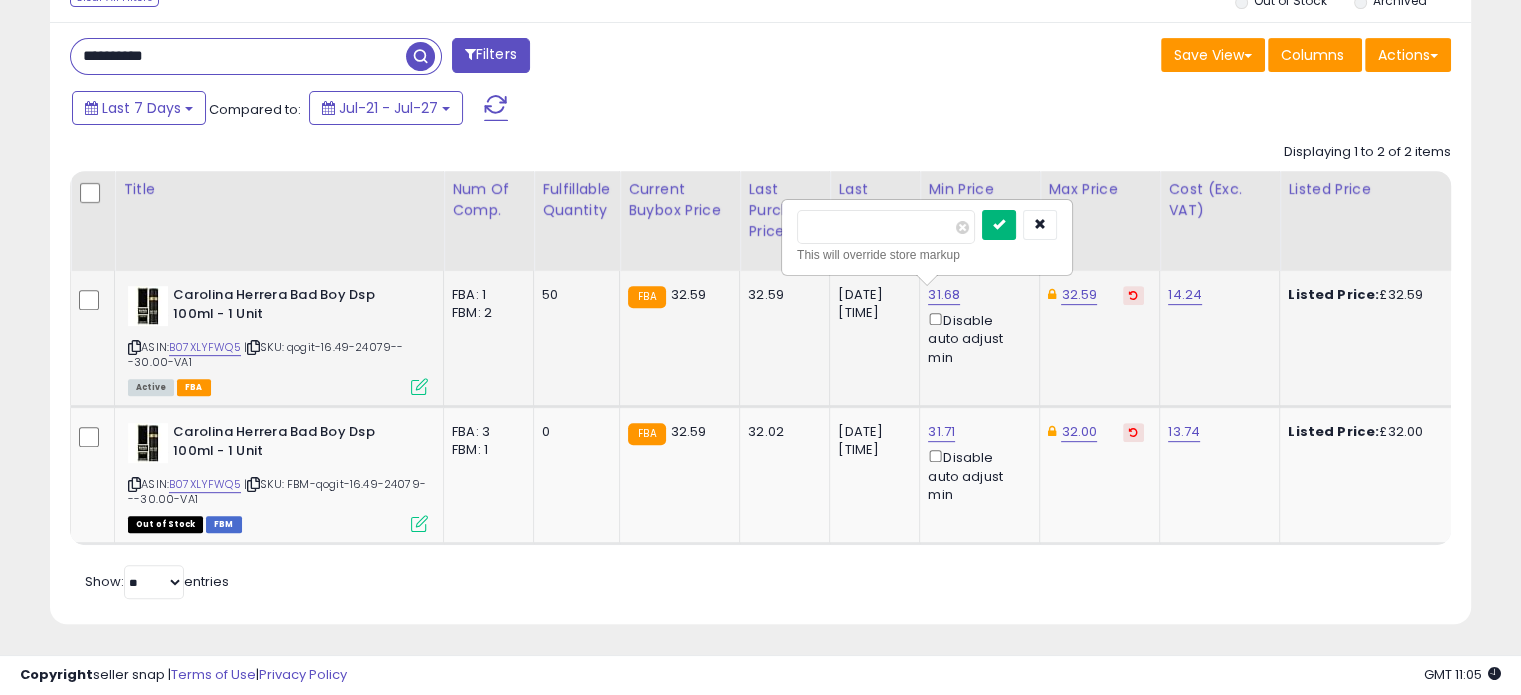 type on "*****" 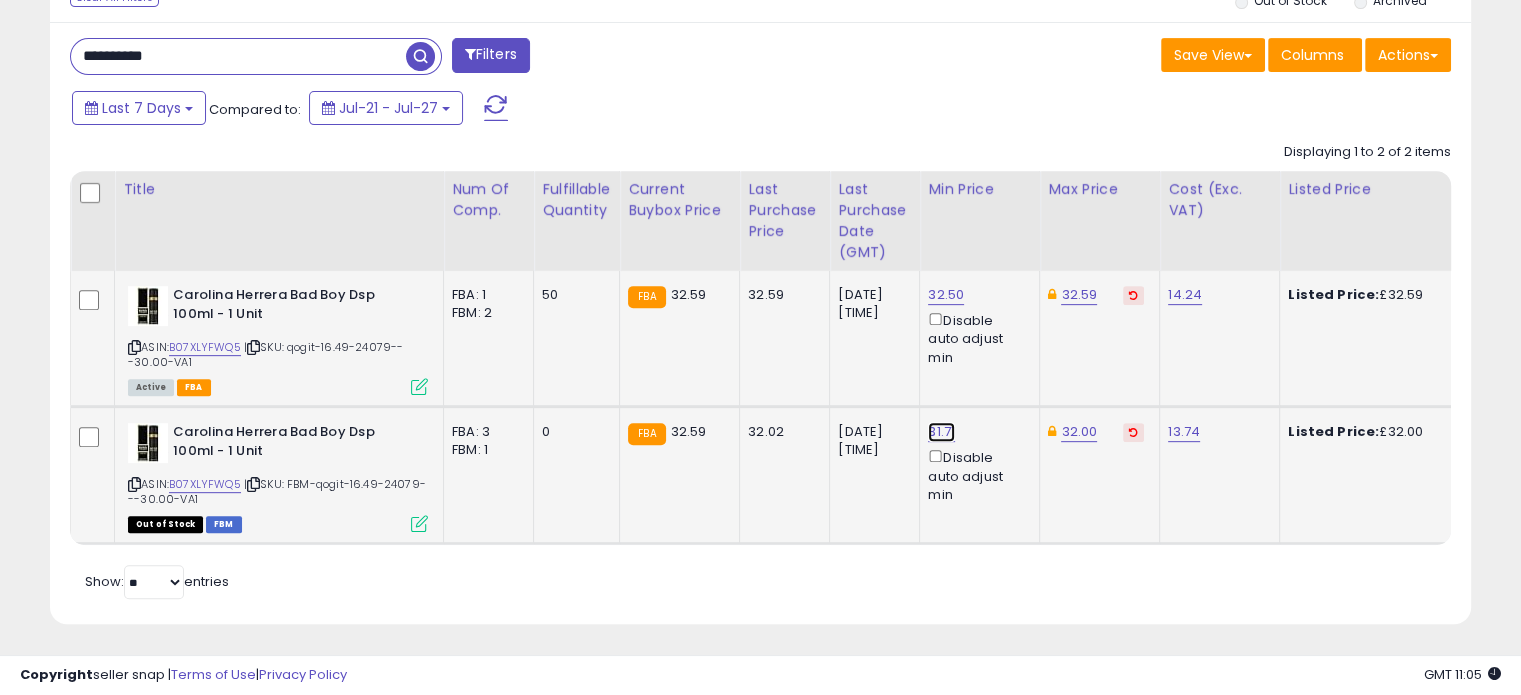 click on "31.71" at bounding box center (946, 295) 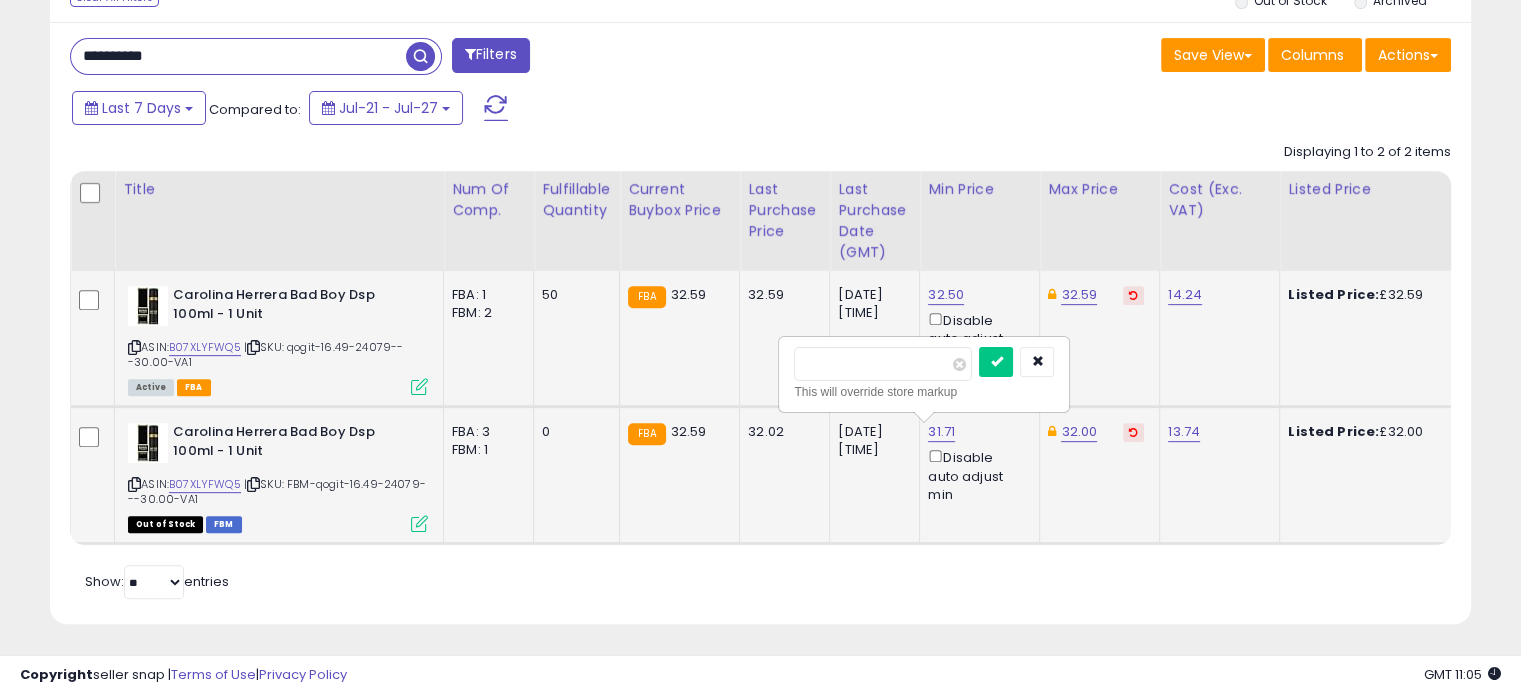 drag, startPoint x: 853, startPoint y: 363, endPoint x: 816, endPoint y: 363, distance: 37 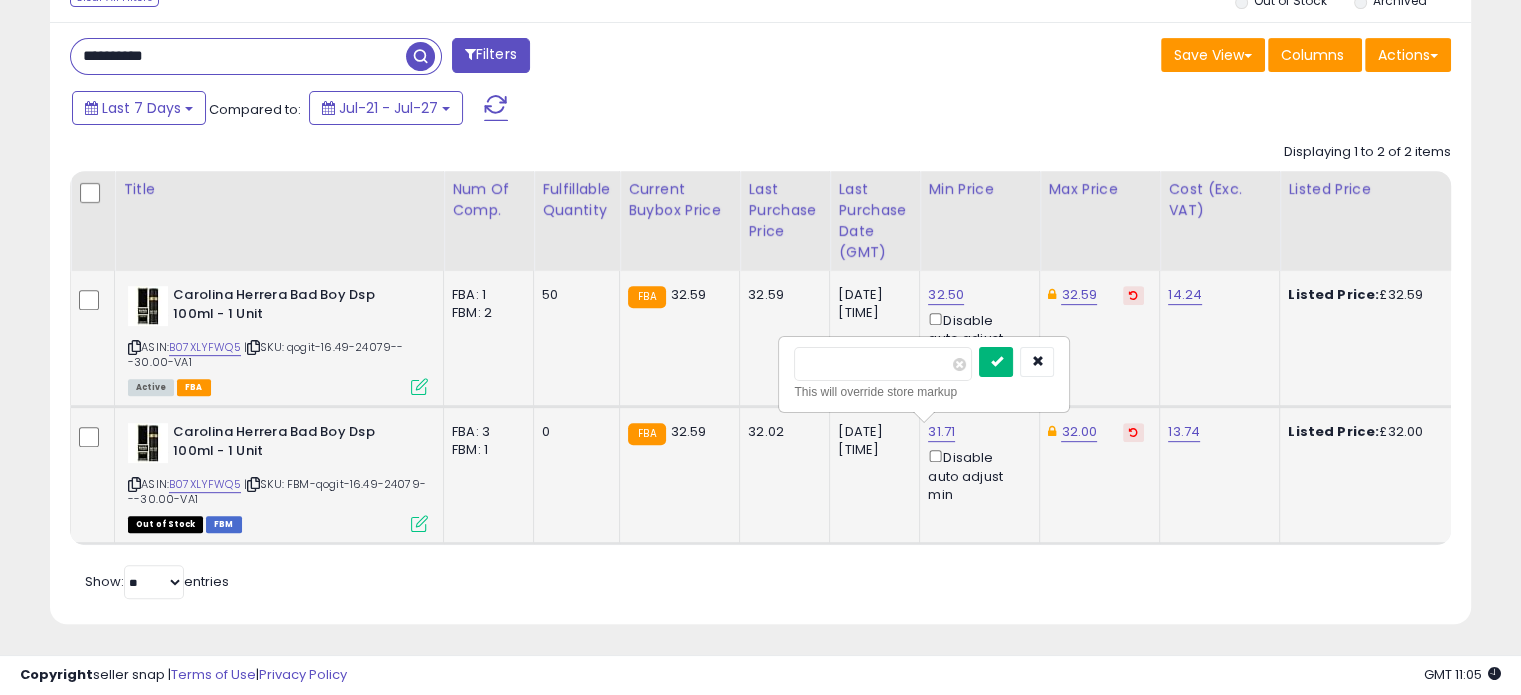 type on "*****" 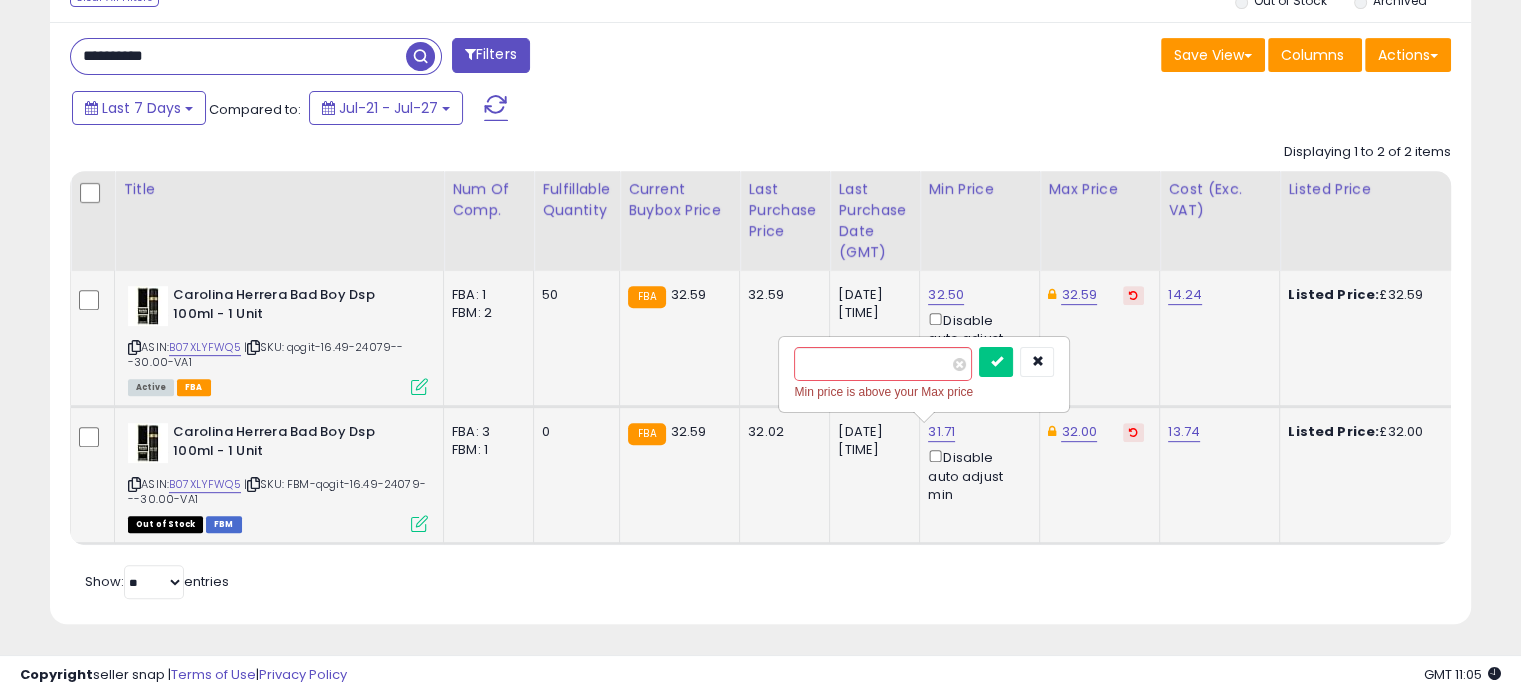 click at bounding box center (1133, 432) 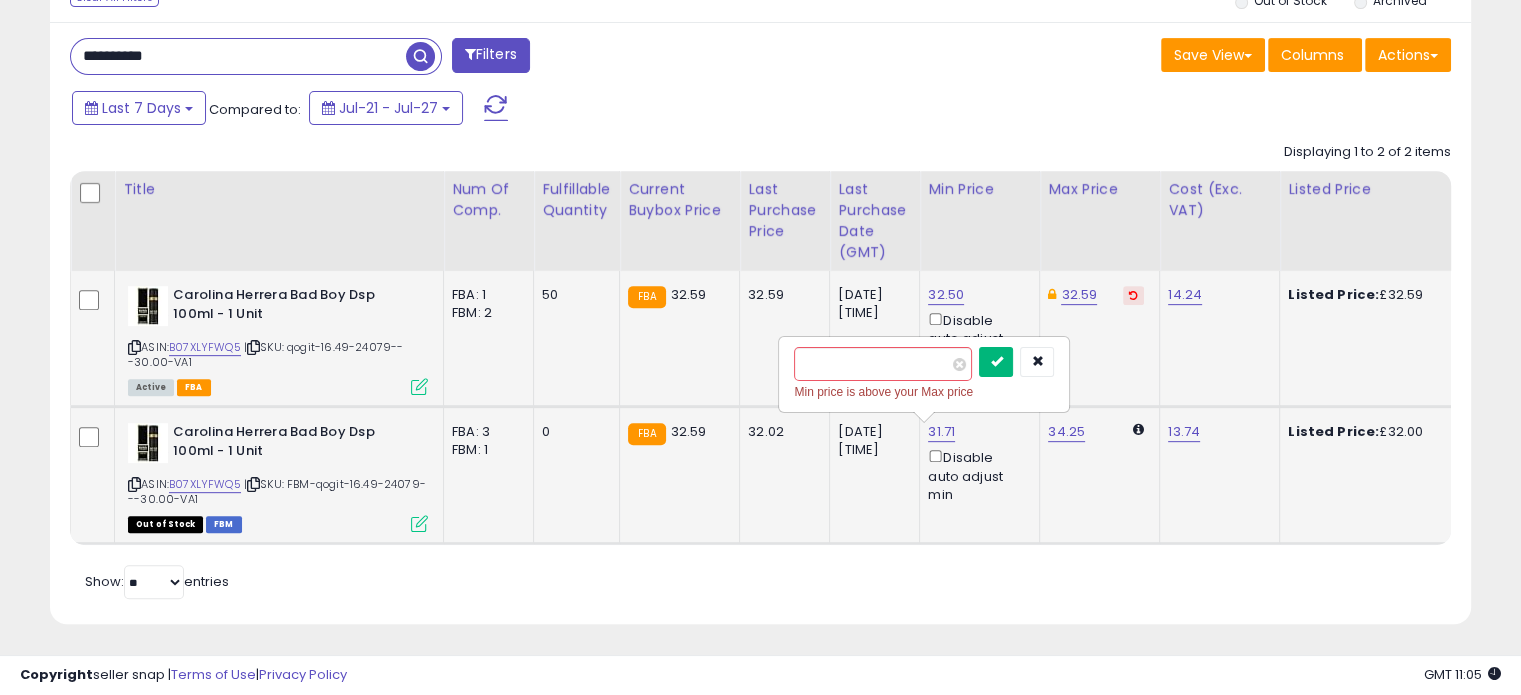 click at bounding box center (996, 362) 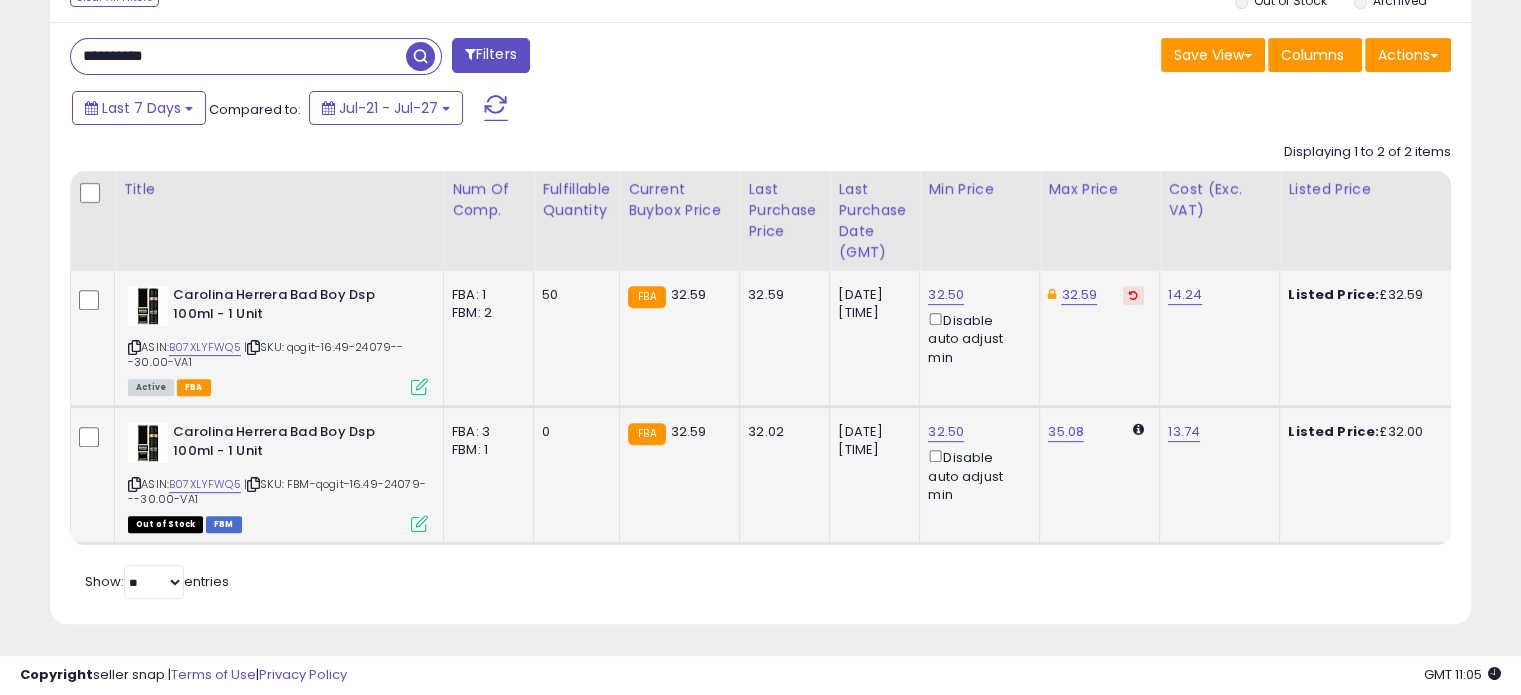 click on "Retrieving listings data..
Displaying 1 to 2 of 2 items
Title
Num of Comp." at bounding box center (760, 369) 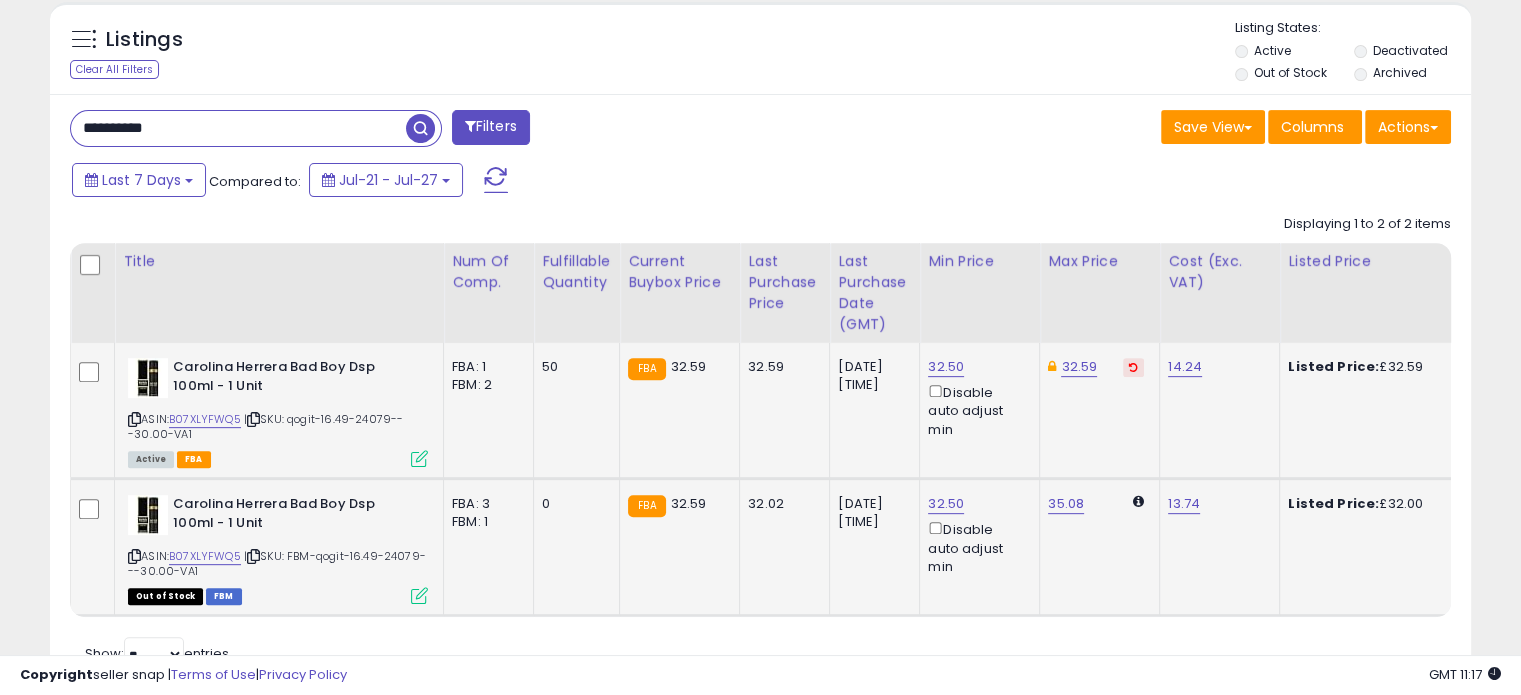 scroll, scrollTop: 700, scrollLeft: 0, axis: vertical 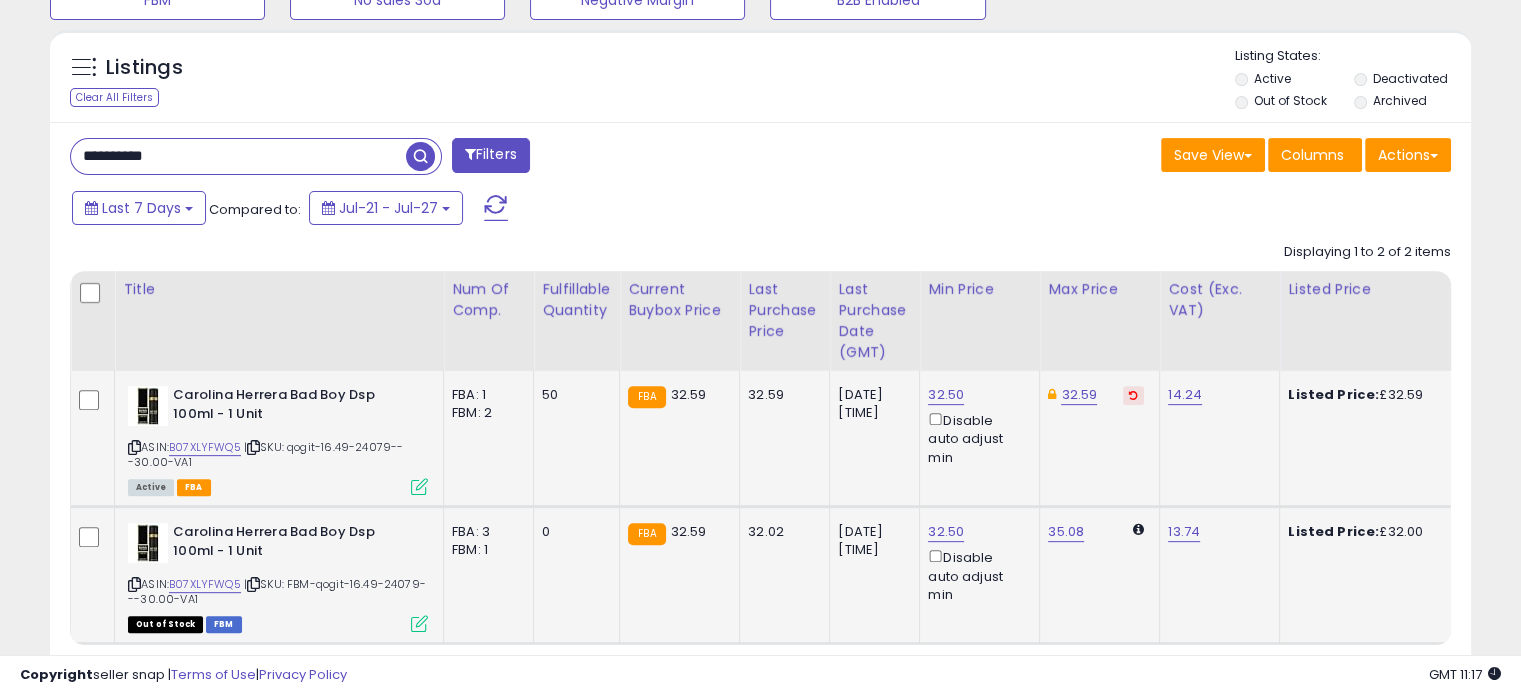 click on "**********" at bounding box center (238, 156) 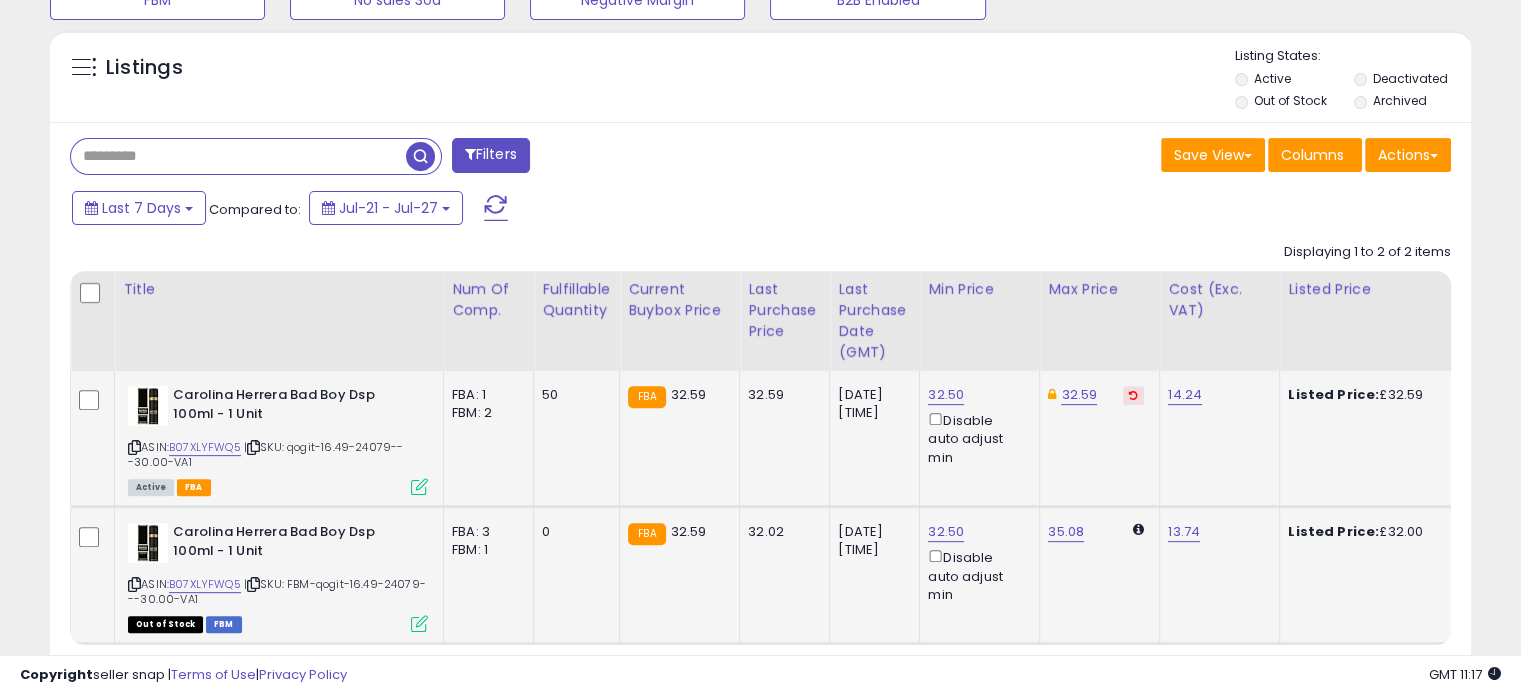 type 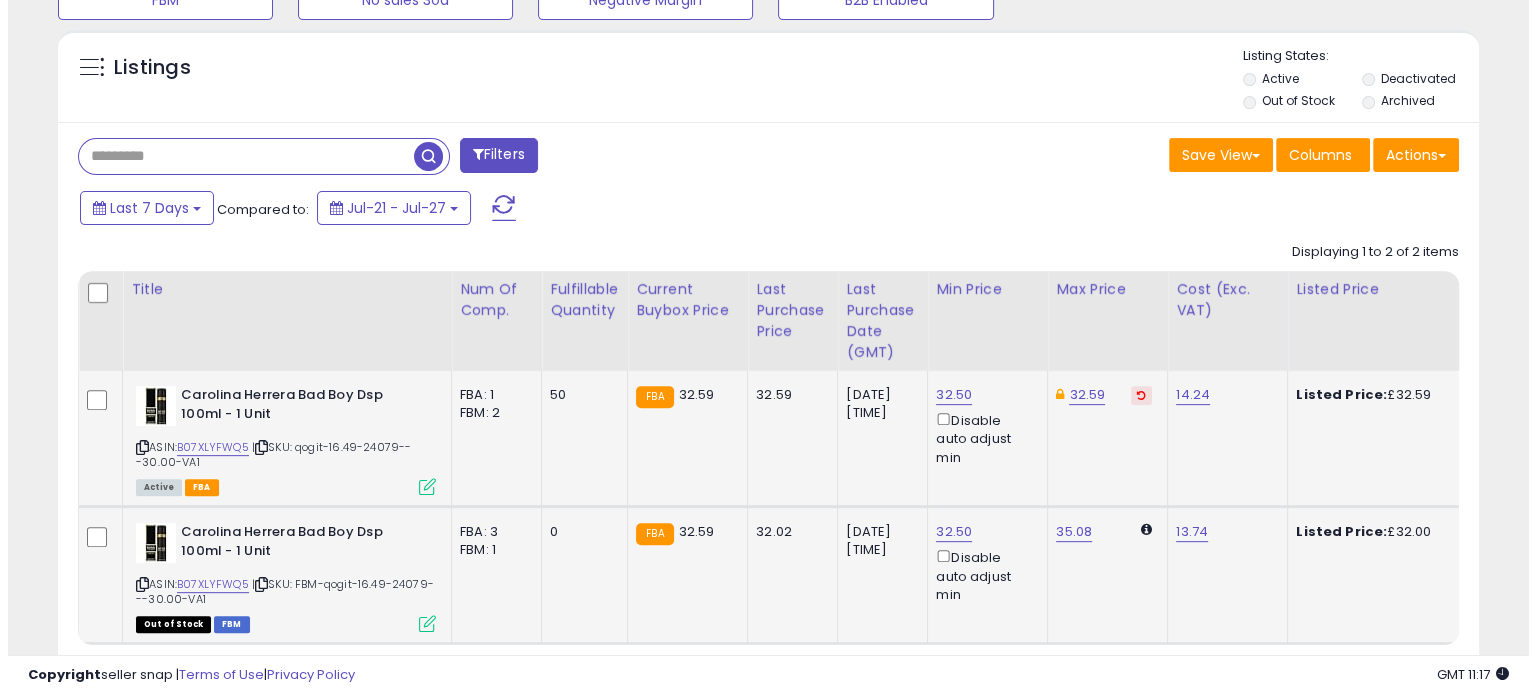 scroll, scrollTop: 544, scrollLeft: 0, axis: vertical 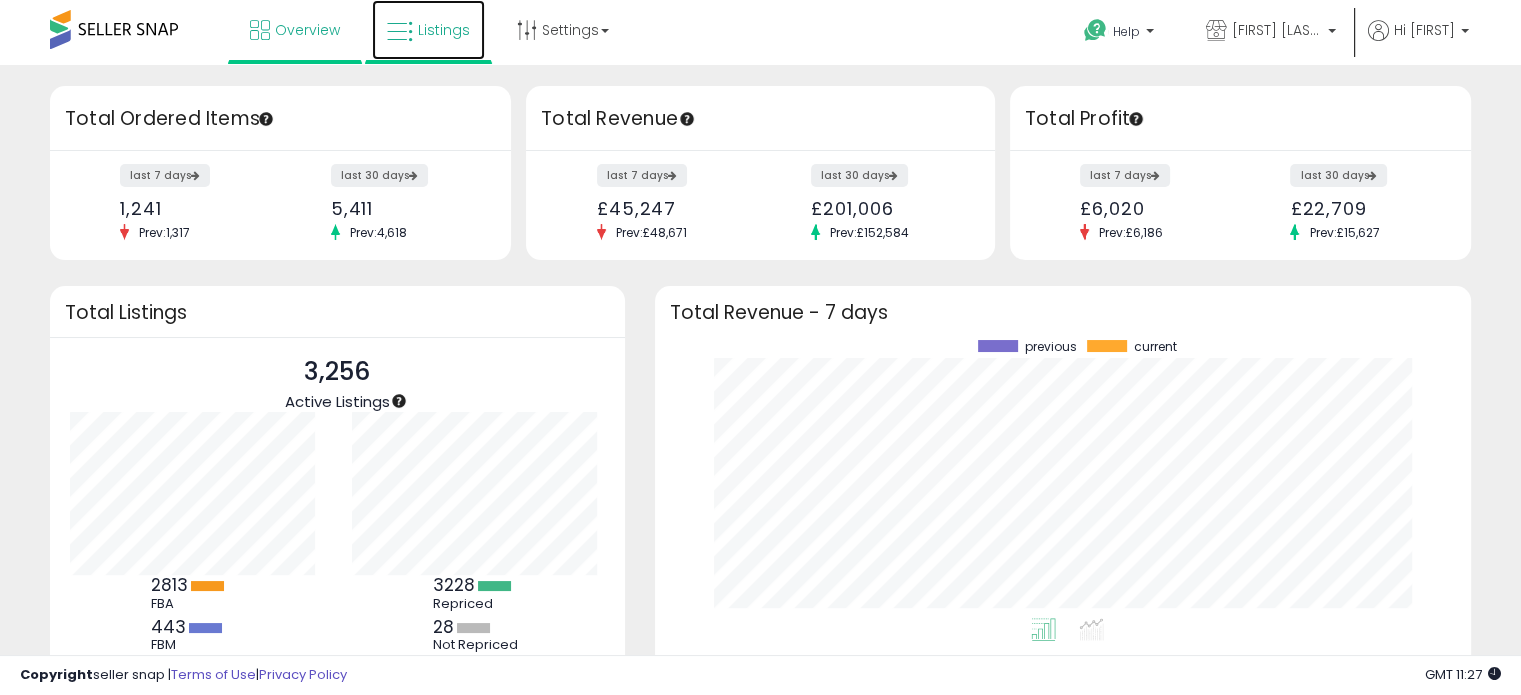 click on "Listings" at bounding box center (428, 30) 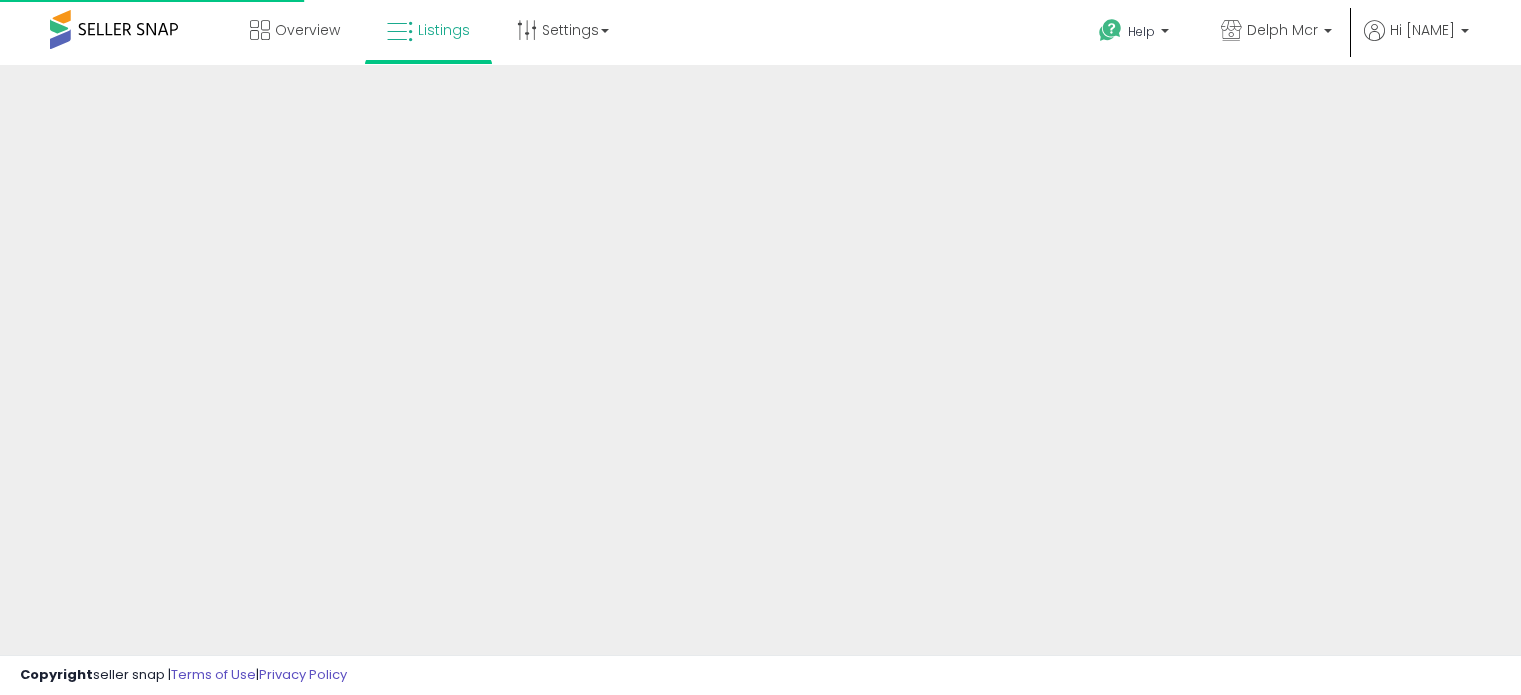 scroll, scrollTop: 0, scrollLeft: 0, axis: both 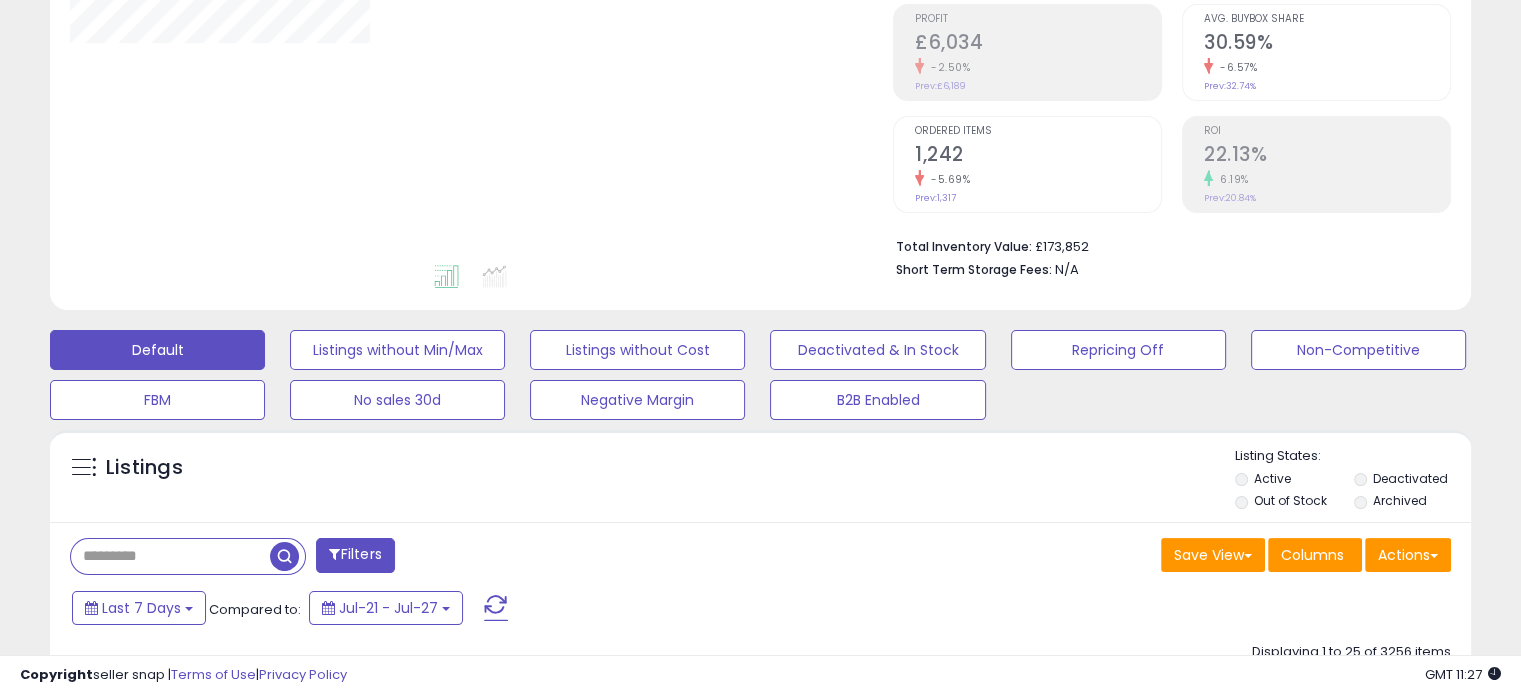 click at bounding box center (170, 556) 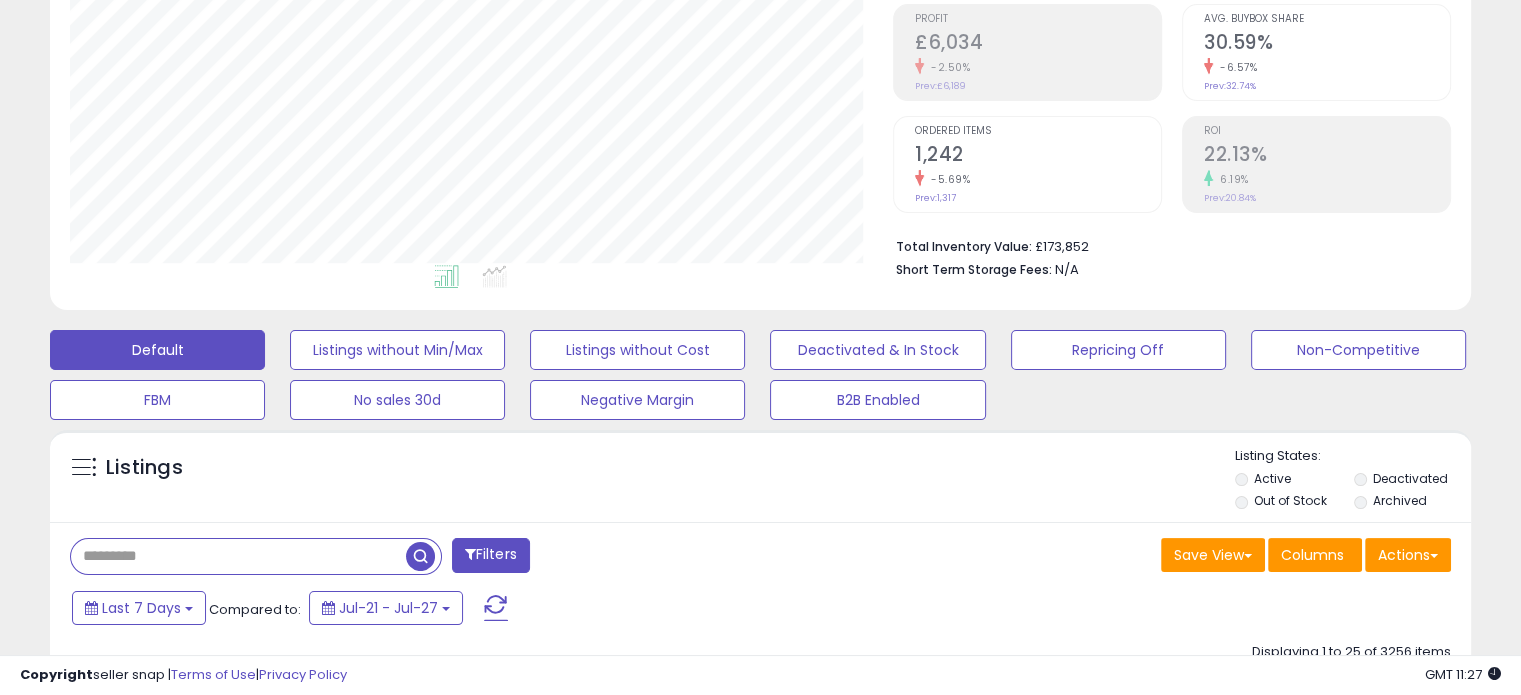 scroll, scrollTop: 999589, scrollLeft: 999176, axis: both 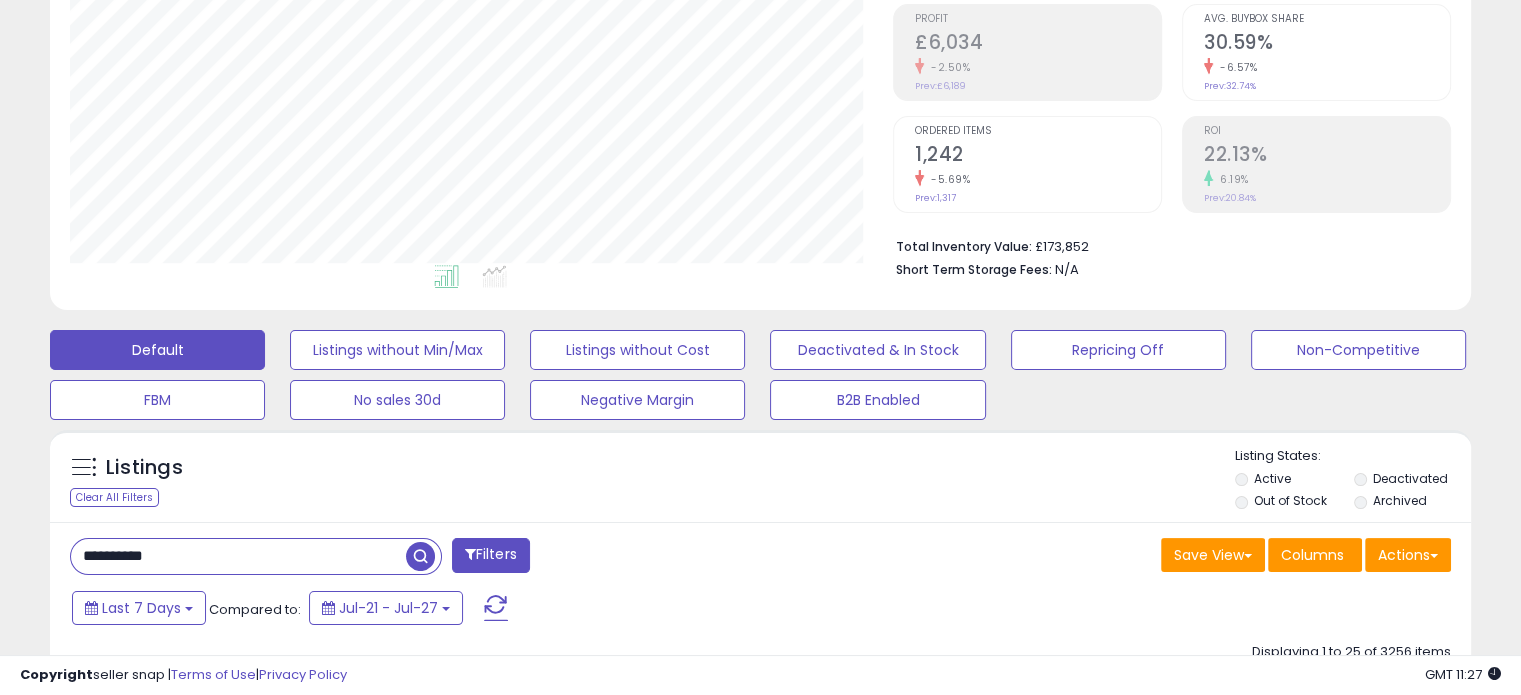 type on "**********" 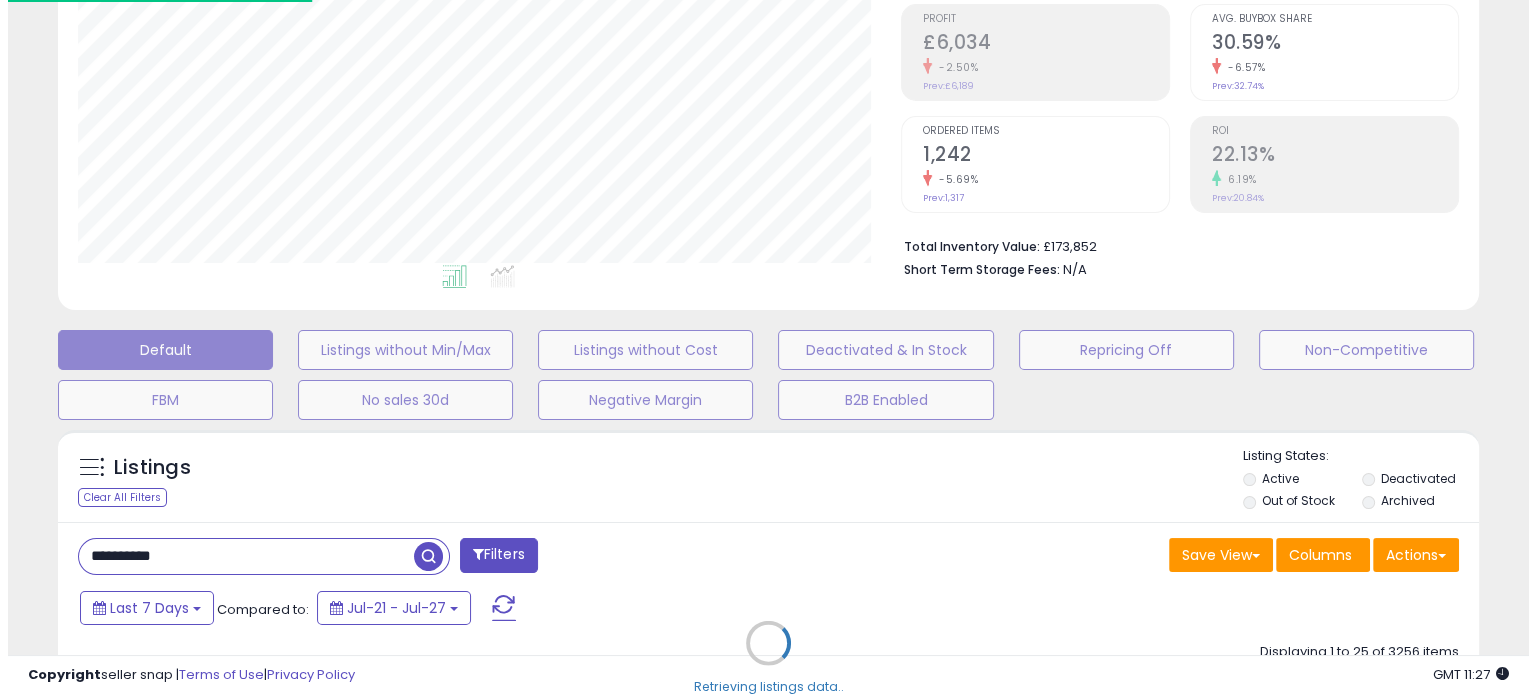 scroll, scrollTop: 999589, scrollLeft: 999168, axis: both 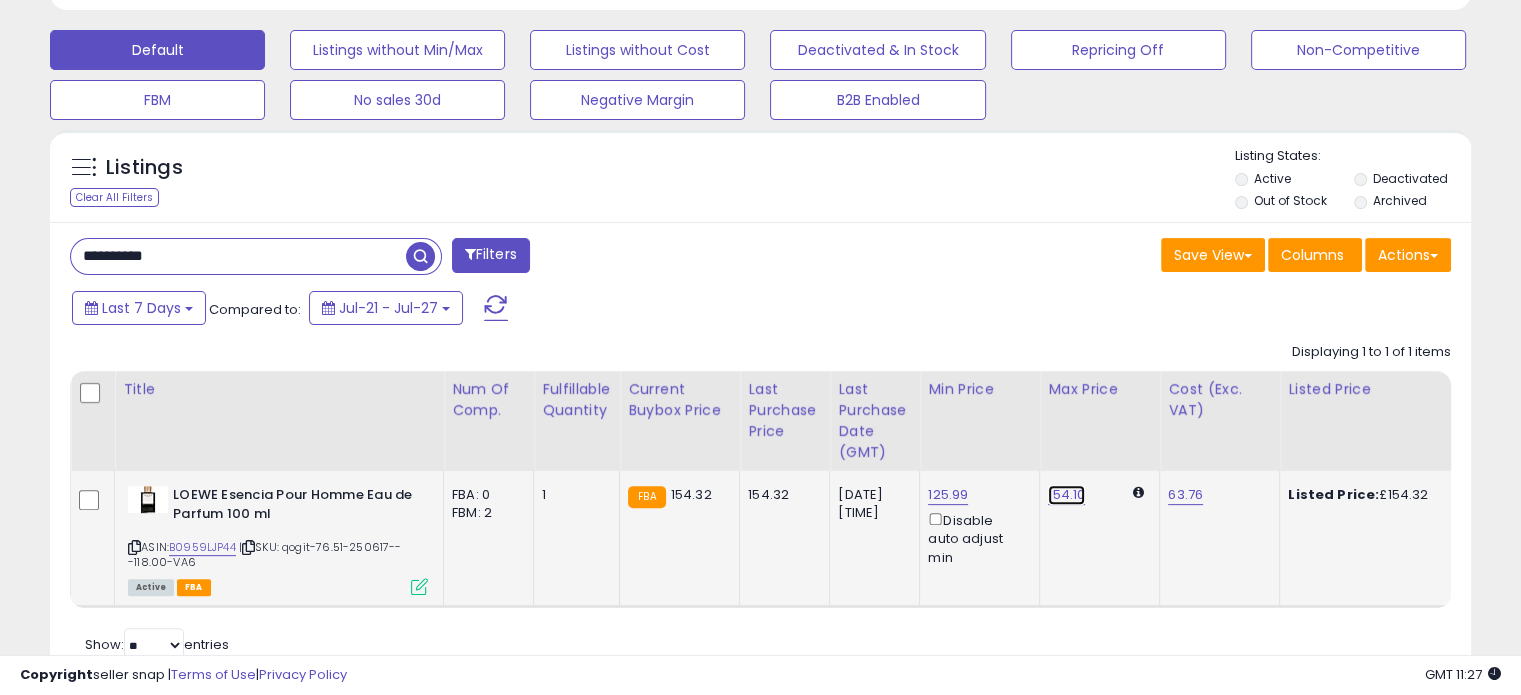 click on "154.10" at bounding box center [1066, 495] 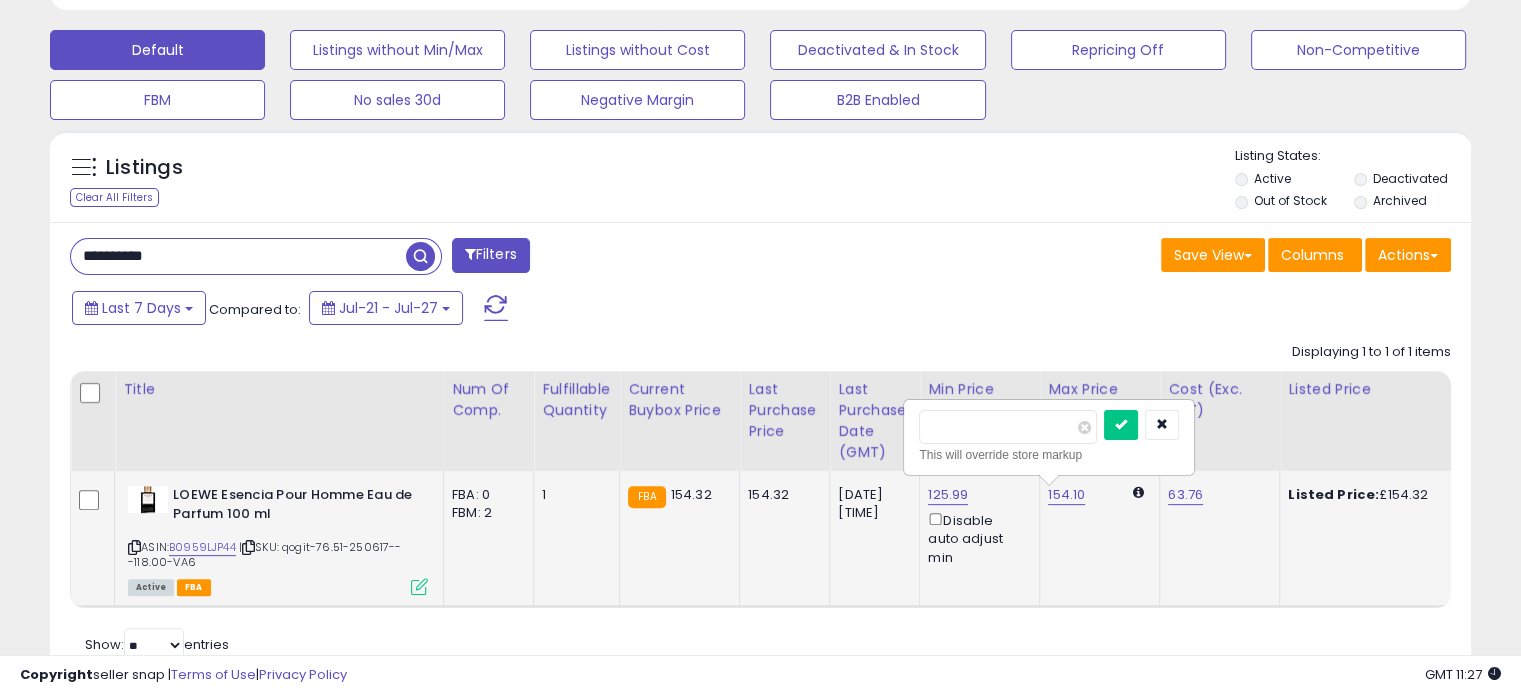 drag, startPoint x: 973, startPoint y: 419, endPoint x: 941, endPoint y: 428, distance: 33.24154 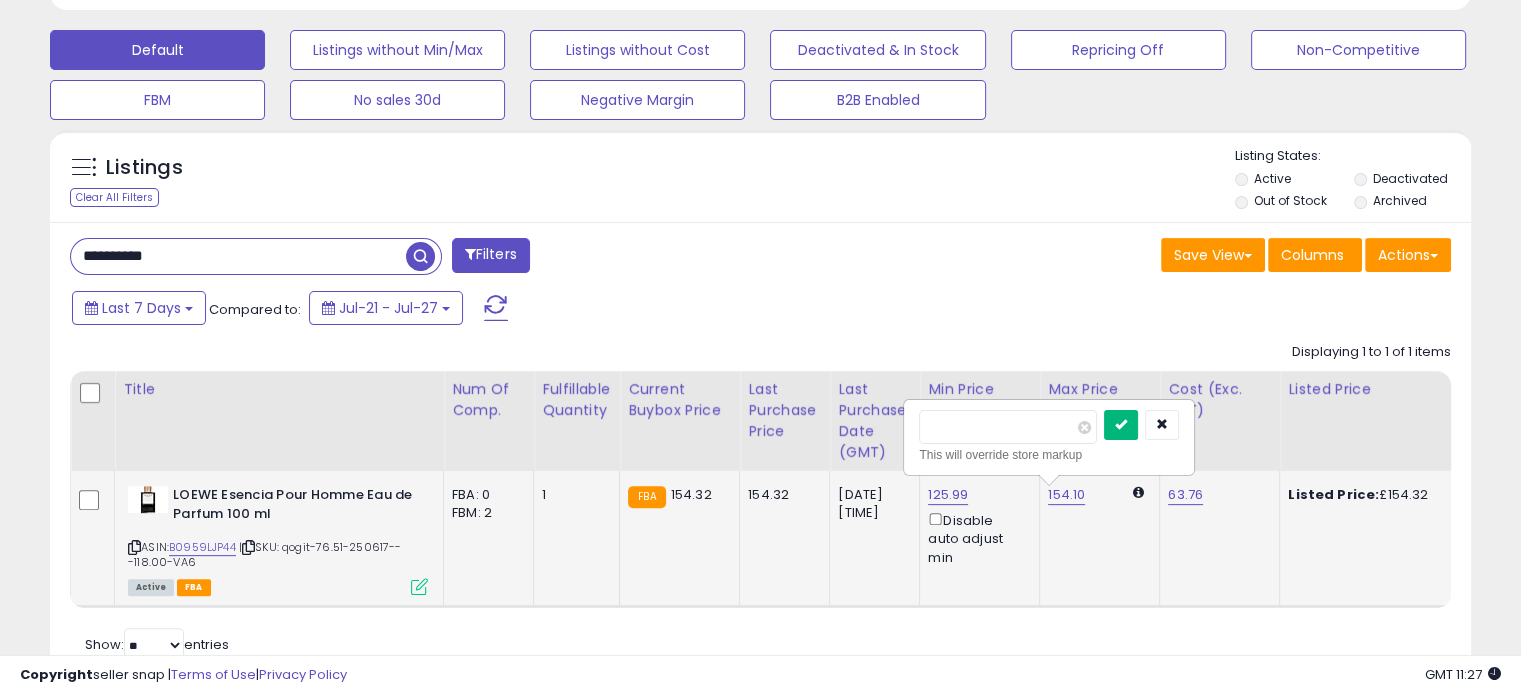 click at bounding box center (1121, 425) 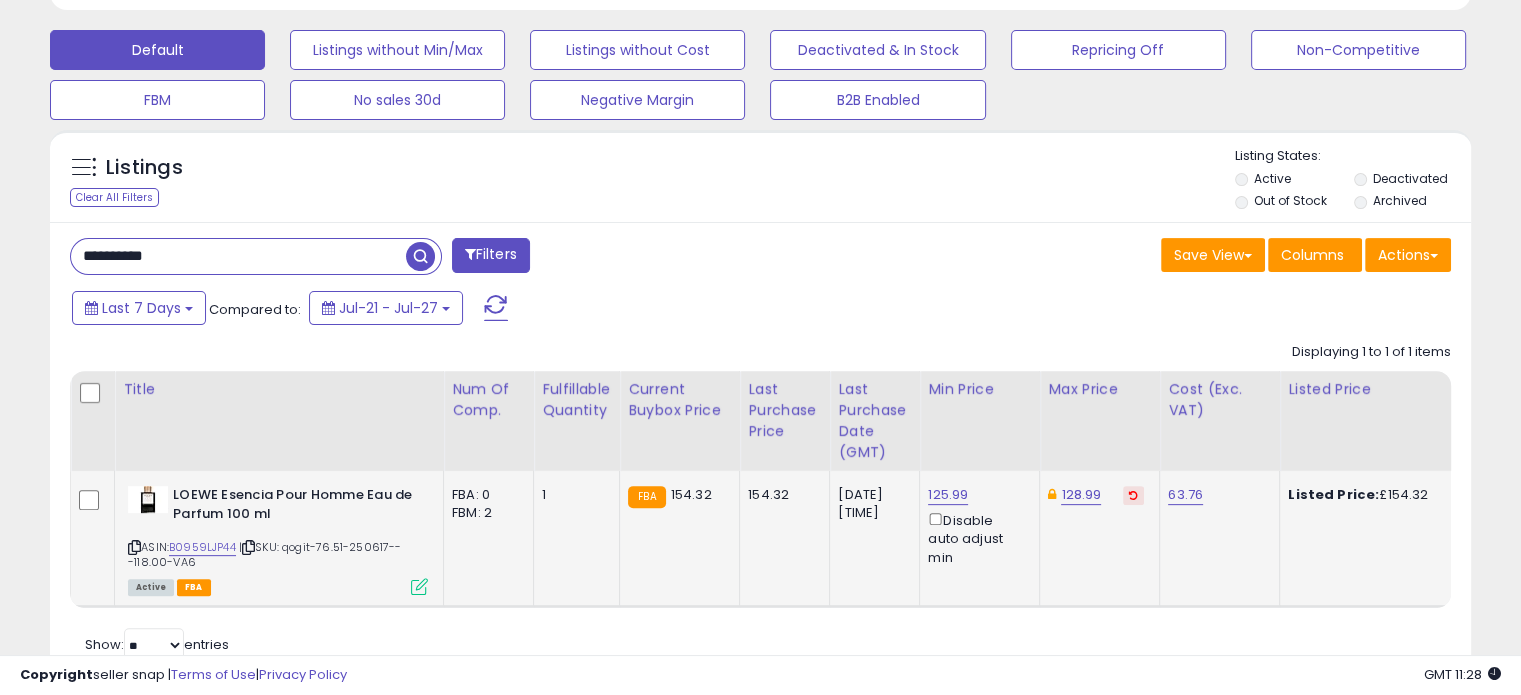 click at bounding box center (1133, 495) 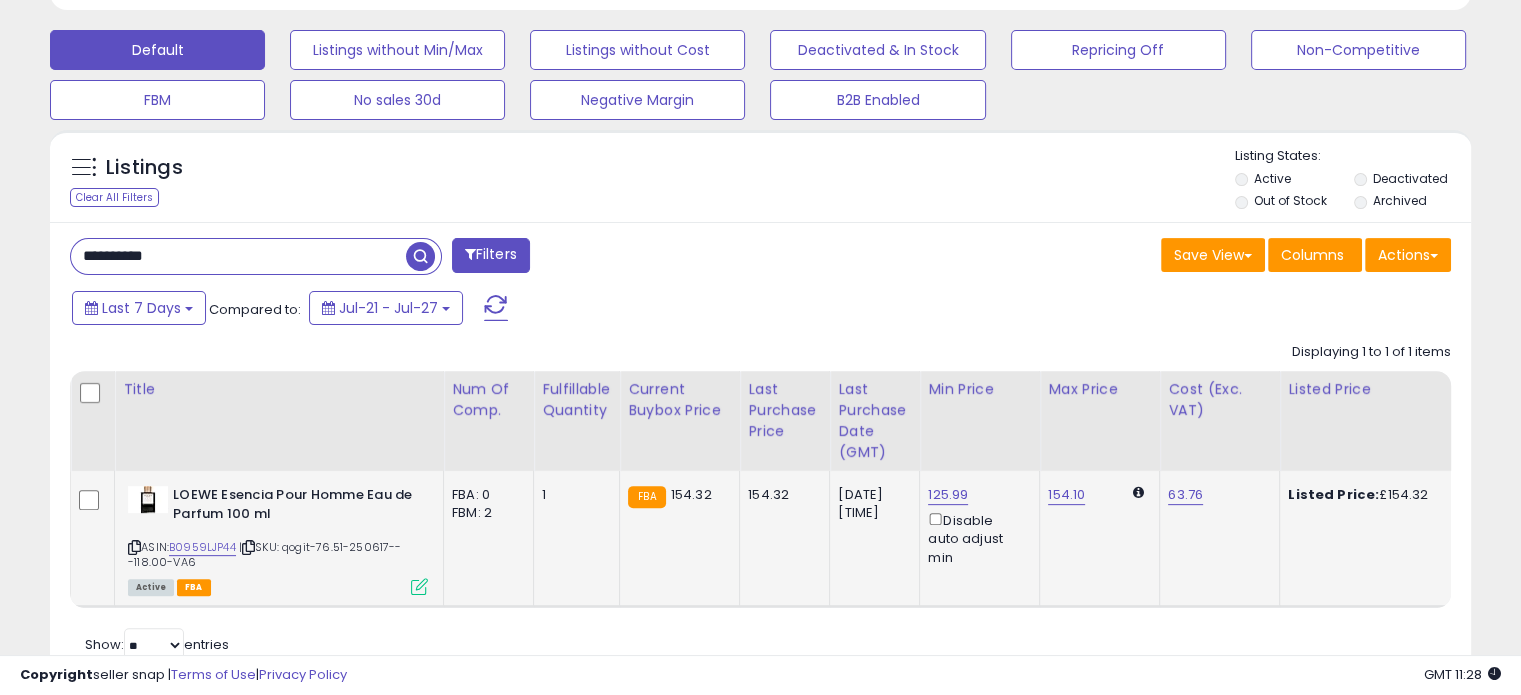 click on "154.10" 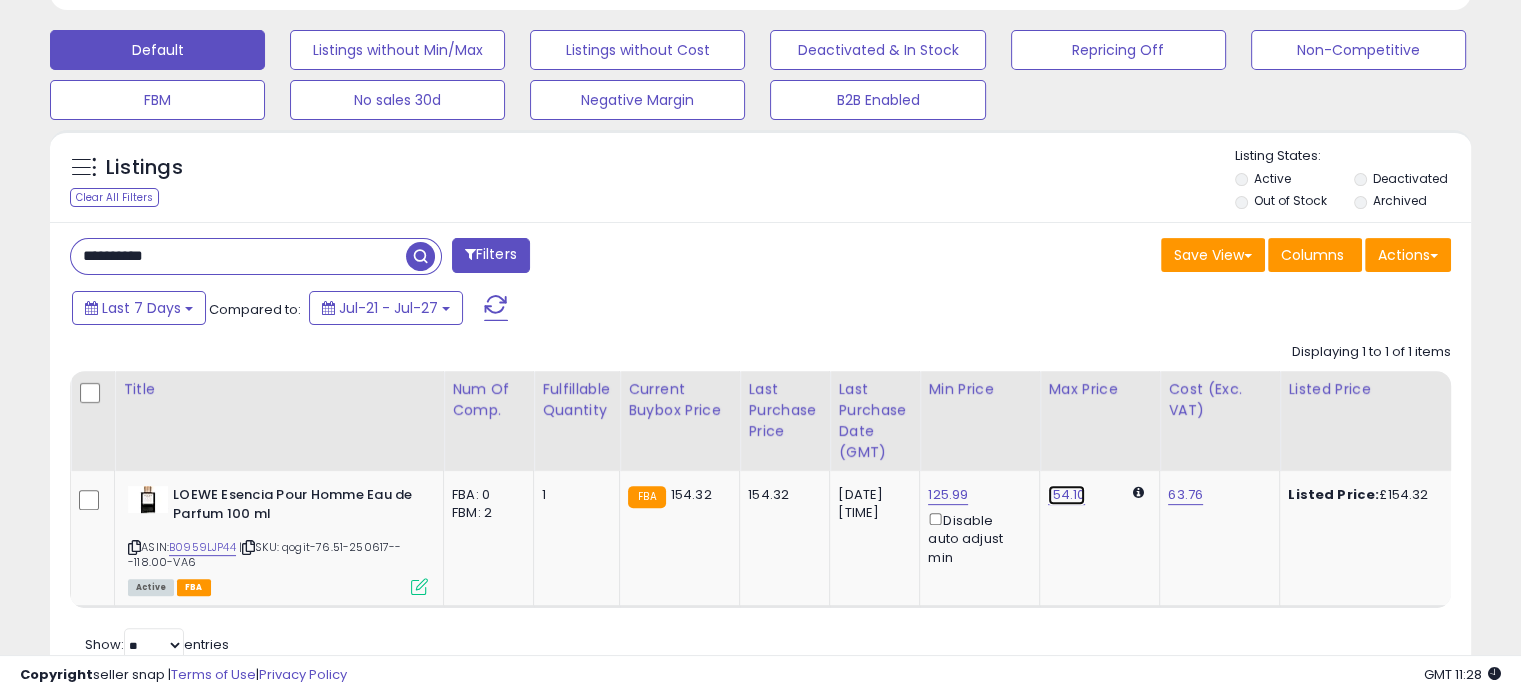 click on "154.10" at bounding box center (1066, 495) 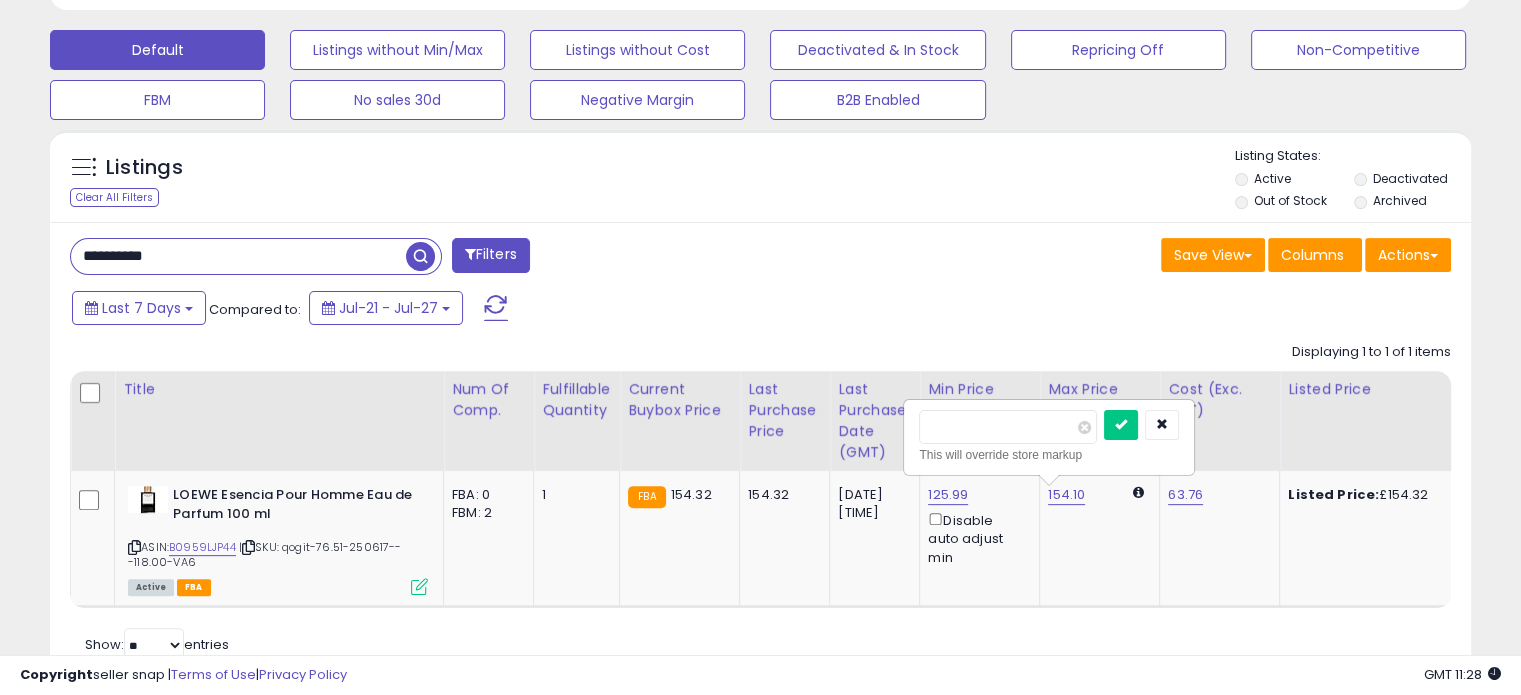 drag, startPoint x: 979, startPoint y: 429, endPoint x: 940, endPoint y: 433, distance: 39.20459 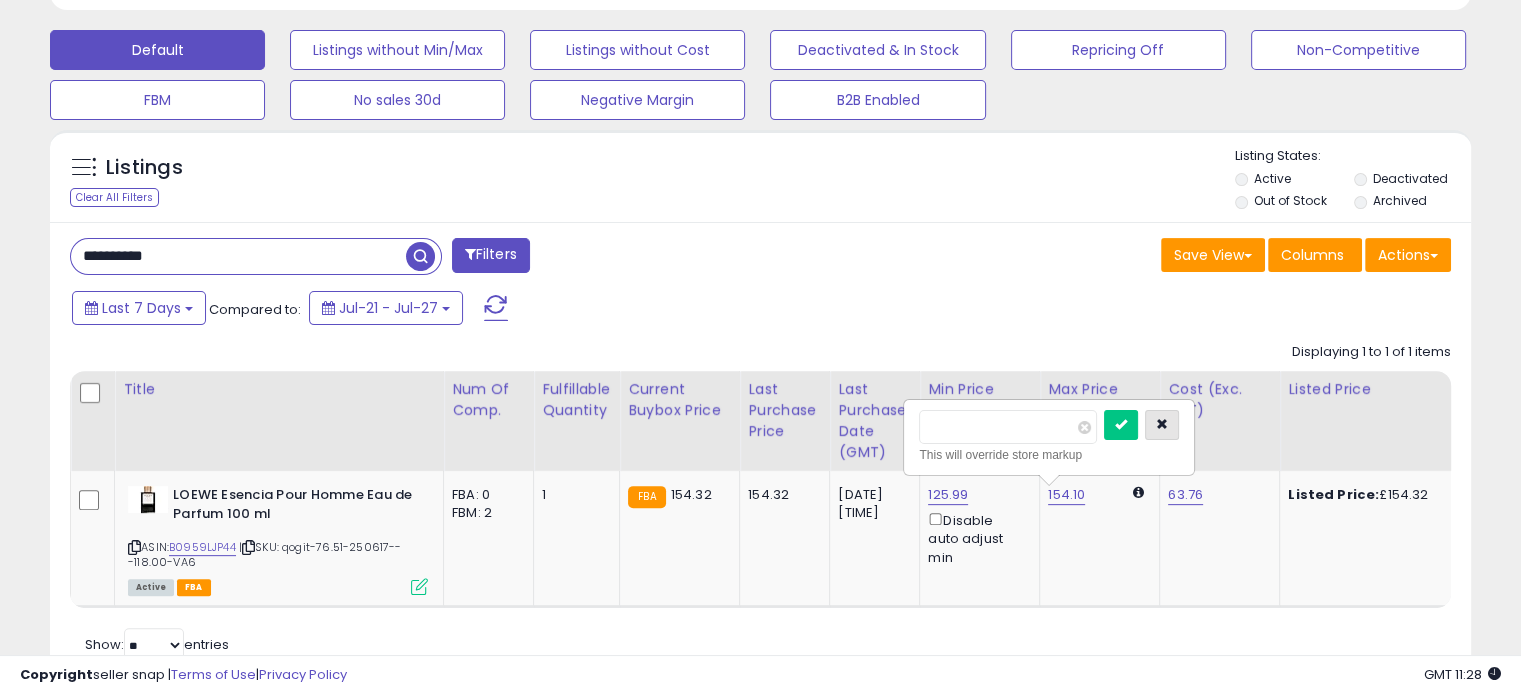 type on "***" 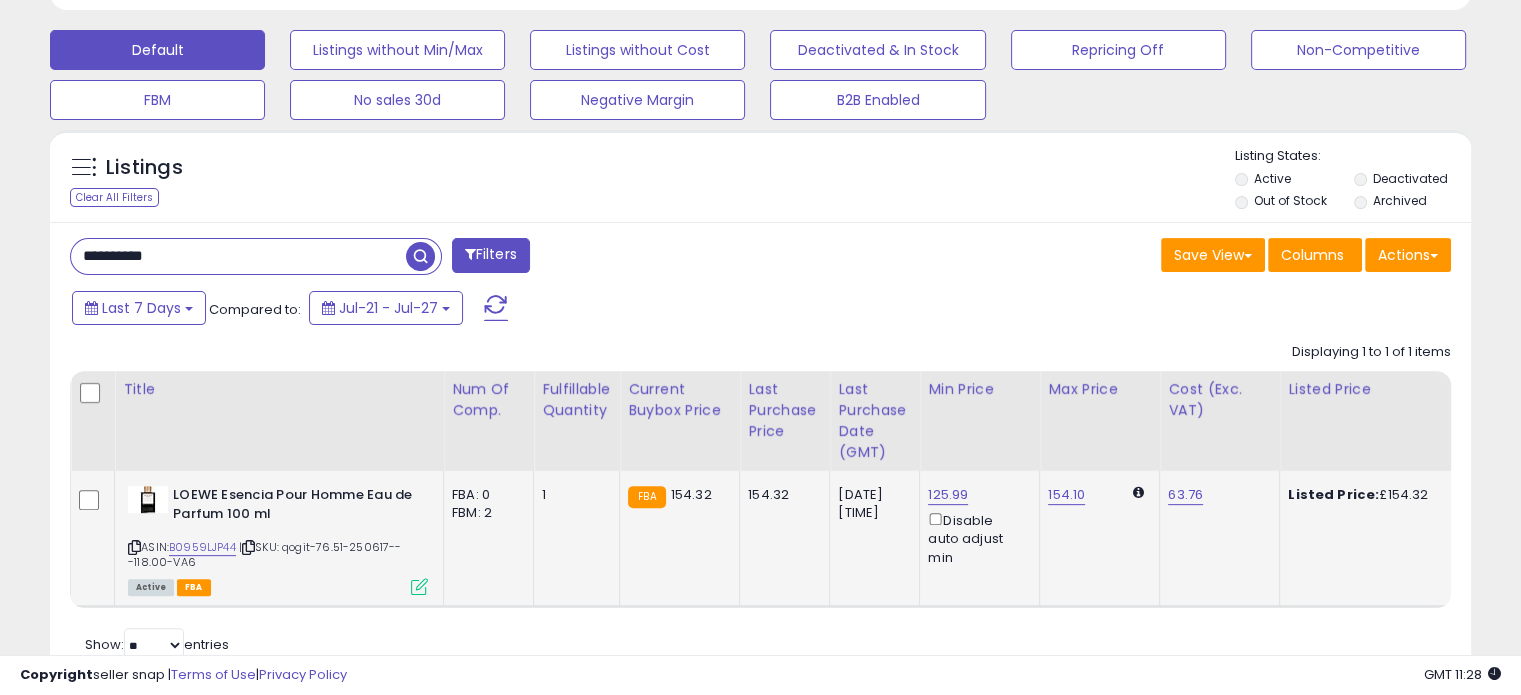 click on "154.10" 